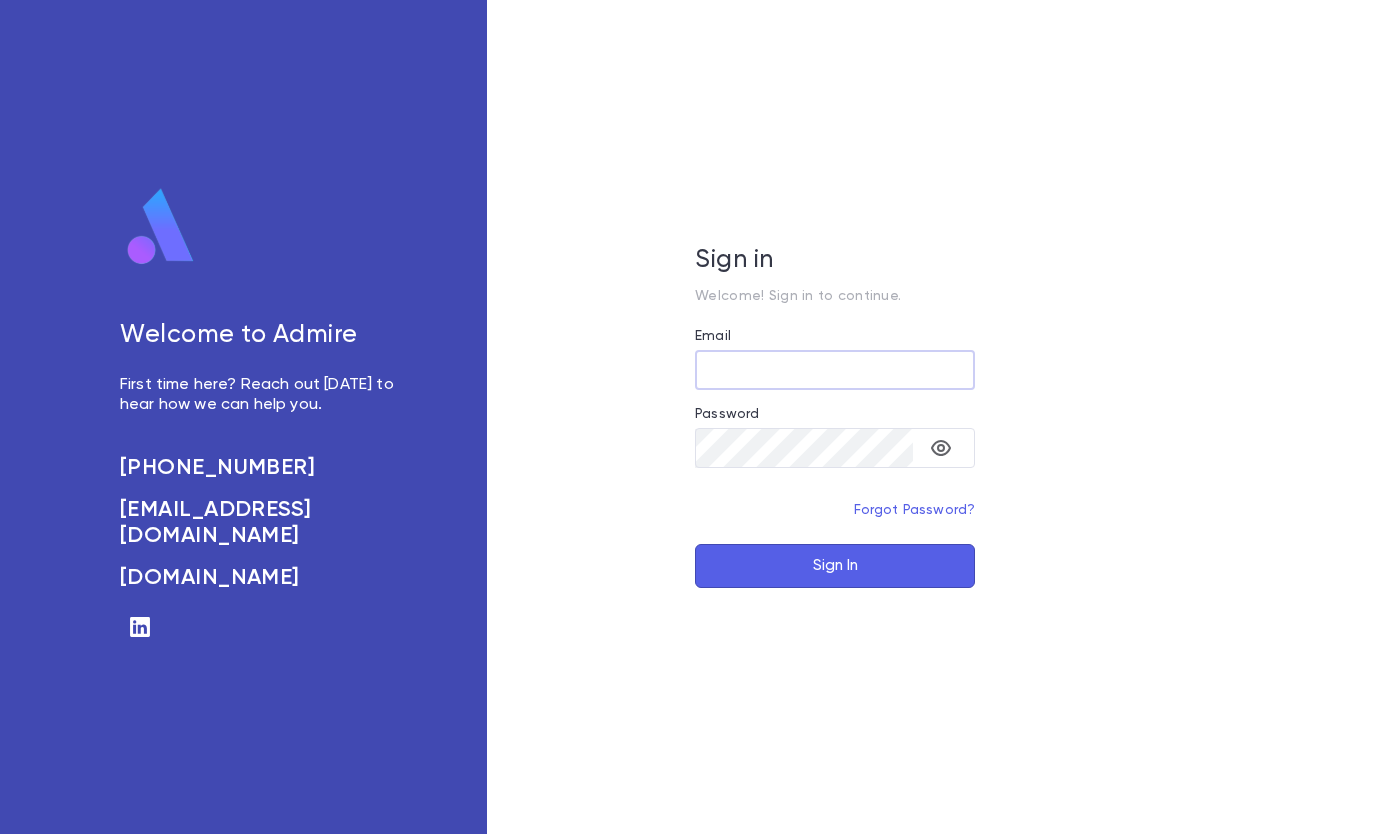 scroll, scrollTop: 0, scrollLeft: 0, axis: both 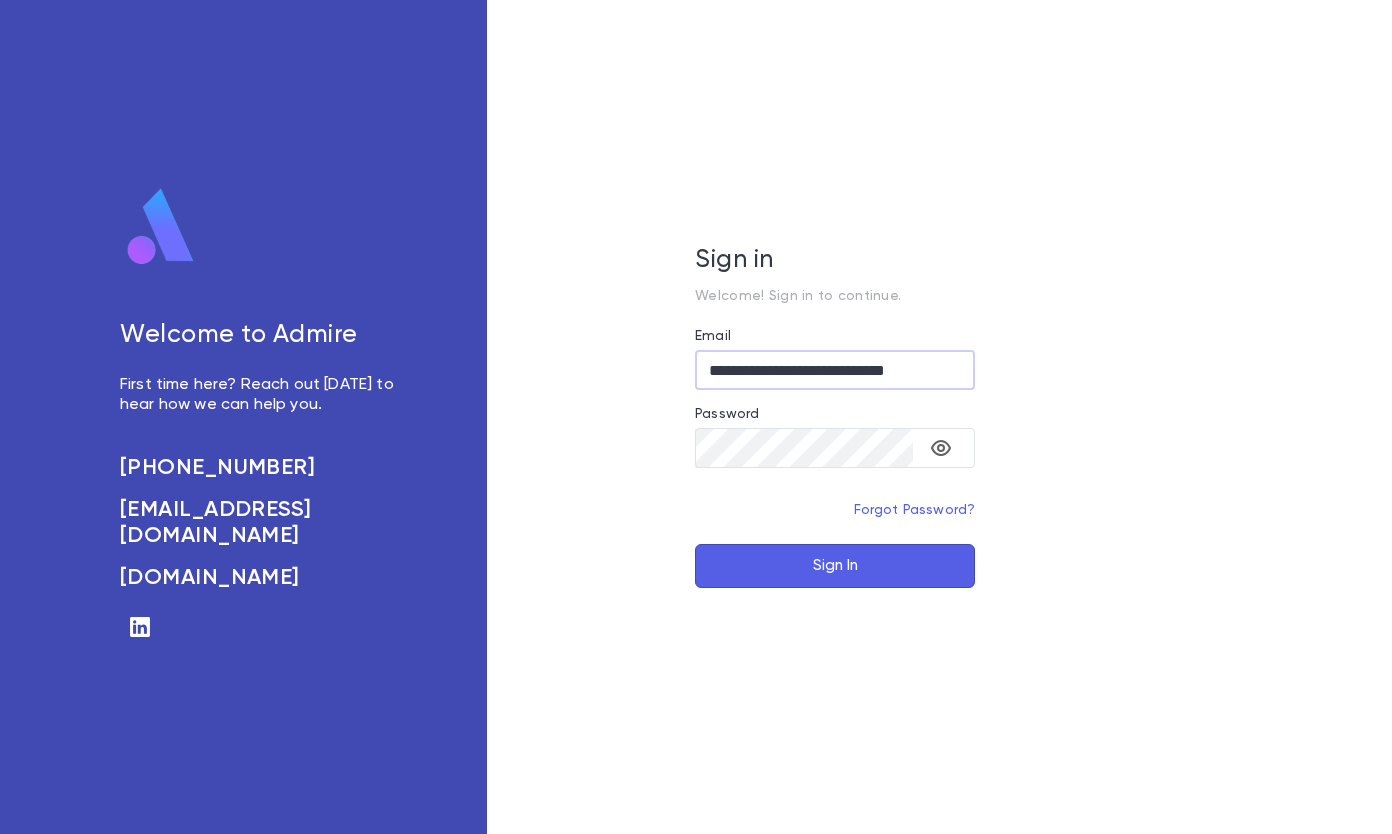 click on "Sign In" at bounding box center (835, 566) 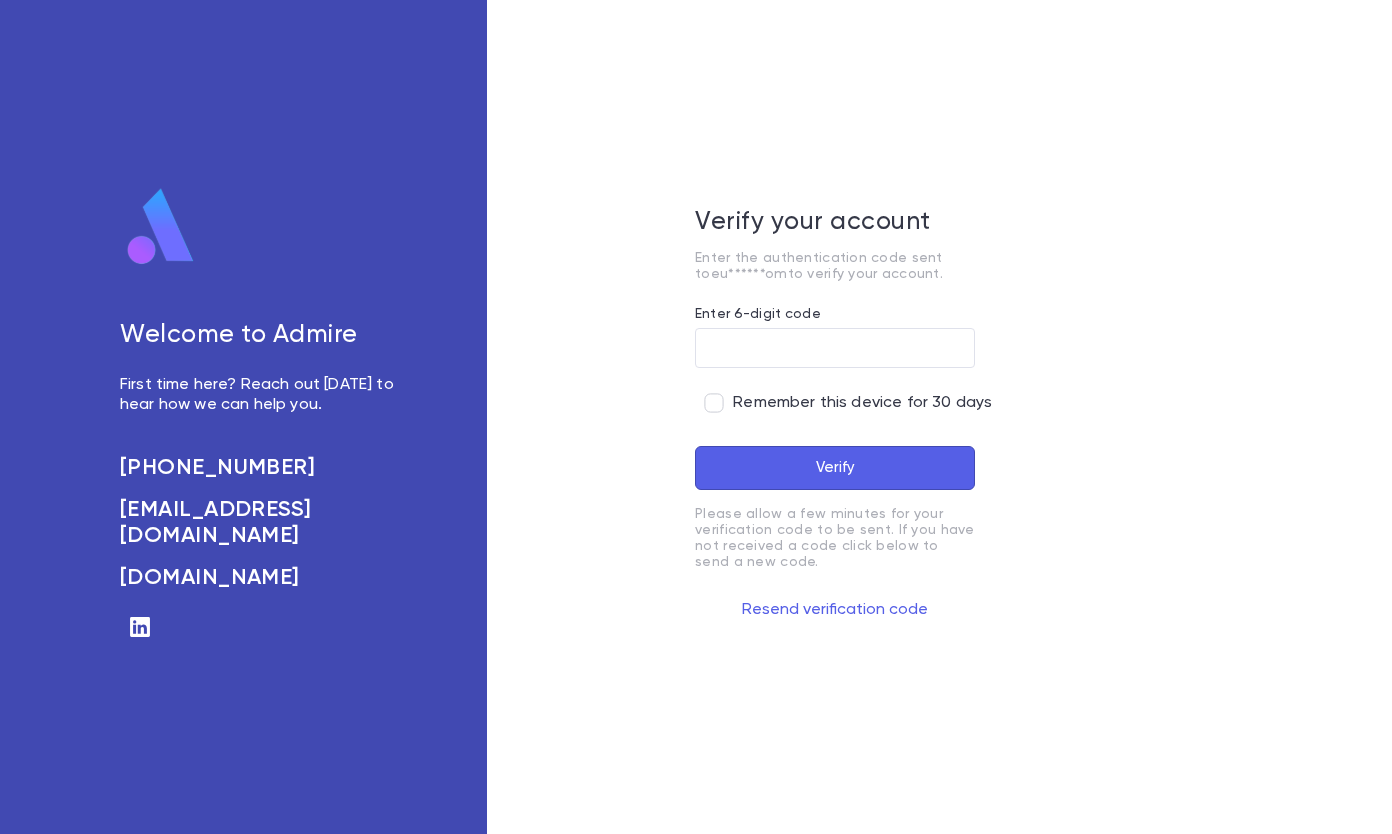 drag, startPoint x: 739, startPoint y: 345, endPoint x: 728, endPoint y: 344, distance: 11.045361 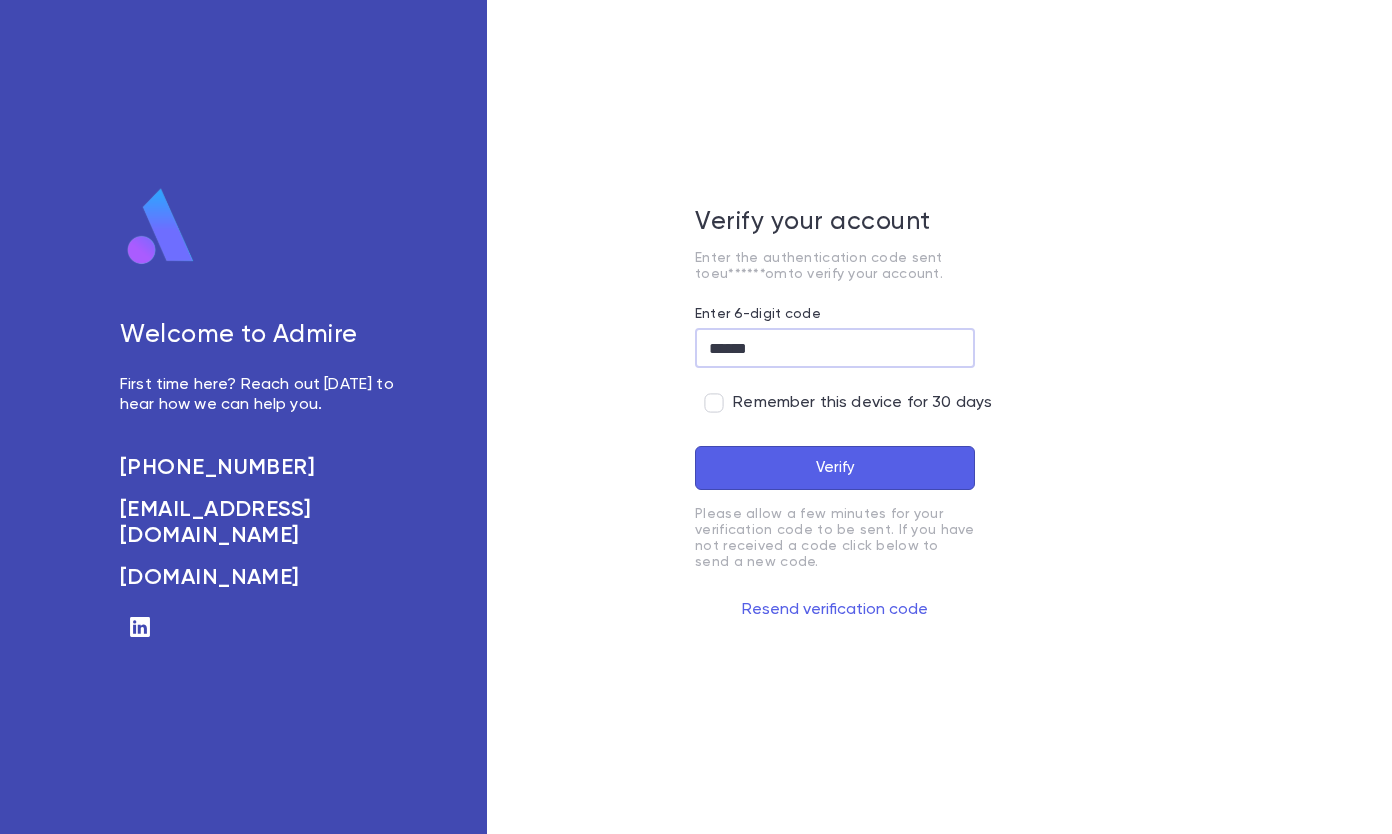 type on "******" 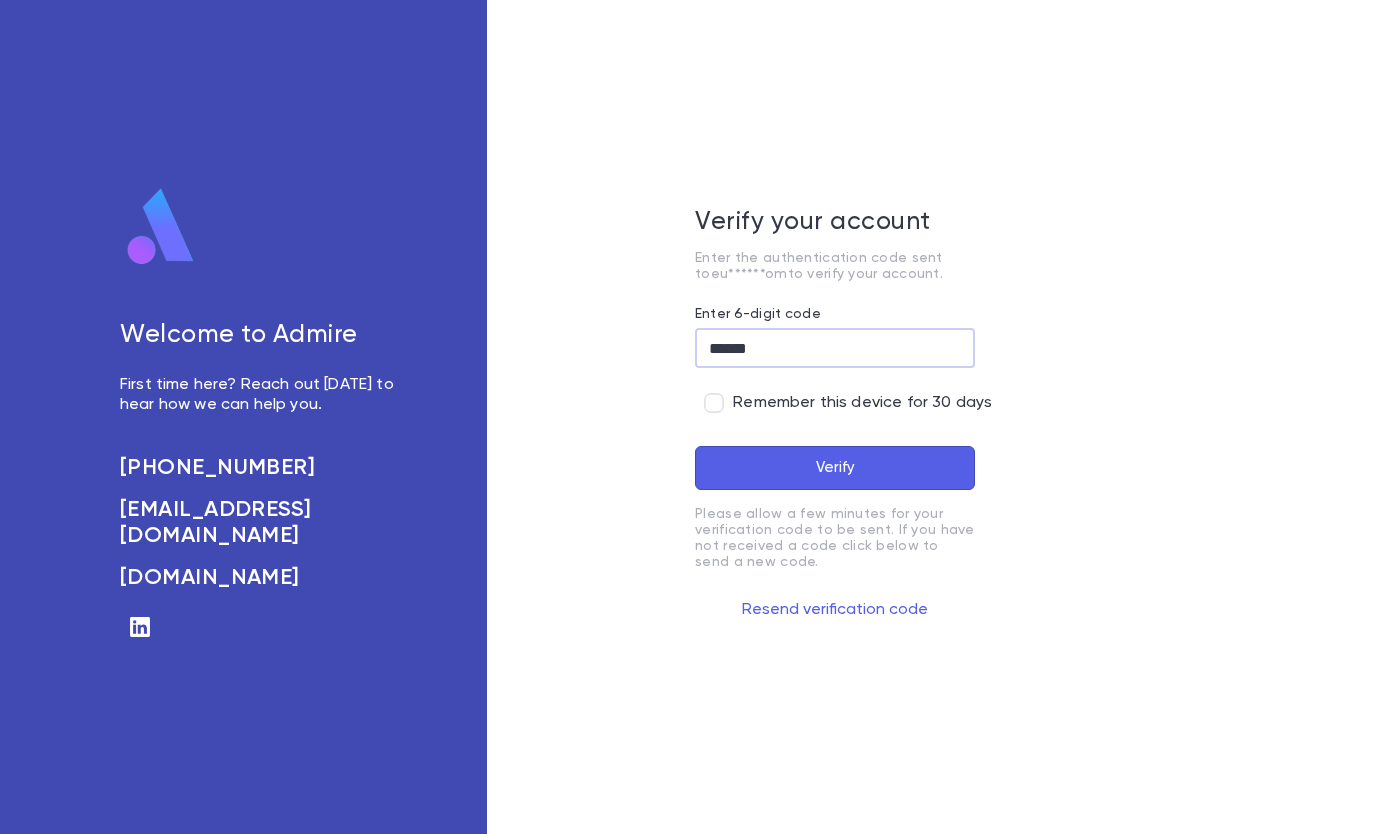click on "Verify" at bounding box center [835, 468] 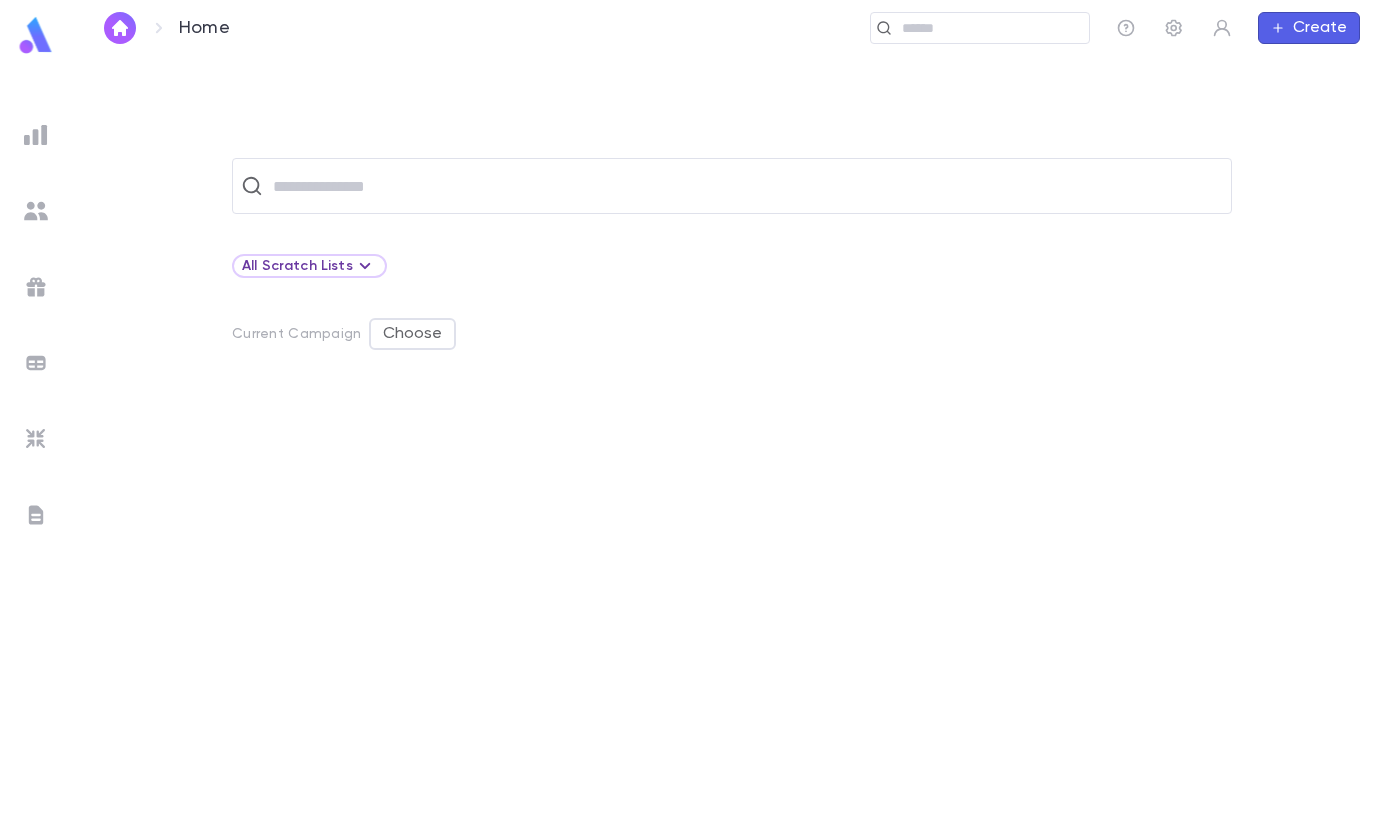 click at bounding box center (988, 28) 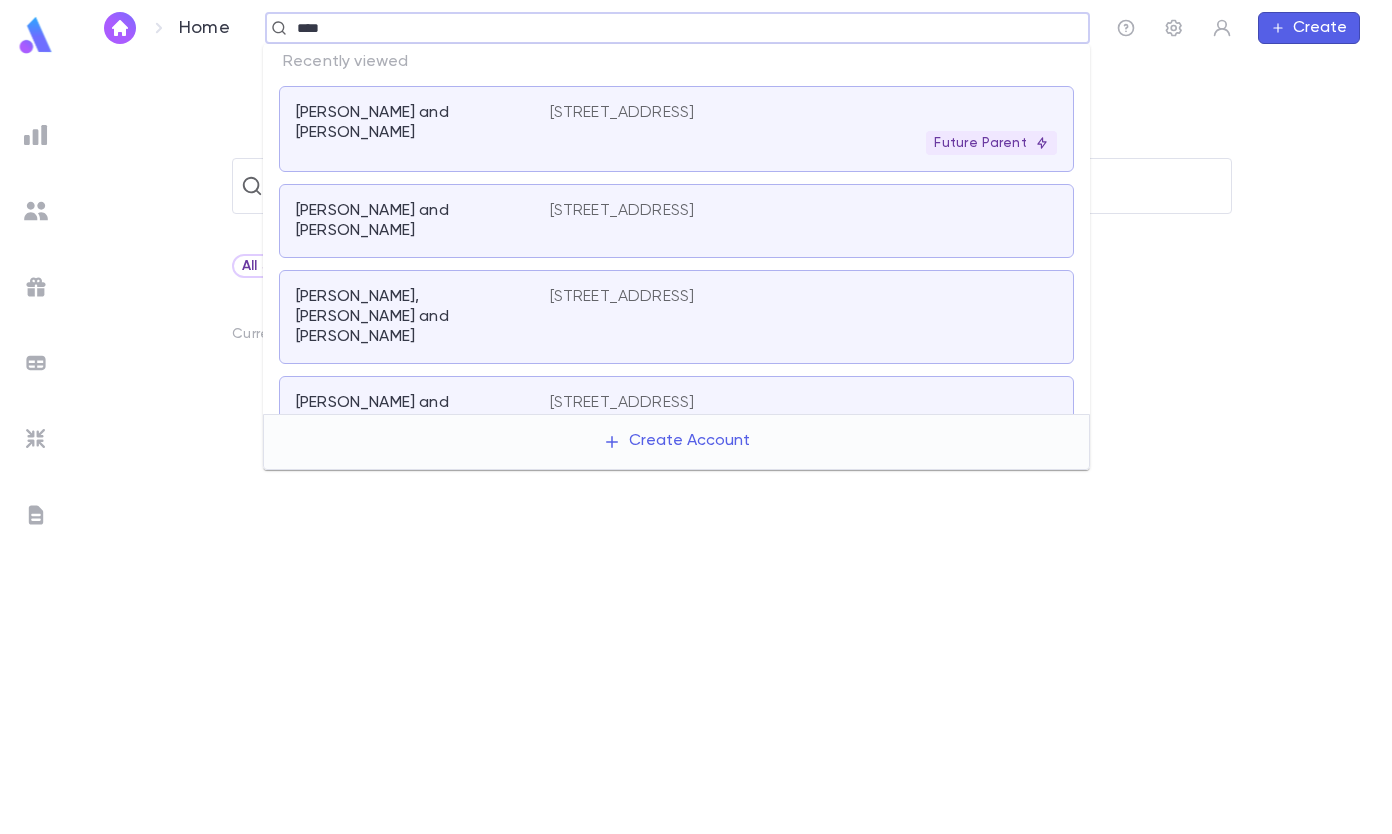 type on "****" 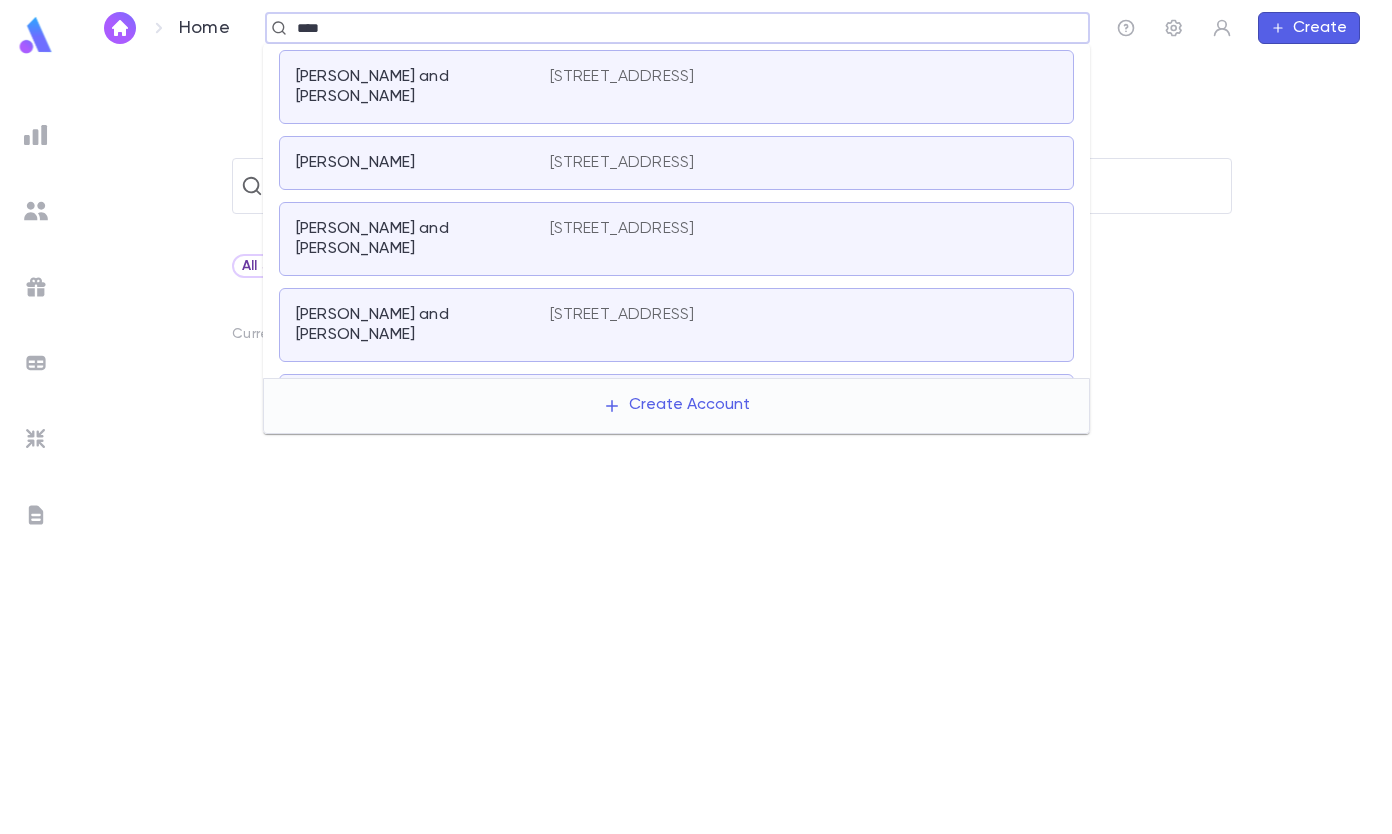 click on "[PERSON_NAME] and [PERSON_NAME]" at bounding box center [423, 325] 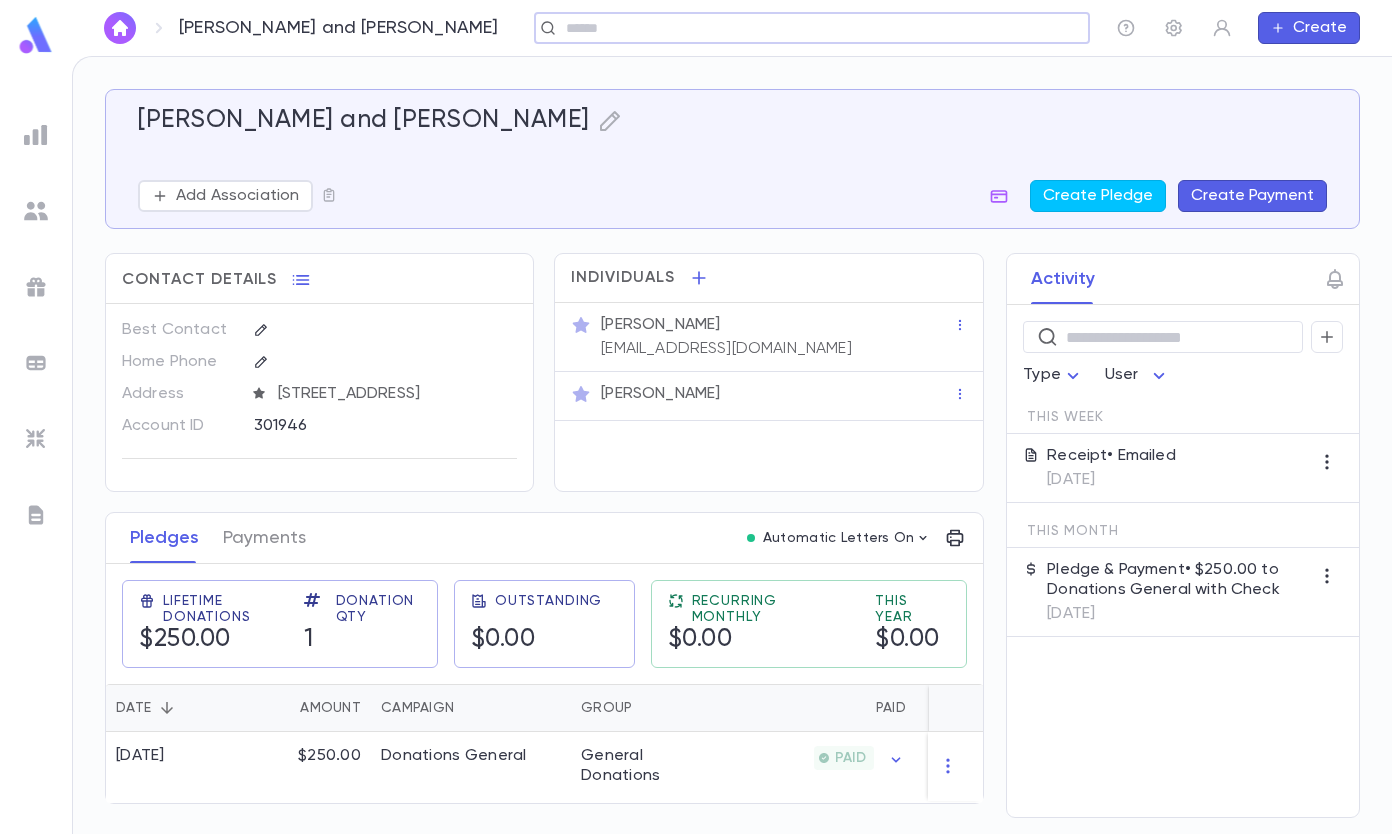 click 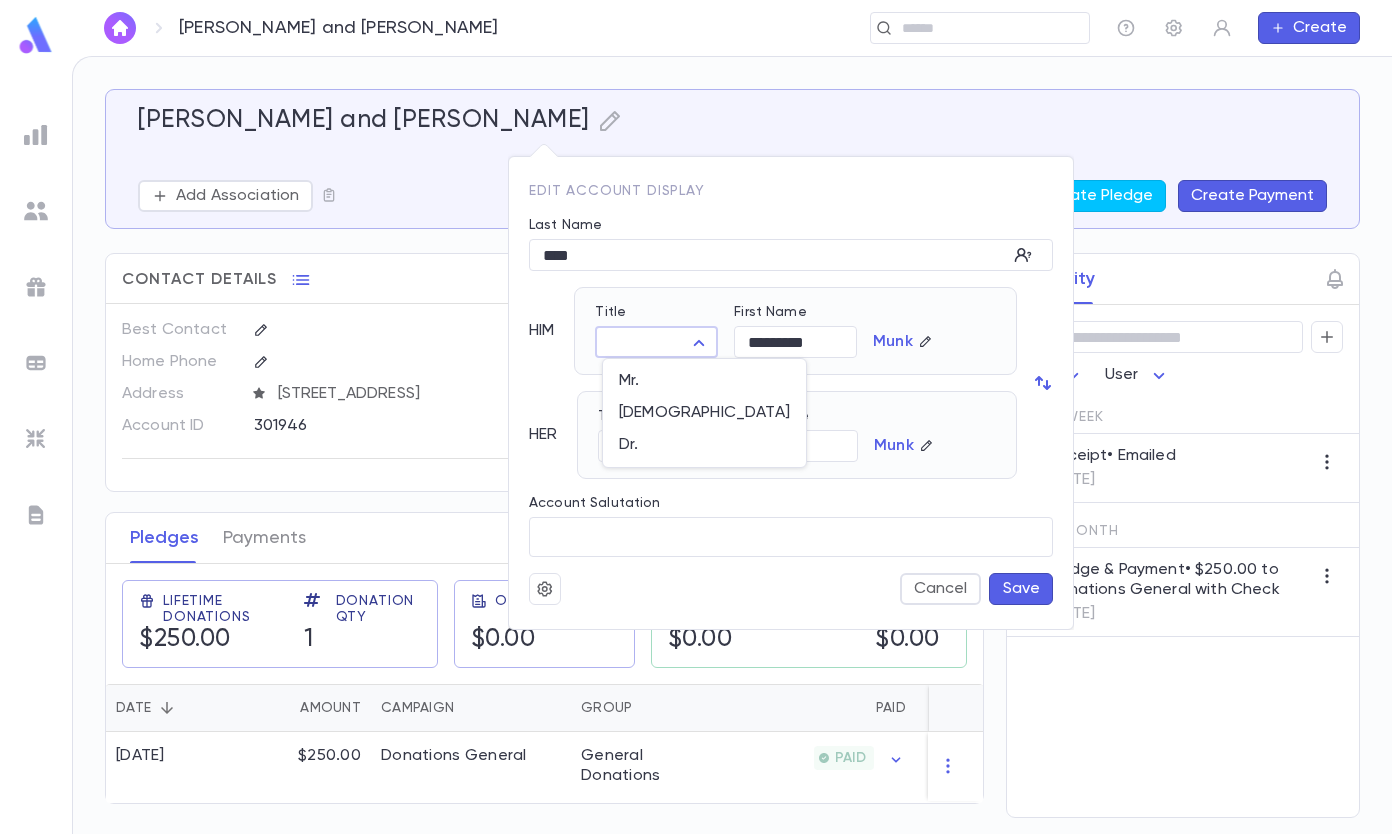 click on "[PERSON_NAME] and [PERSON_NAME] ​  Create   [PERSON_NAME] and [PERSON_NAME] Add Association Create Pledge Create Payment Contact Details Best Contact Home Phone Address [STREET_ADDRESS] Account ID 301946 Individuals [PERSON_NAME] [EMAIL_ADDRESS][DOMAIN_NAME] [PERSON_NAME] Pledges Payments  Automatic Letters On Lifetime Donations $250.00 Donation Qty 1 Outstanding $0.00 Recurring Monthly $0.00 This Year $0.00 Date Amount Campaign Group Paid Outstanding Installments Notes [DATE] $250.00 Donations General General Donations PAID $0.00 1 Activity ​ Type User This Week Receipt  • Emailed [DATE] This Month Pledge & Payment  • $250.00 to Donations General with Check [DATE] Profile Log out Account Pledge Payment Remove Remove Annual Summary Pin Pin Delete Edit Account Display Last Name **** ​ HIM Title ​ ​ First Name ********* ​ [PERSON_NAME] HER Title ​ ​ First Name ****** ​ [PERSON_NAME] Account Salutation ​ Cancel Save Merge Deactivate Mr. Rabbi Dr." at bounding box center [696, 445] 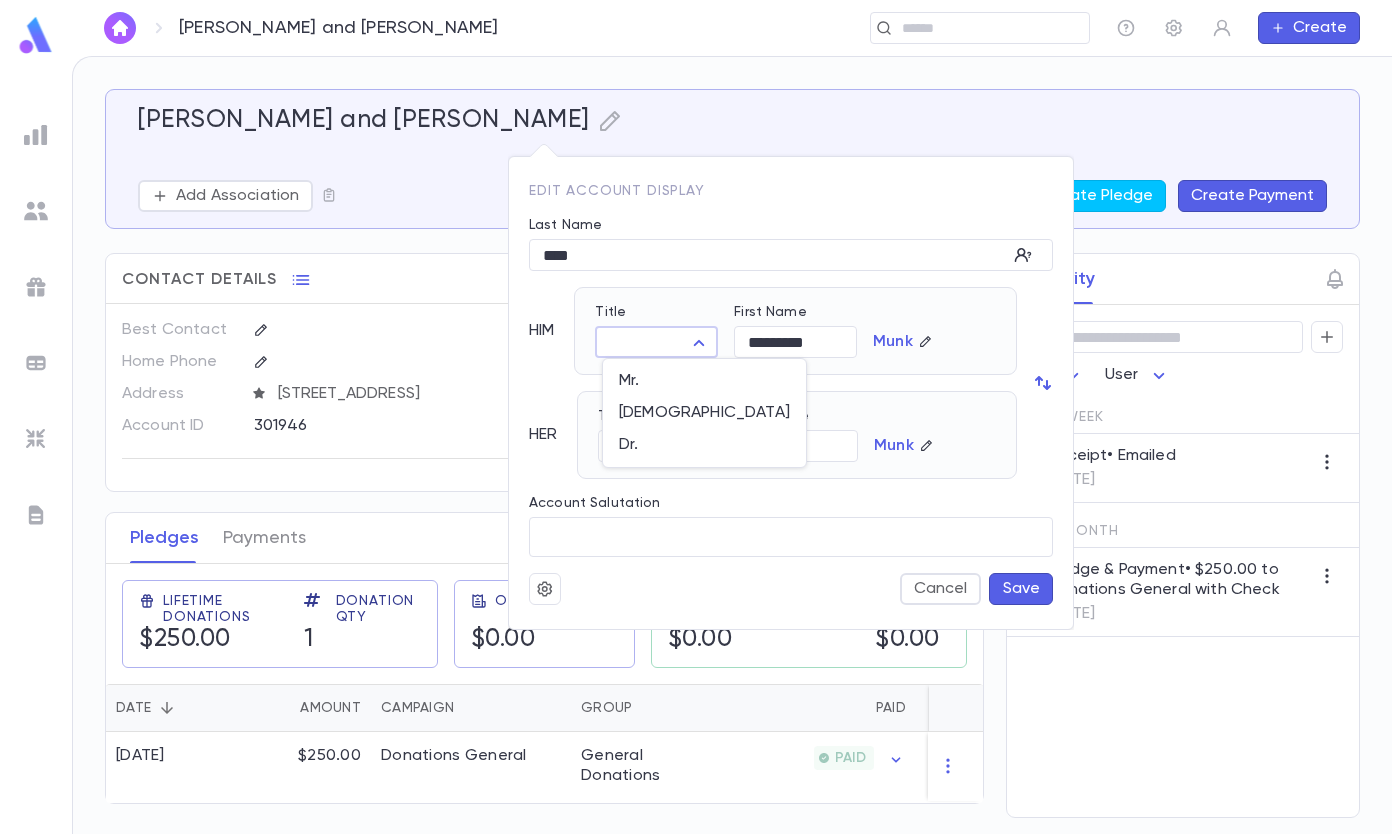 click on "[DEMOGRAPHIC_DATA]" at bounding box center [704, 413] 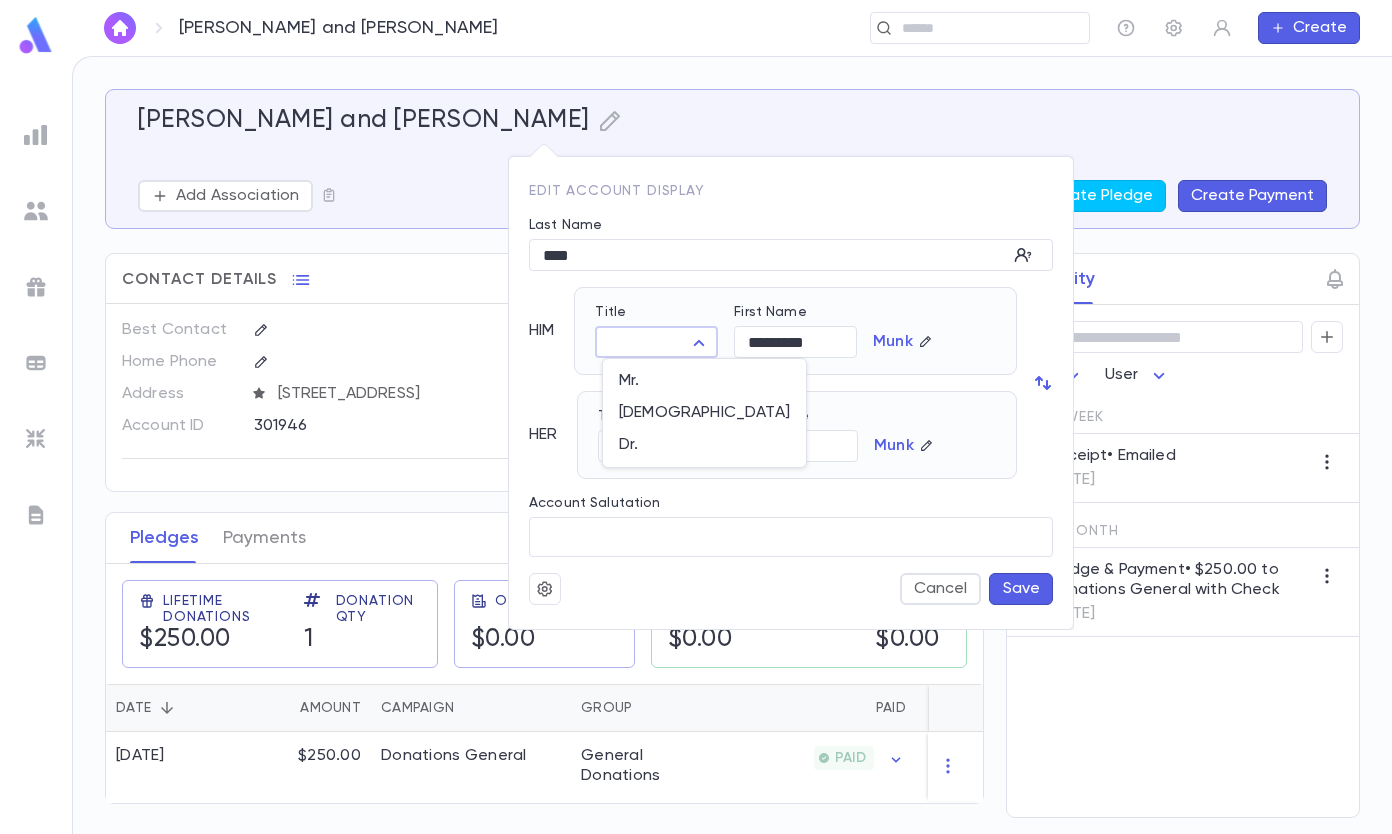 type on "*****" 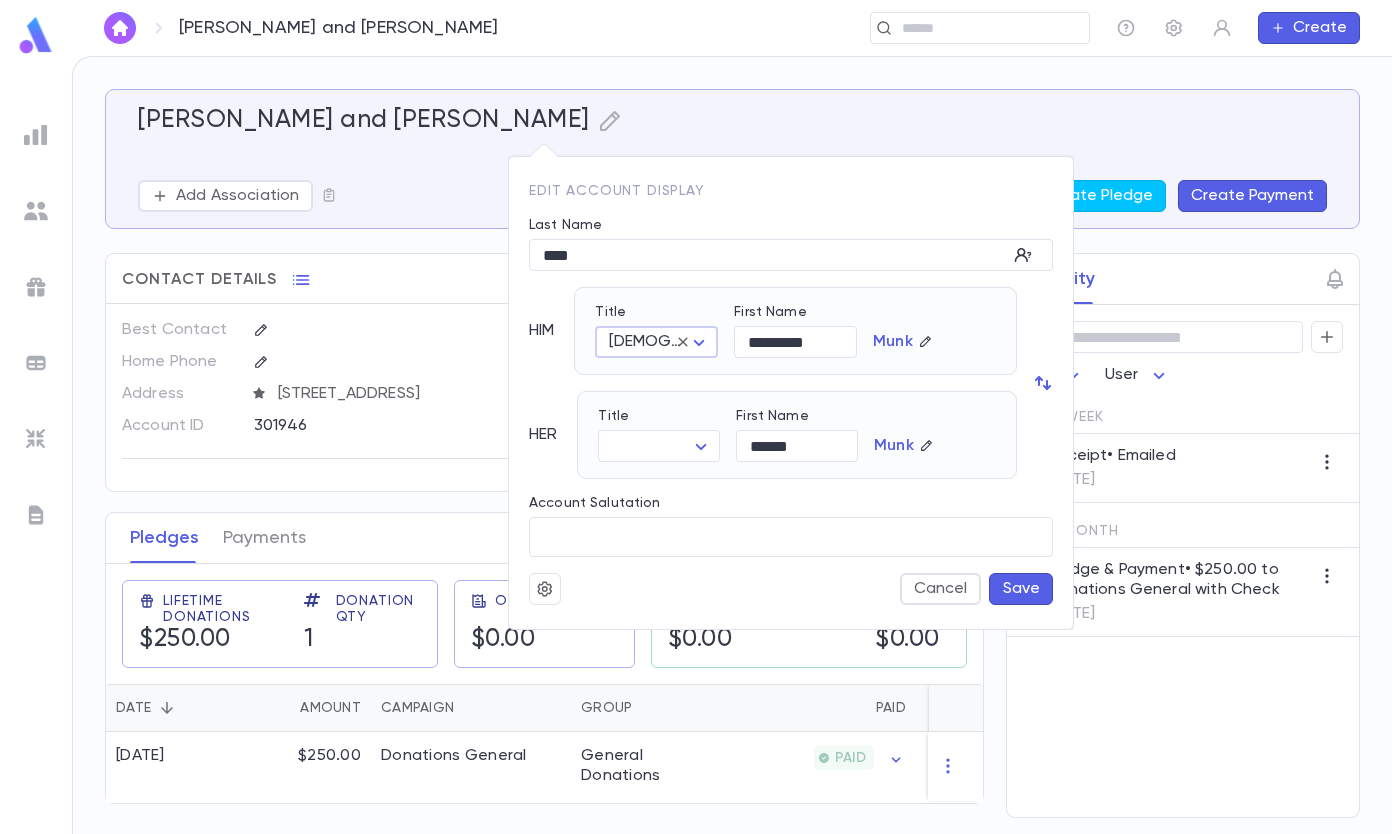 click on "​ ​" at bounding box center [659, 446] 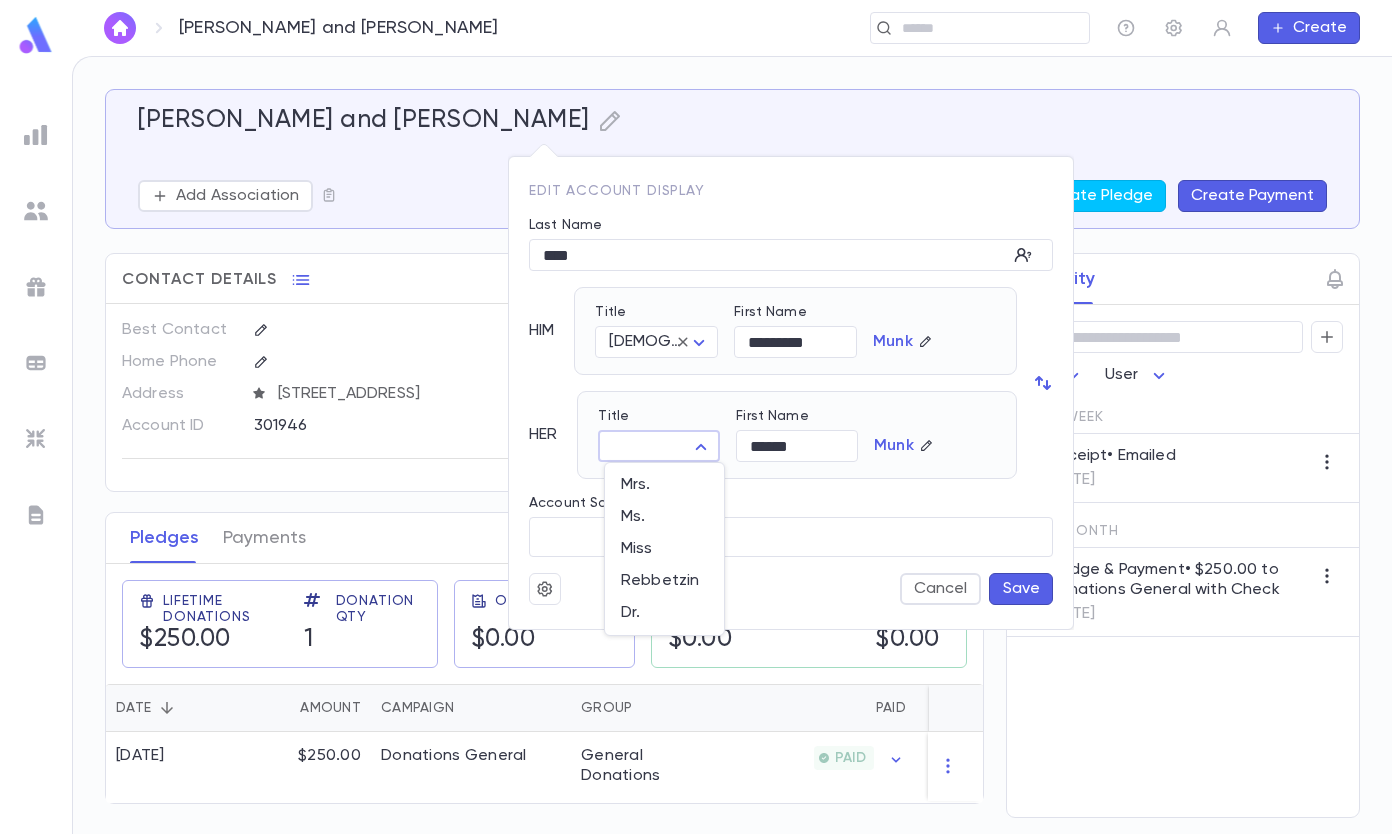 click on "[PERSON_NAME] and [PERSON_NAME] ​  Create   [PERSON_NAME] and [PERSON_NAME] Add Association Create Pledge Create Payment Contact Details Best Contact Home Phone Address [STREET_ADDRESS] Account ID 301946 Individuals [PERSON_NAME] [EMAIL_ADDRESS][DOMAIN_NAME] [PERSON_NAME] Pledges Payments  Automatic Letters On Lifetime Donations $250.00 Donation Qty 1 Outstanding $0.00 Recurring Monthly $0.00 This Year $0.00 Date Amount Campaign Group Paid Outstanding Installments Notes [DATE] $250.00 Donations General General Donations PAID $0.00 1 Activity ​ Type User This Week Receipt  • Emailed [DATE] This Month Pledge & Payment  • $250.00 to Donations General with Check [DATE] Profile Log out Account Pledge Payment Remove Remove Annual Summary Pin Pin Delete Edit Account Display Last Name **** ​ HIM Title Rabbi ***** ​ First Name ********* ​ [PERSON_NAME] HER Title ​ ​ First Name ****** ​ [PERSON_NAME] Account Salutation ​ Cancel Save Merge Deactivate Mrs. Ms. Miss Rebbetzin Dr." at bounding box center (696, 445) 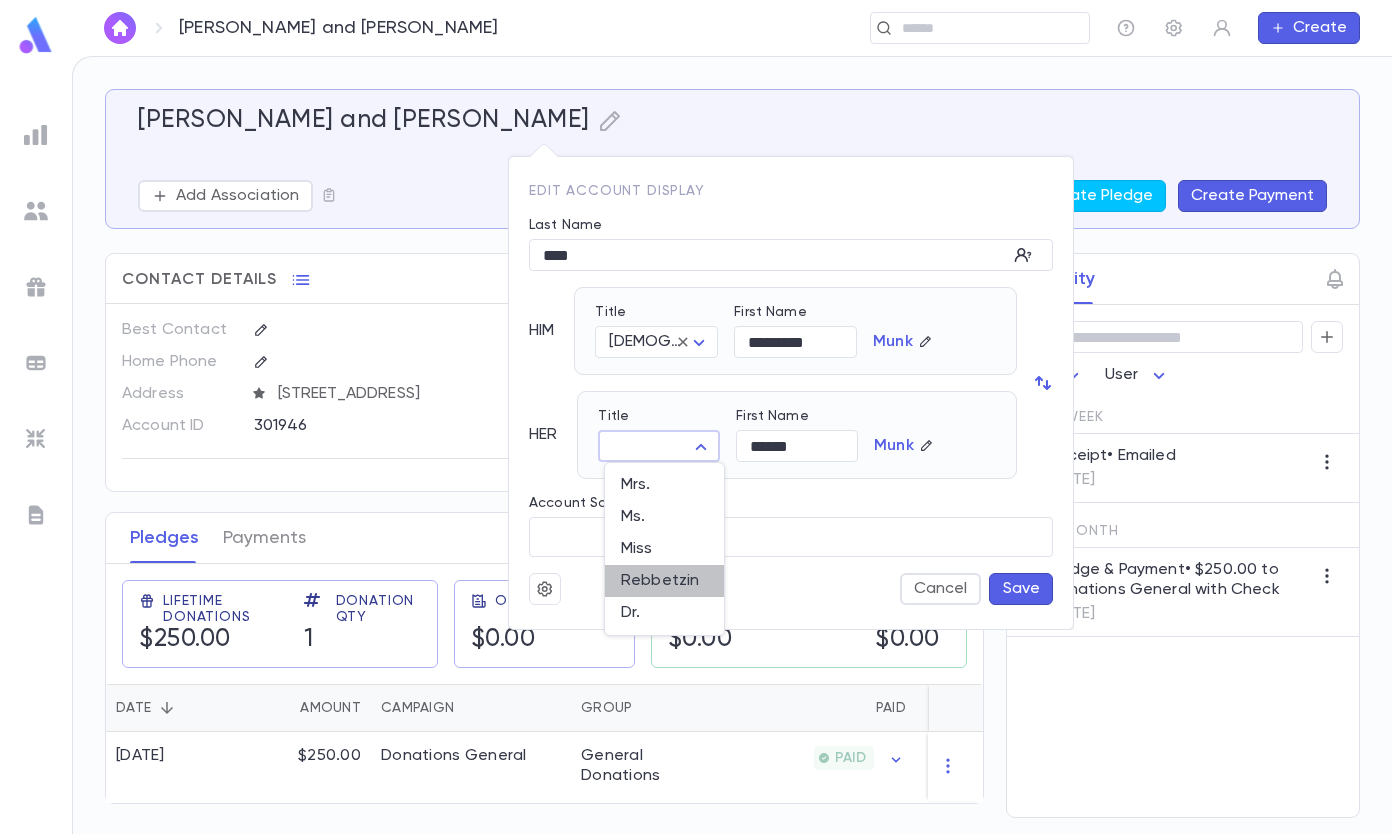 click on "Rebbetzin" at bounding box center (664, 581) 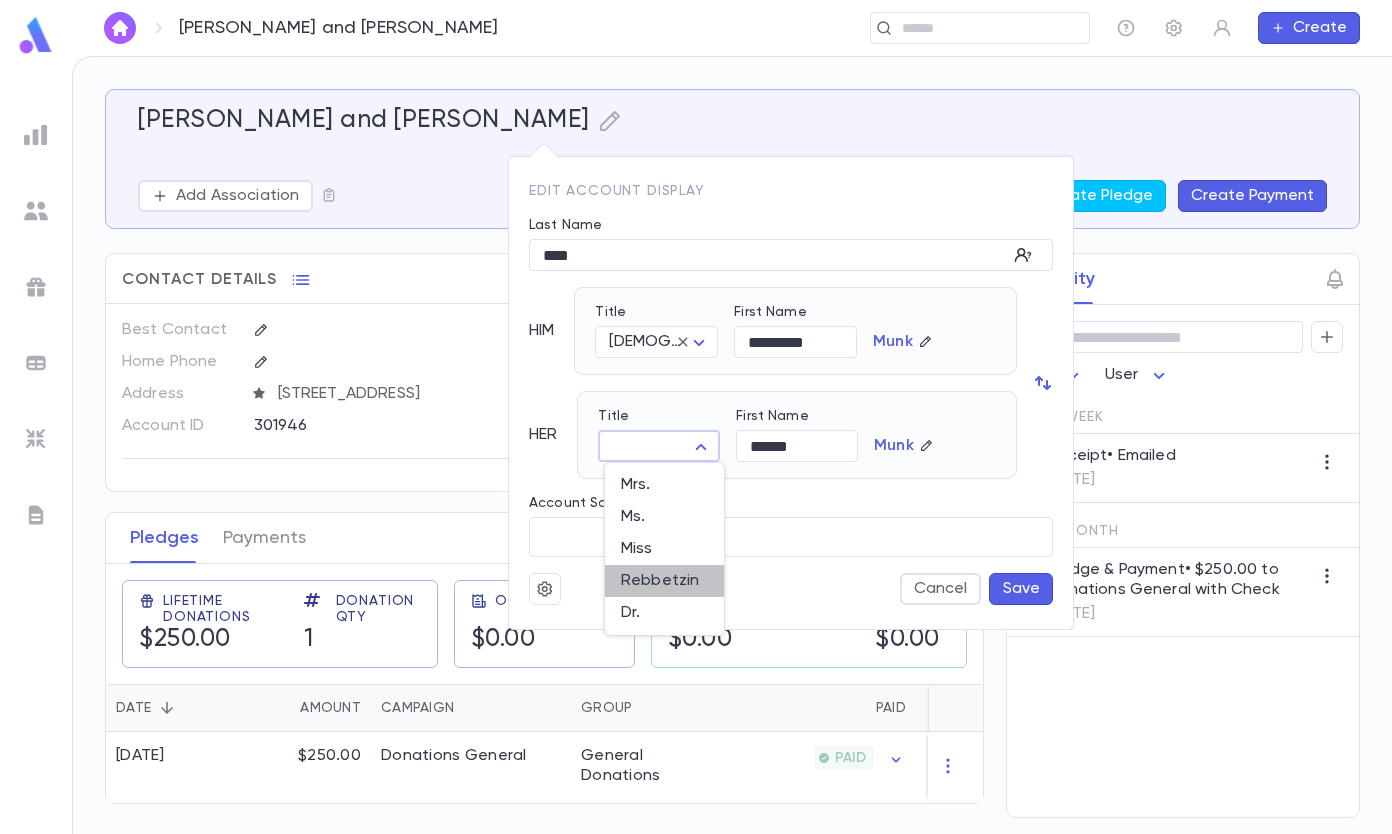 type on "*********" 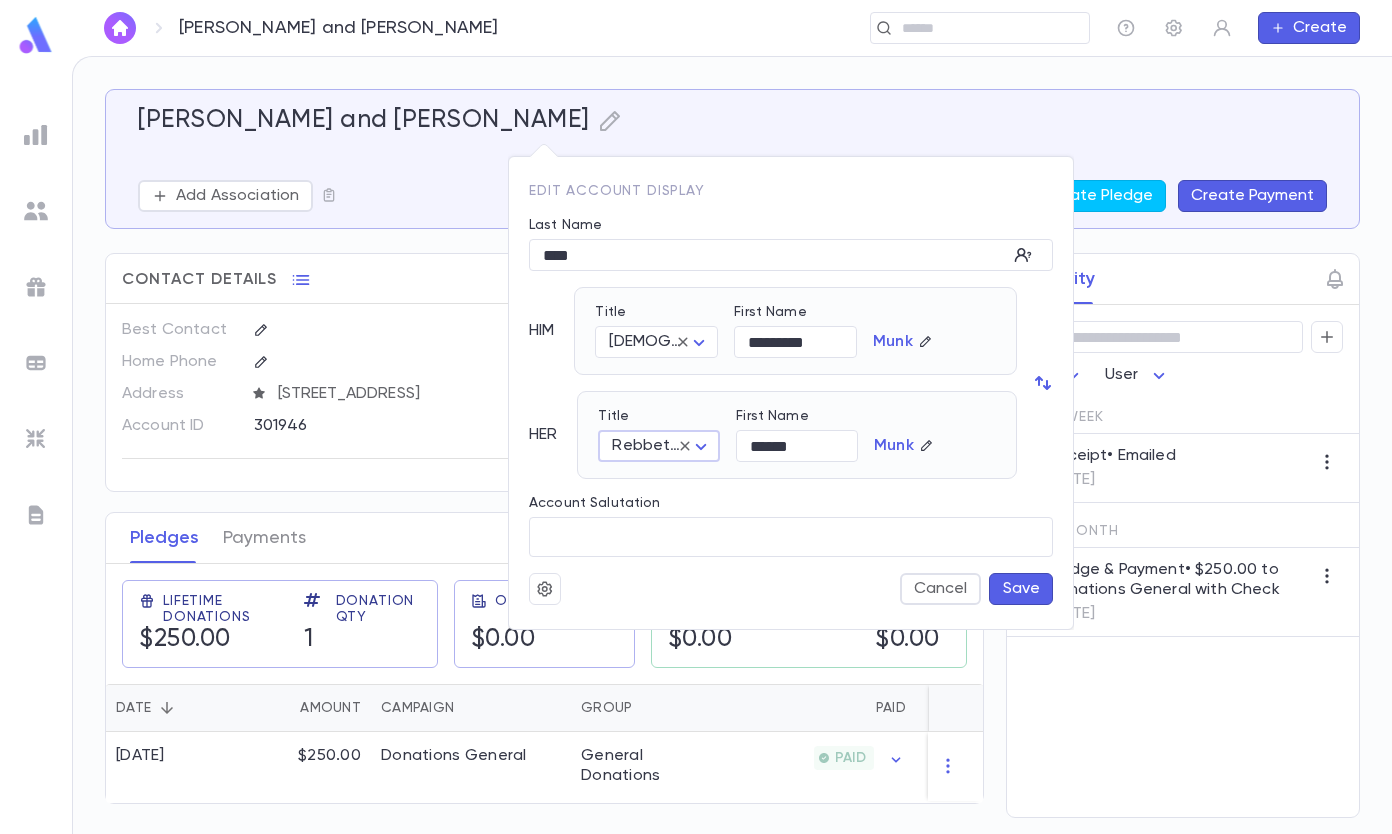 click on "Save" at bounding box center [1021, 589] 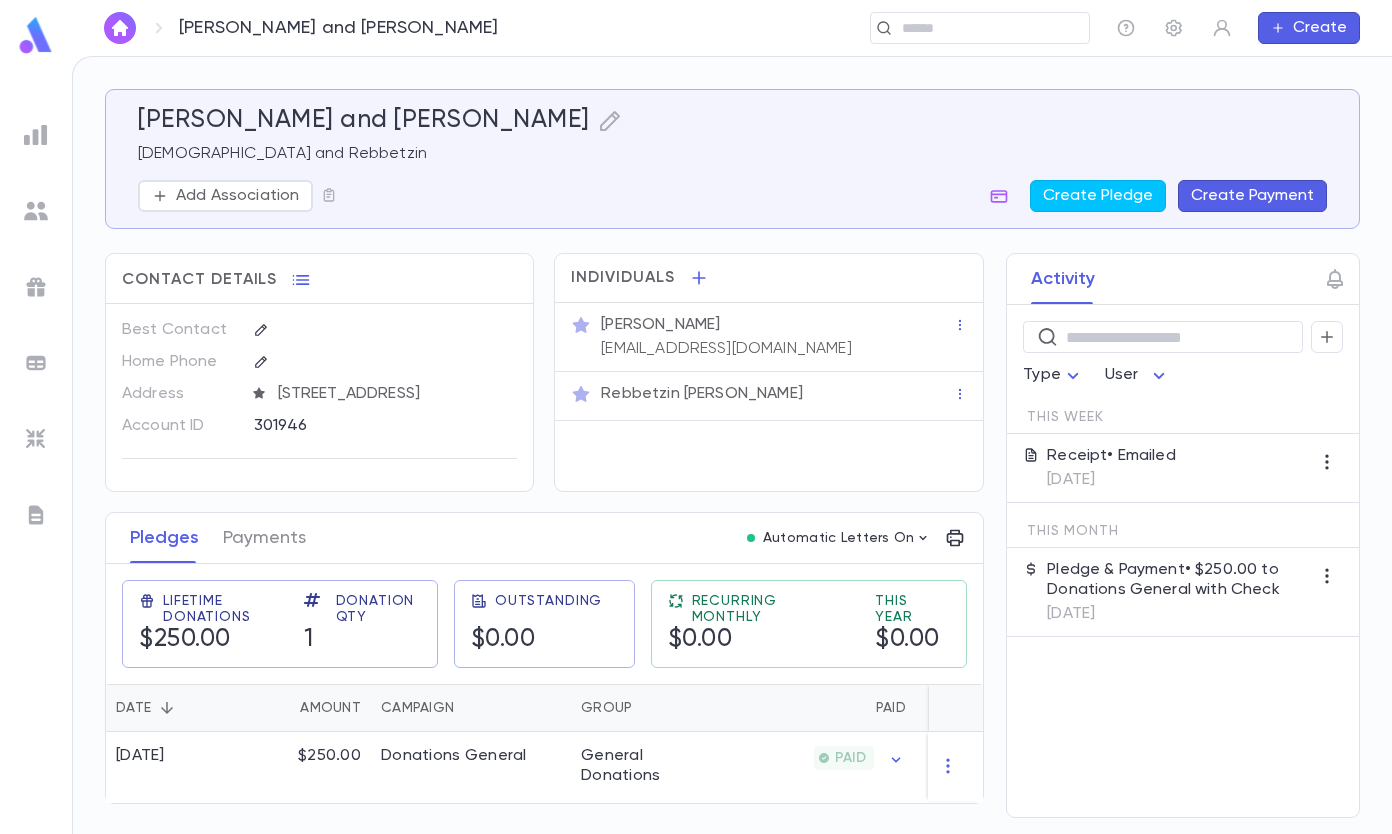 click at bounding box center [973, 28] 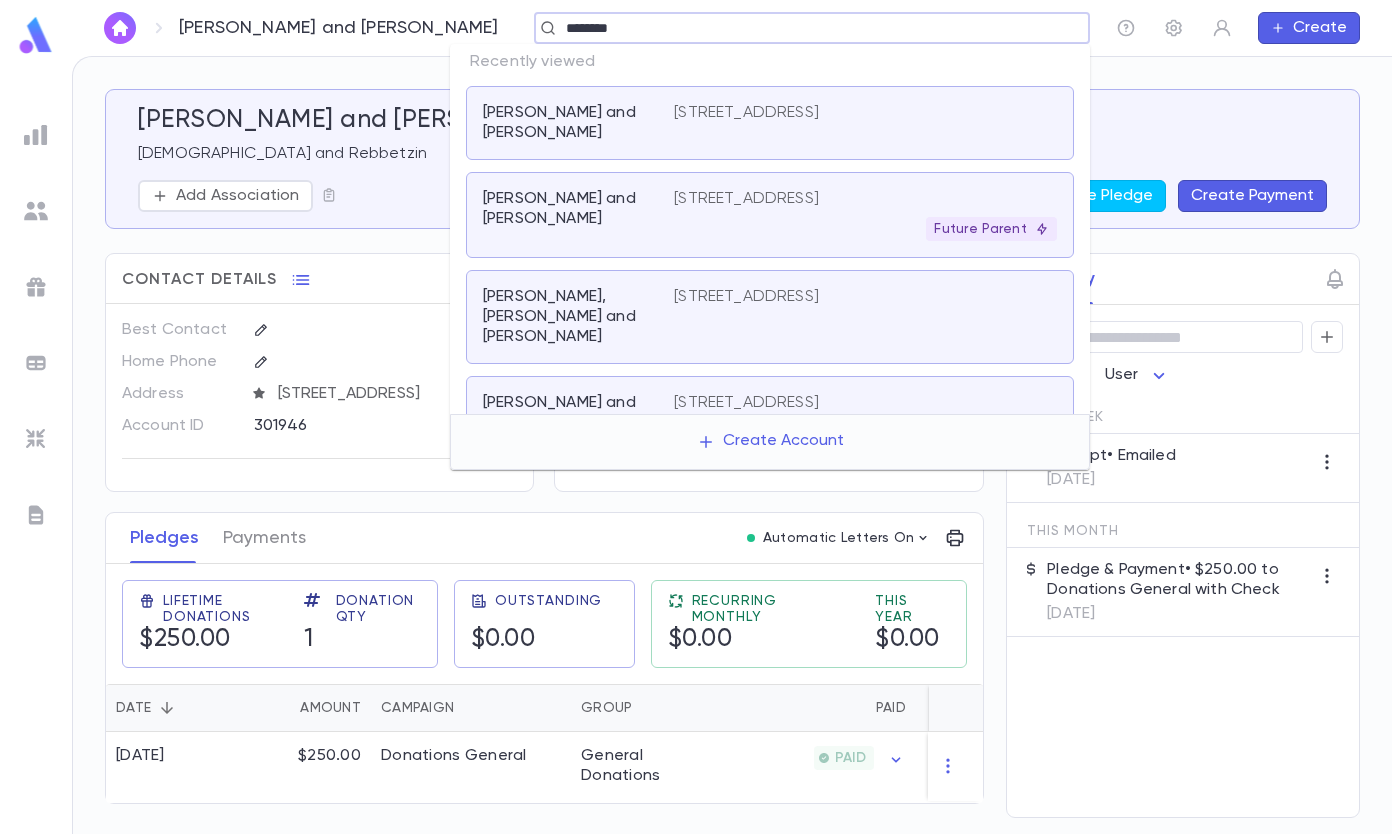 type on "********" 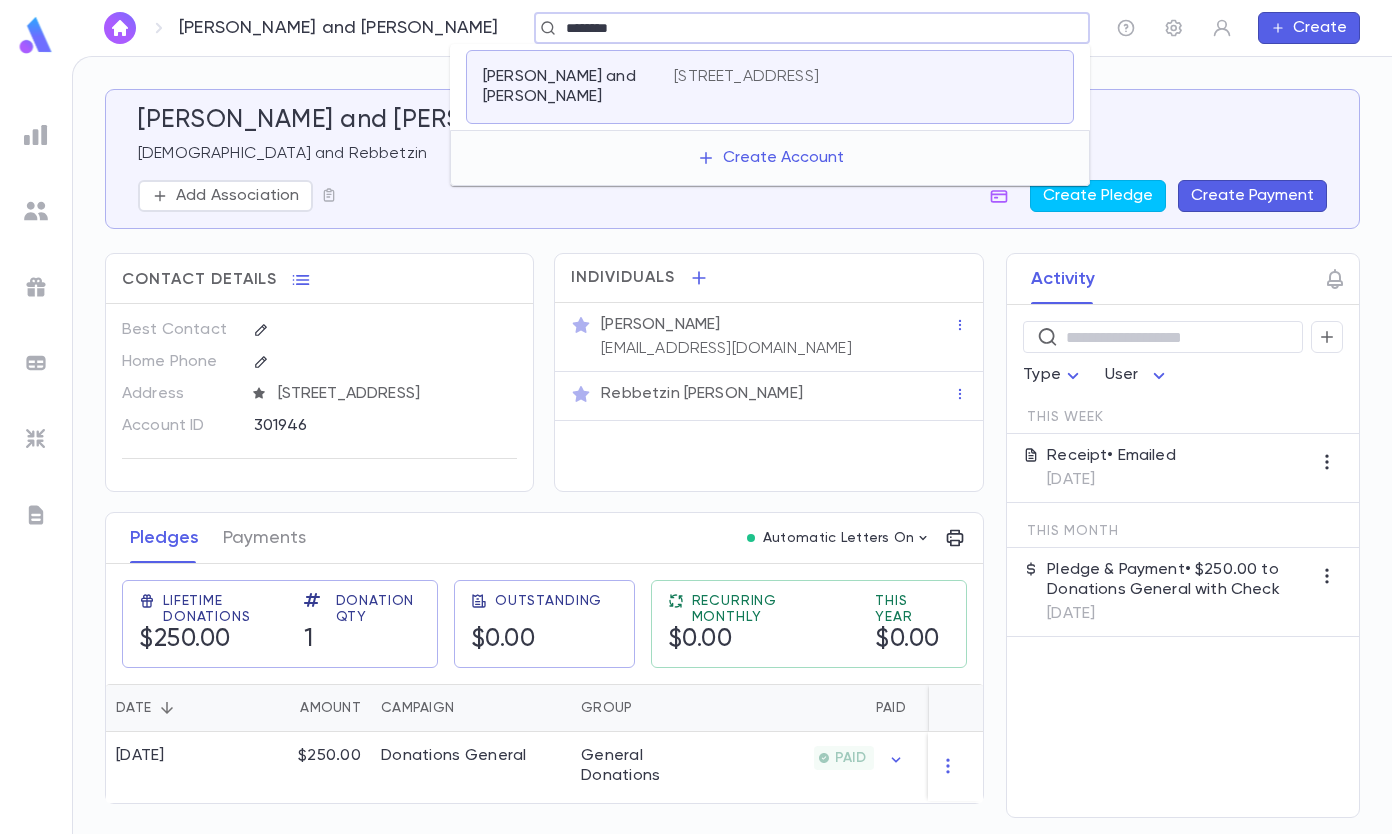 click on "[PERSON_NAME][GEOGRAPHIC_DATA] [STREET_ADDRESS]" at bounding box center (770, 87) 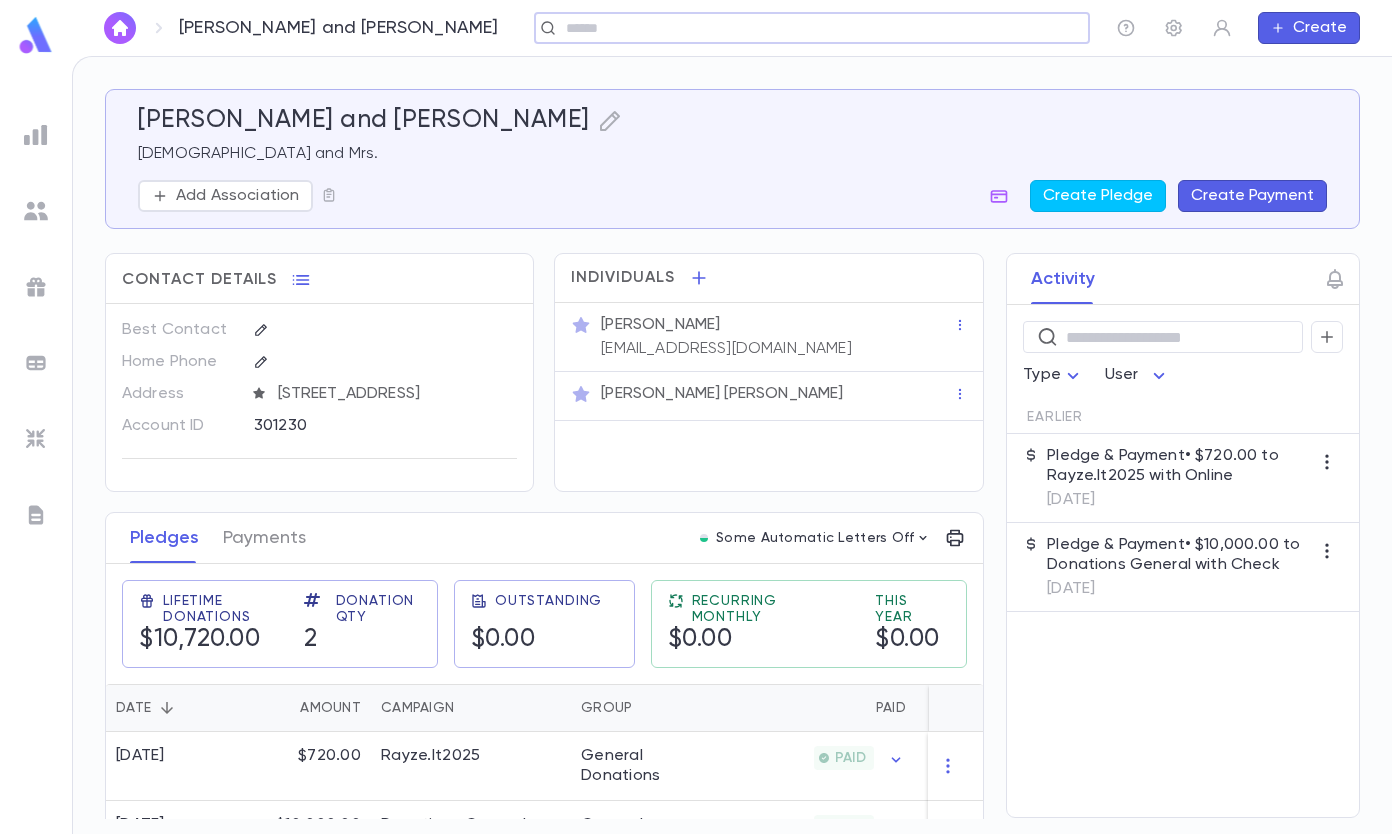 scroll, scrollTop: 73, scrollLeft: 0, axis: vertical 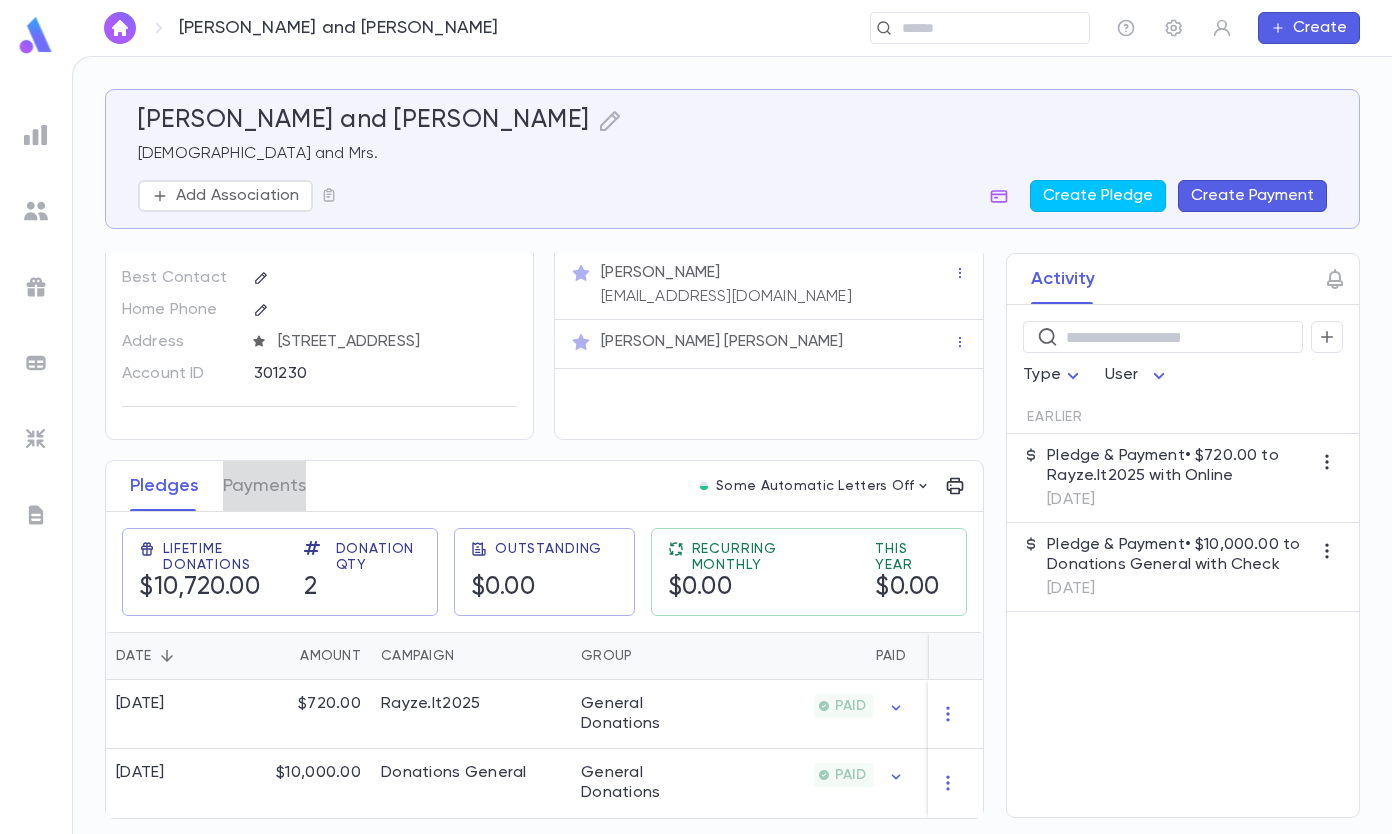 click on "Payments" at bounding box center (264, 486) 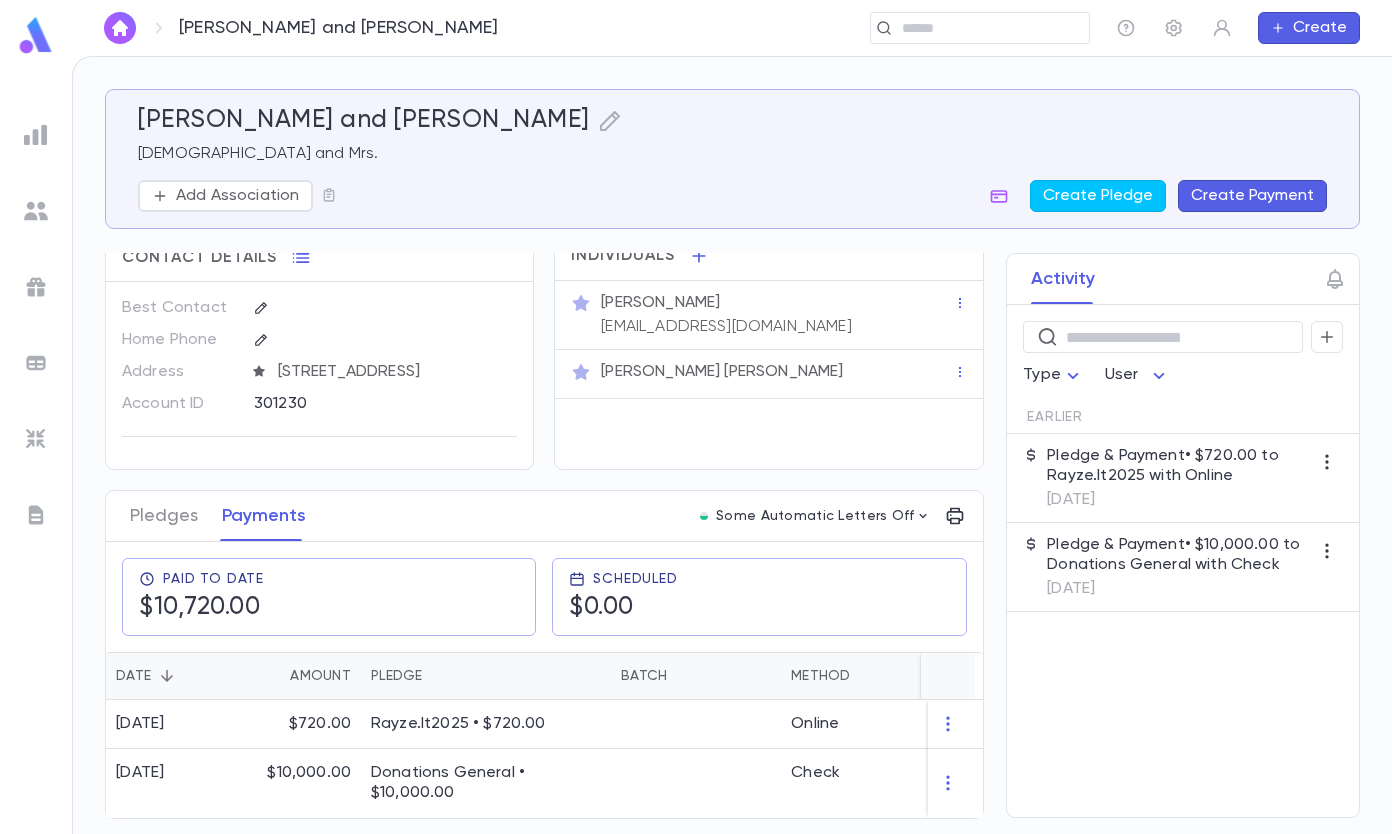 scroll, scrollTop: 43, scrollLeft: 0, axis: vertical 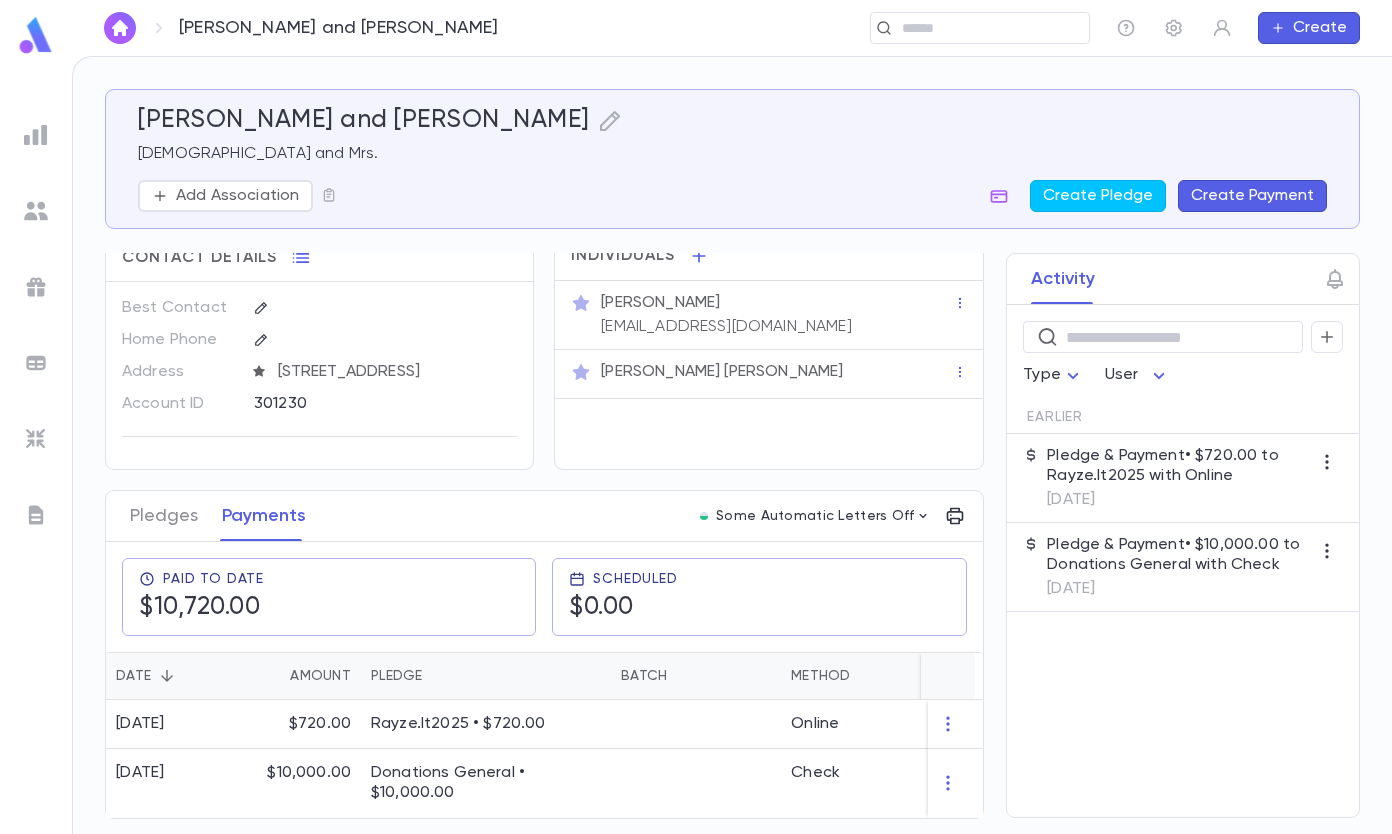 click on "Create Payment" at bounding box center (1252, 196) 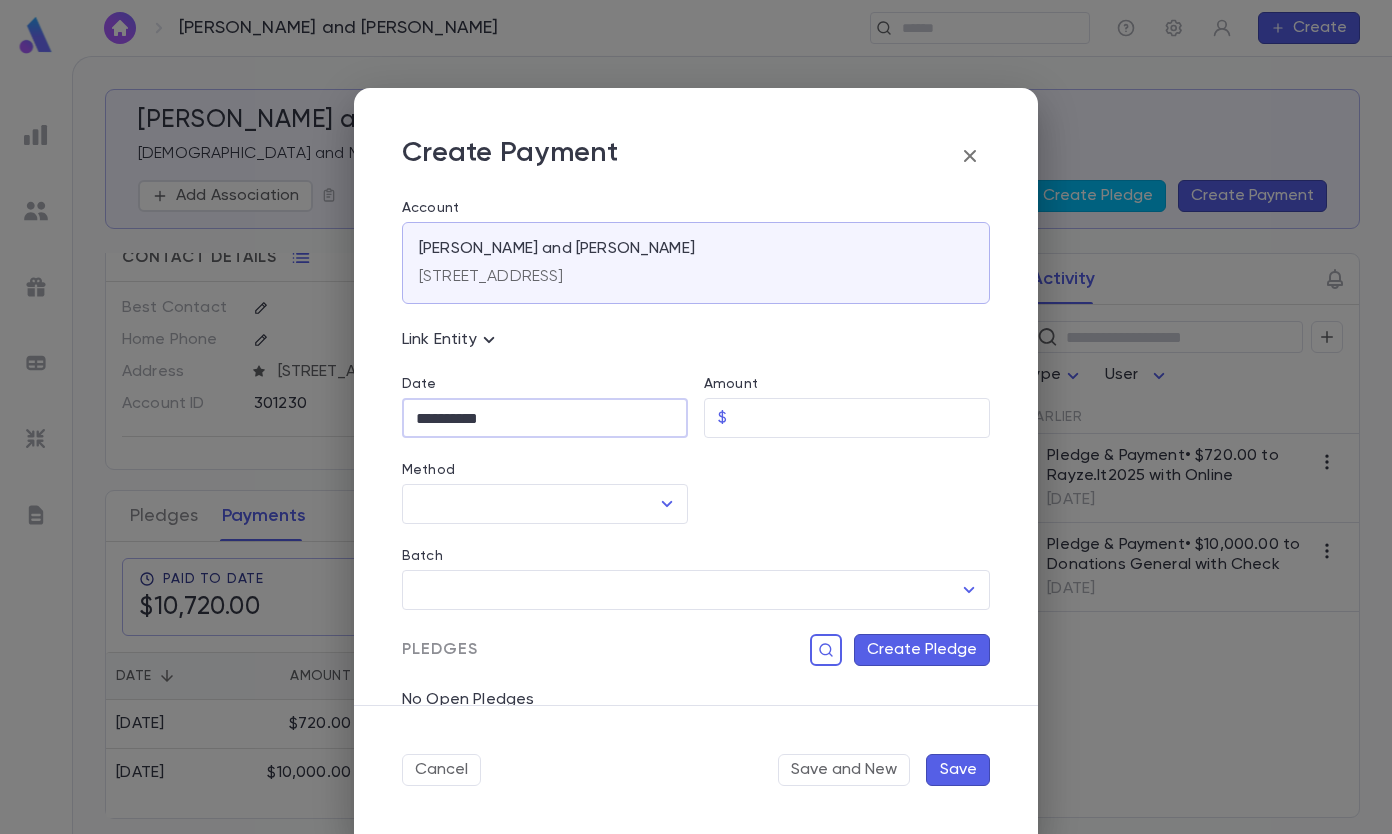click on "**********" at bounding box center [545, 418] 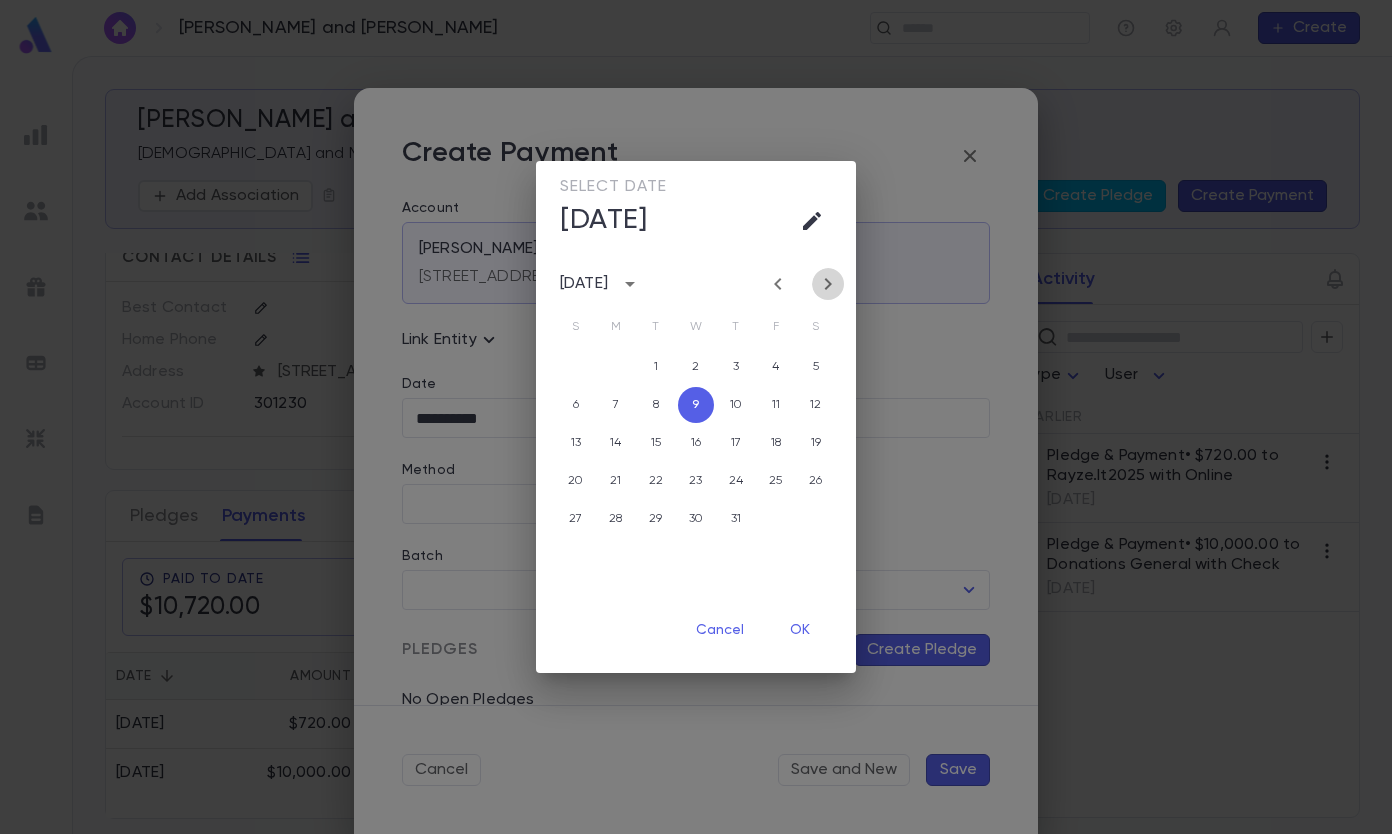 click 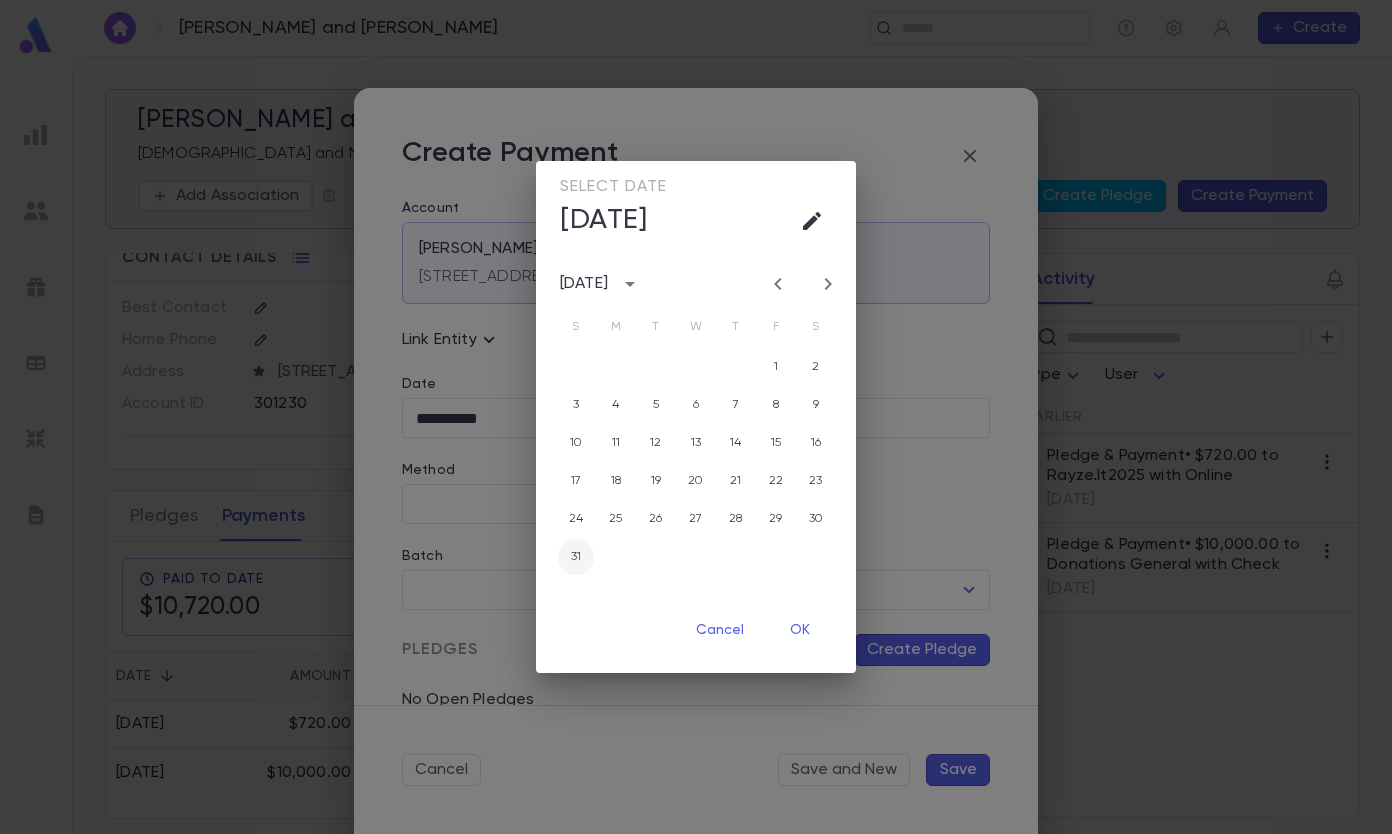 click on "31" at bounding box center (576, 557) 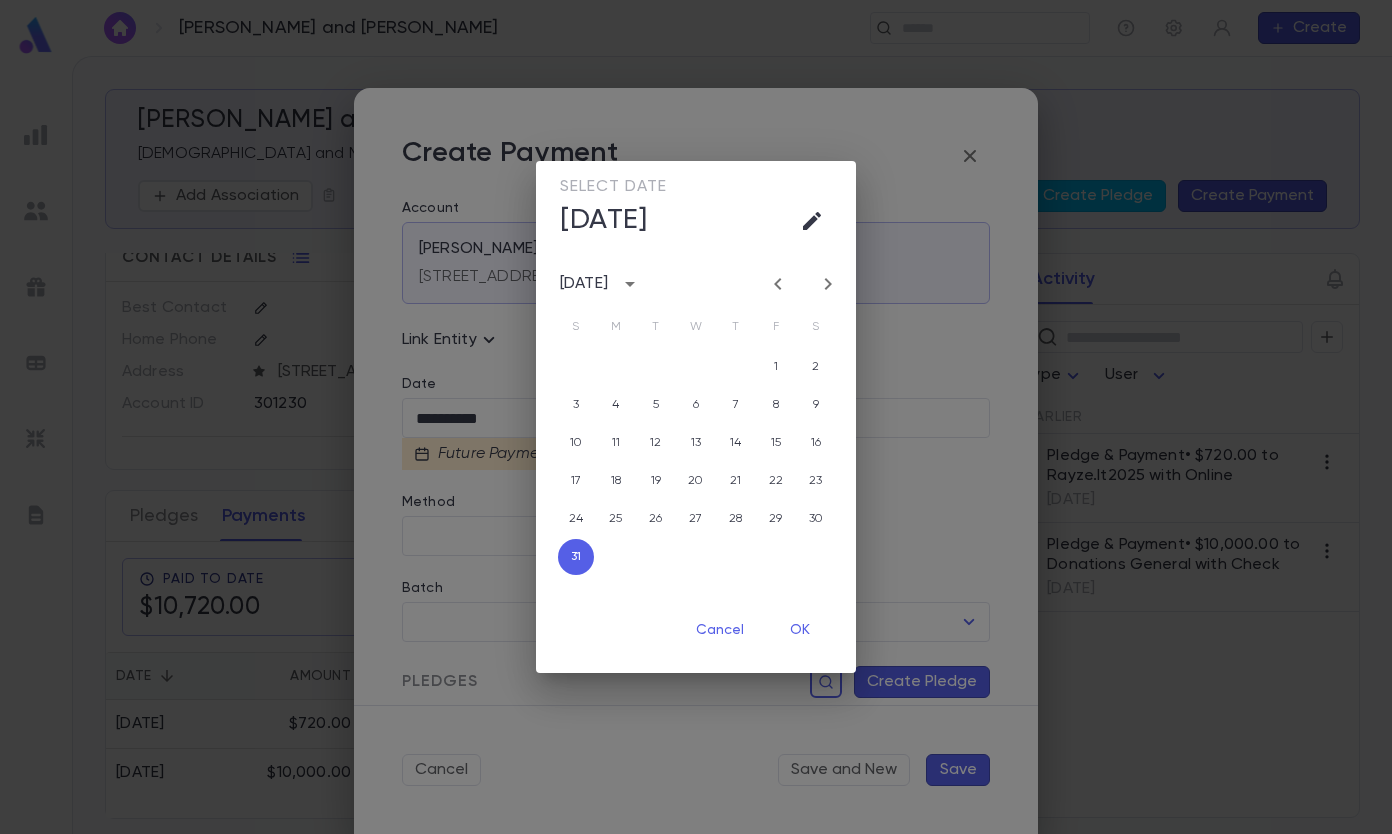 click on "OK" at bounding box center [800, 630] 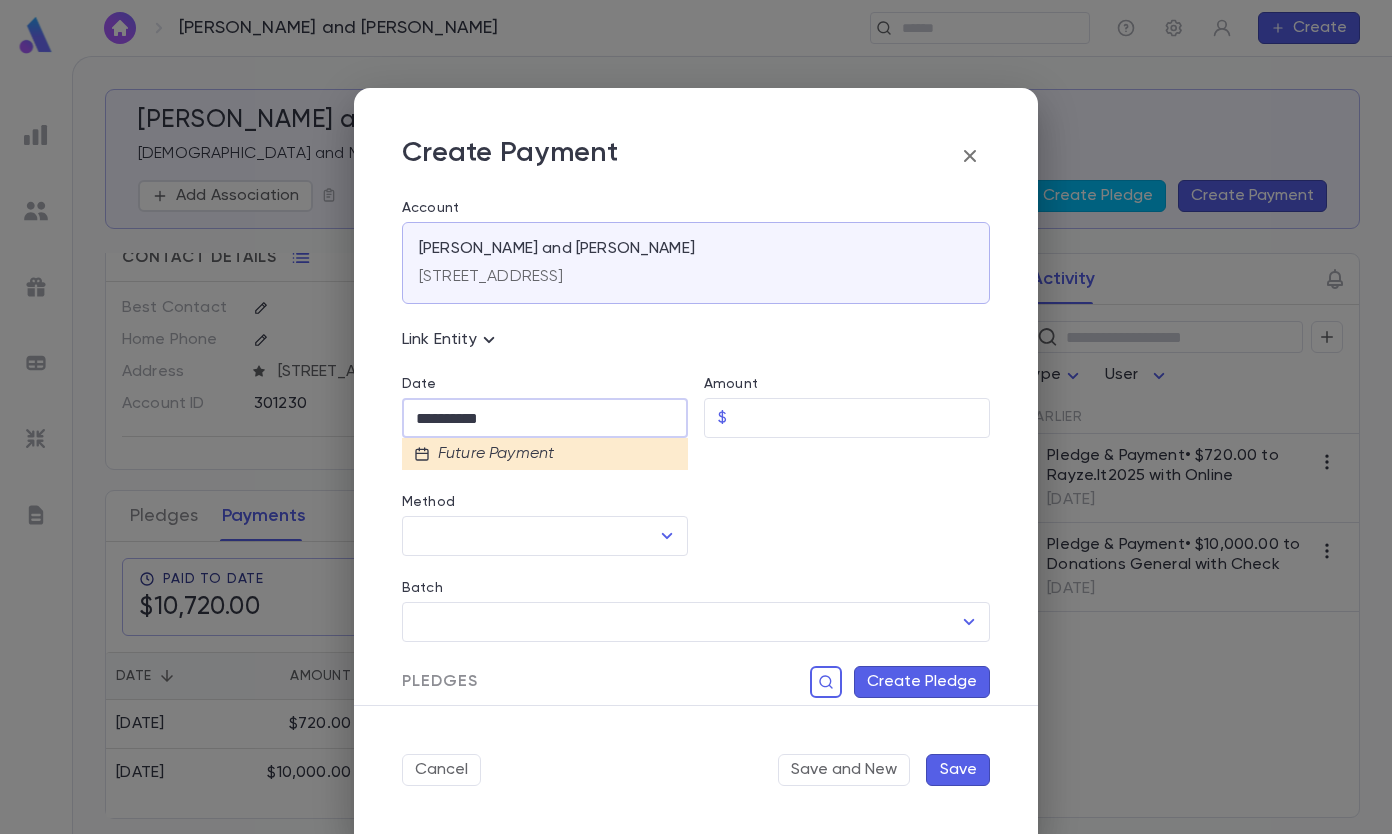 click on "**********" at bounding box center [545, 418] 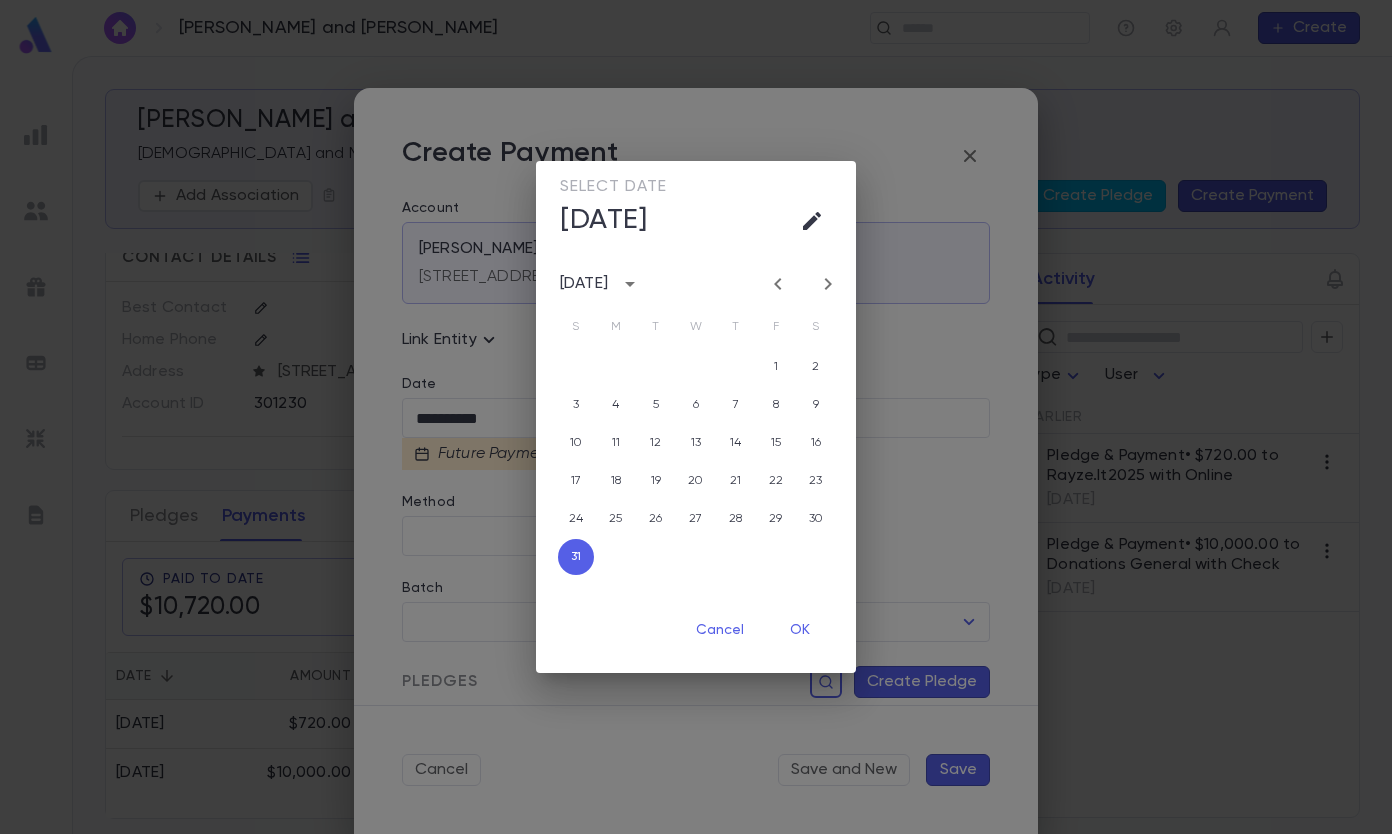 click on "[DATE]" at bounding box center (584, 284) 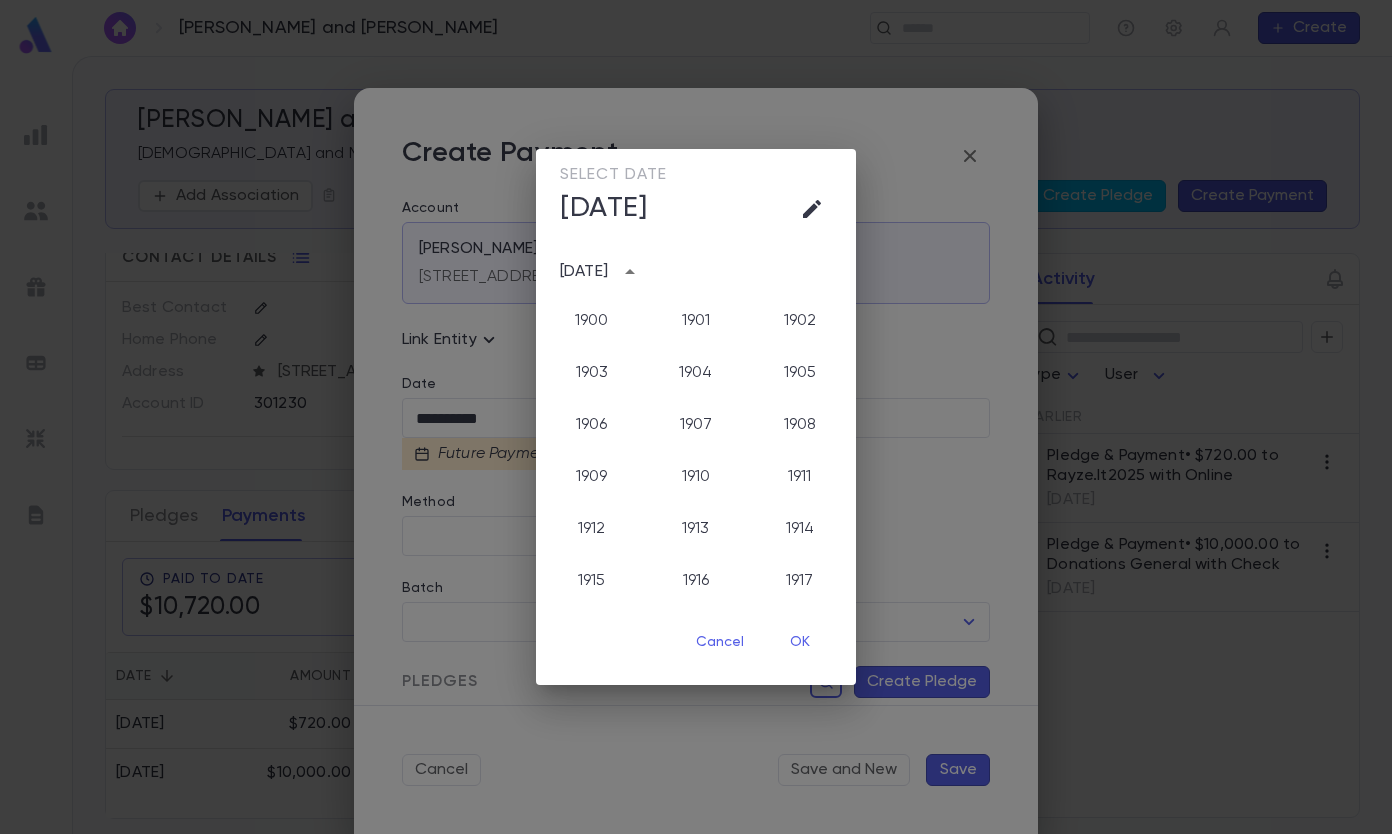scroll, scrollTop: 2006, scrollLeft: 0, axis: vertical 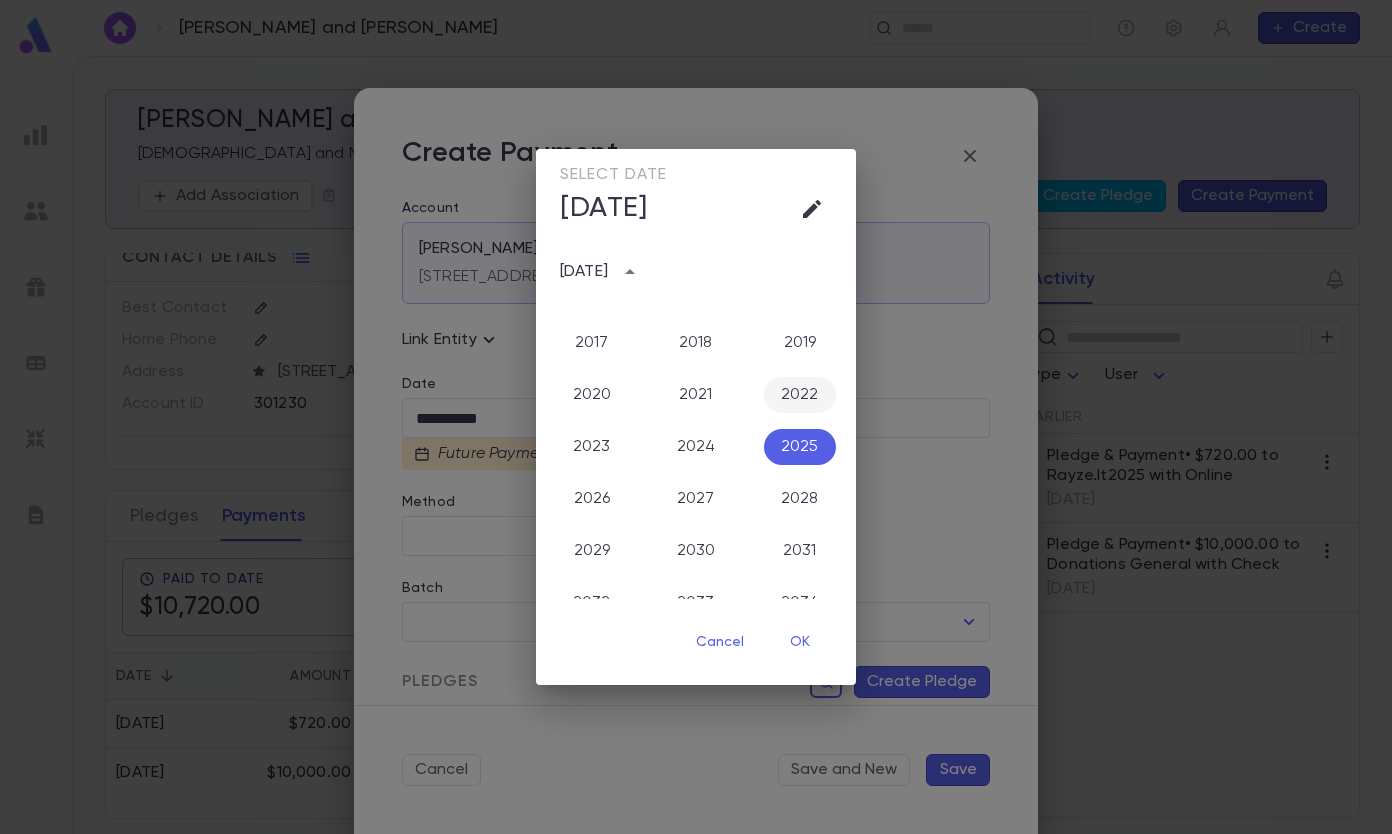 click on "2022" at bounding box center (800, 395) 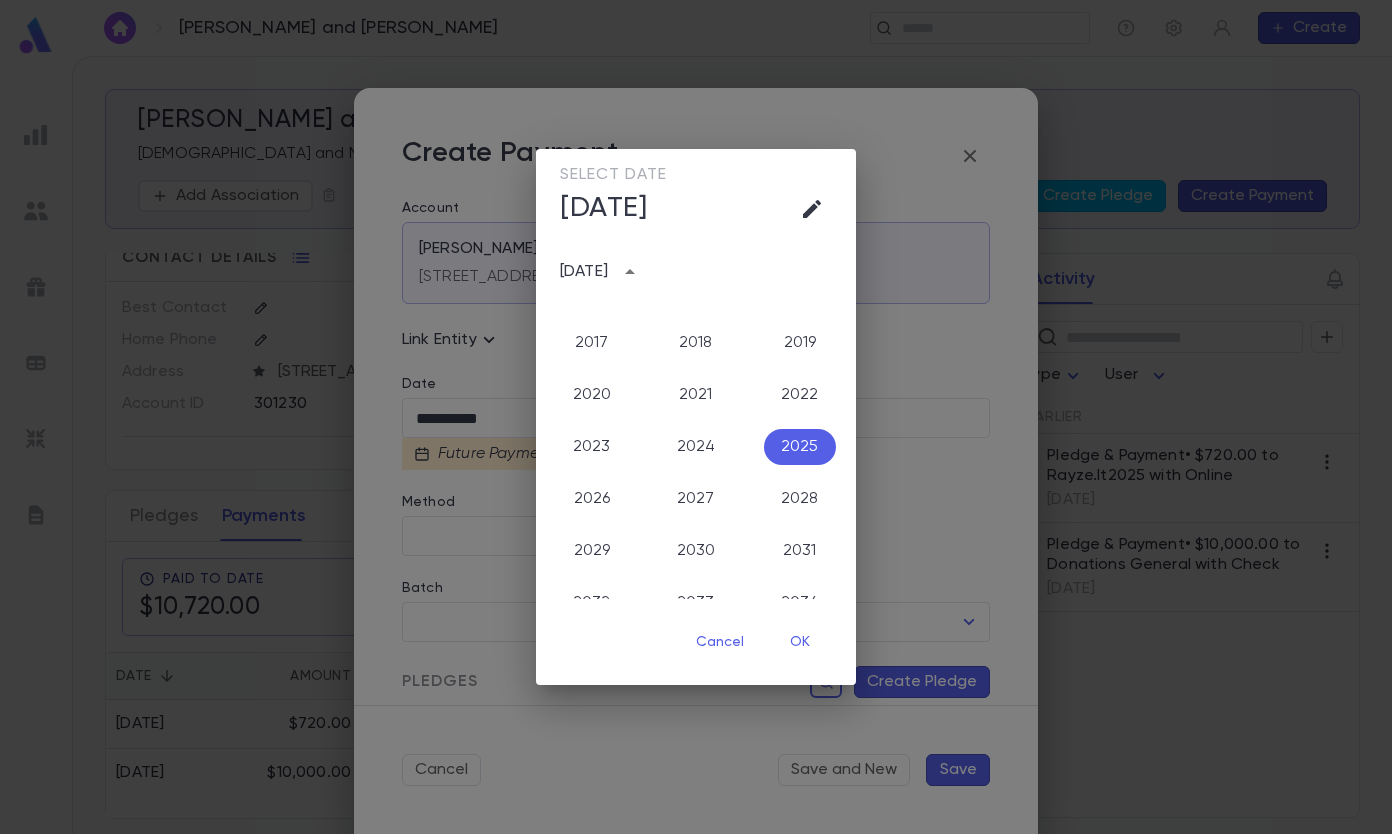 type on "**********" 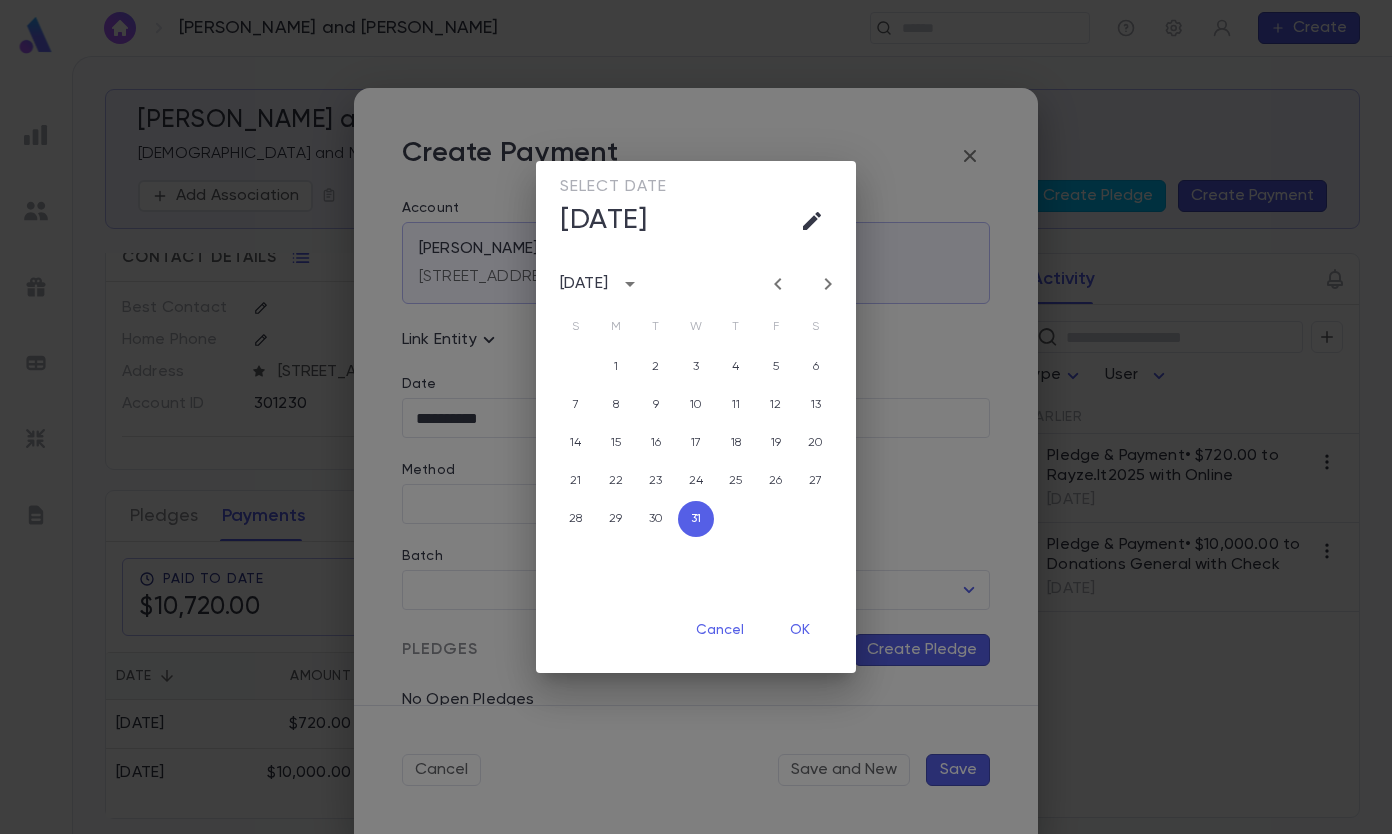 click on "31" at bounding box center (696, 519) 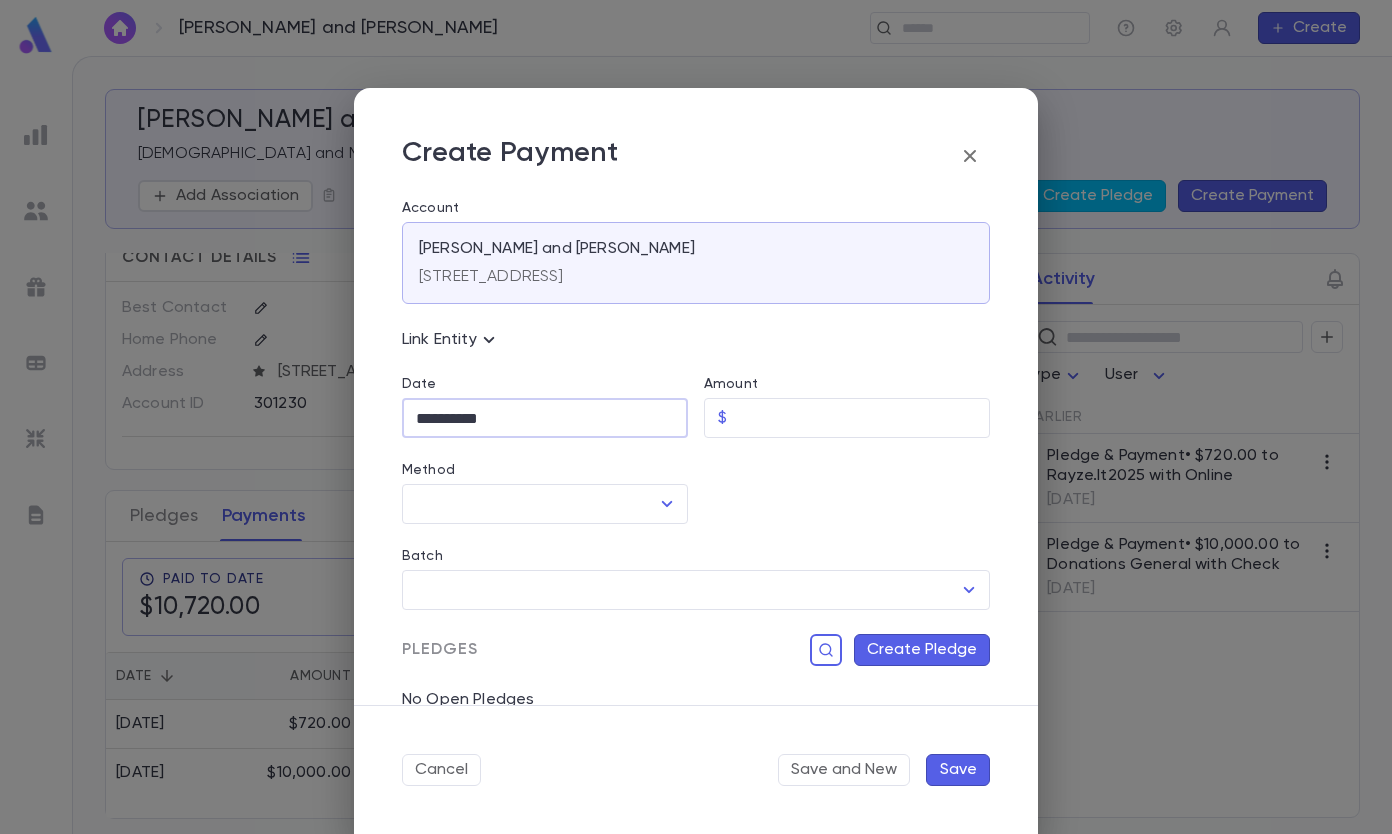 click on "Amount" at bounding box center (862, 418) 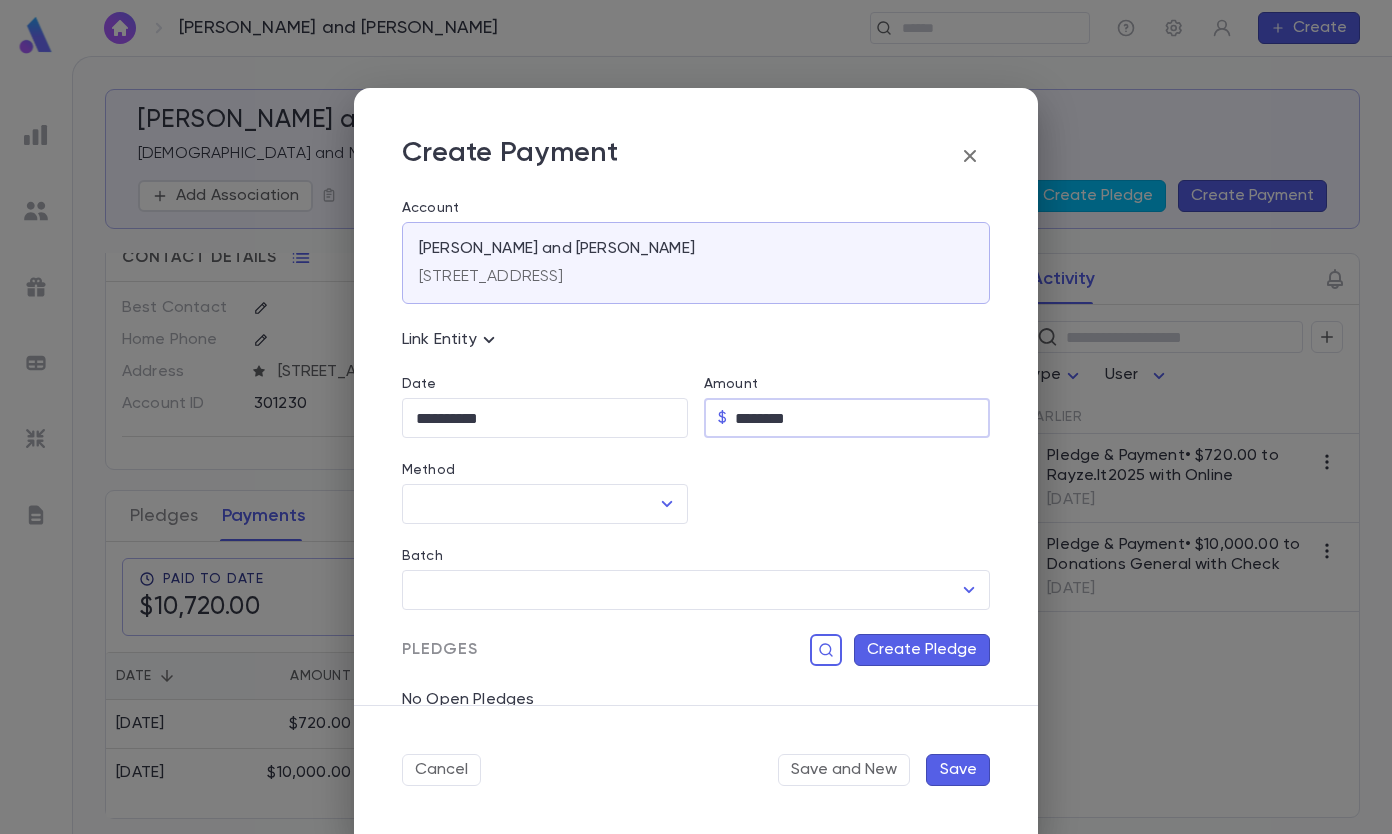 type on "********" 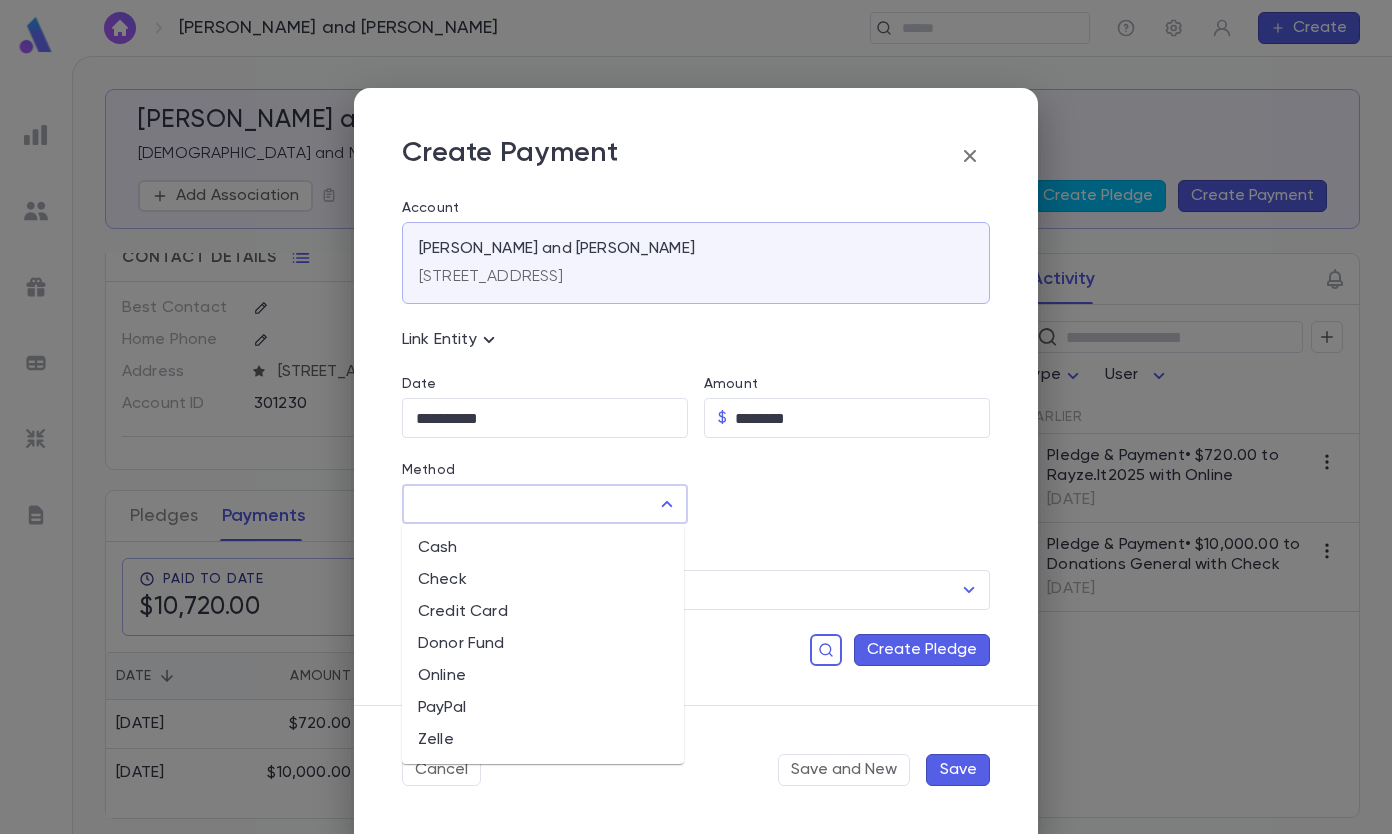 click on "Method" at bounding box center (530, 504) 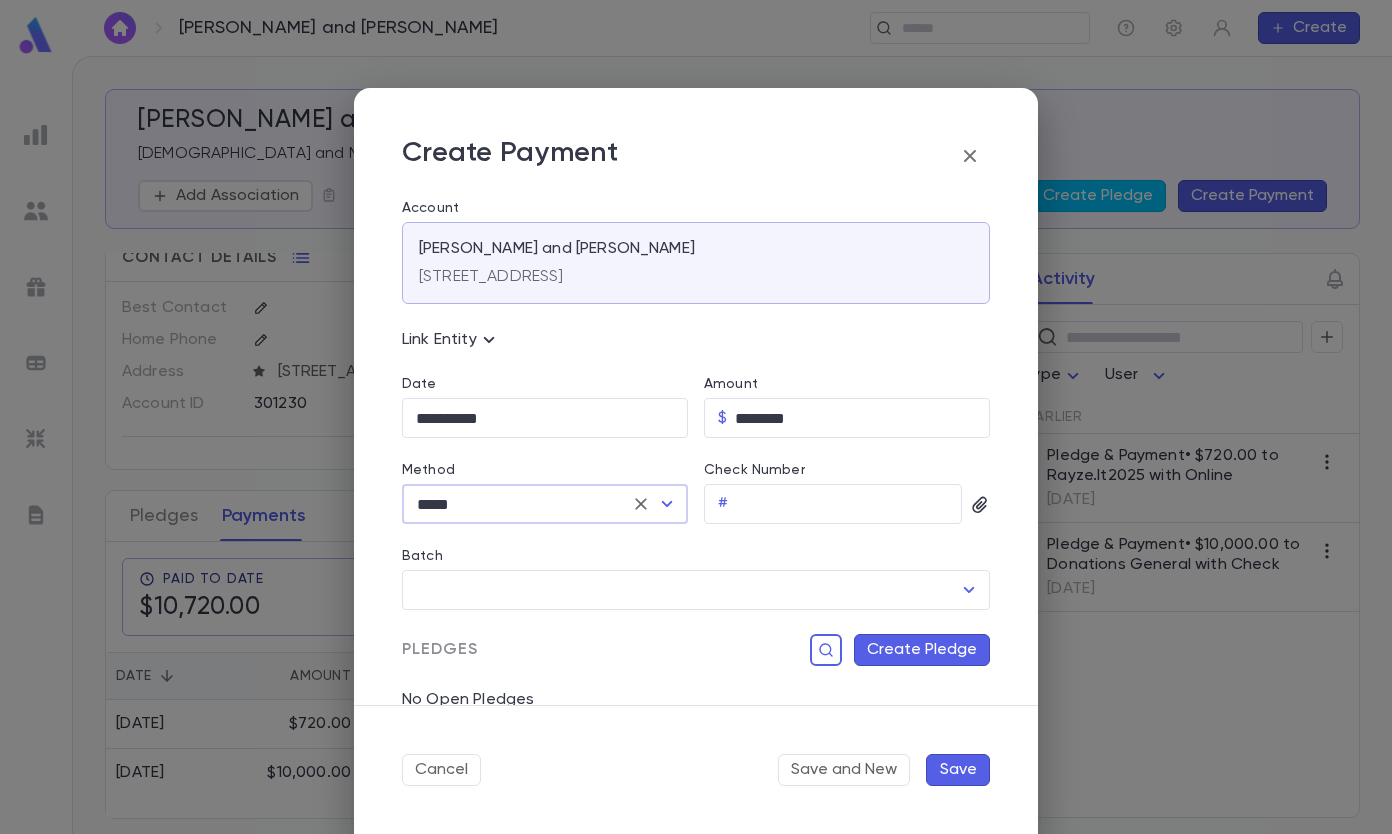 scroll, scrollTop: 204, scrollLeft: 0, axis: vertical 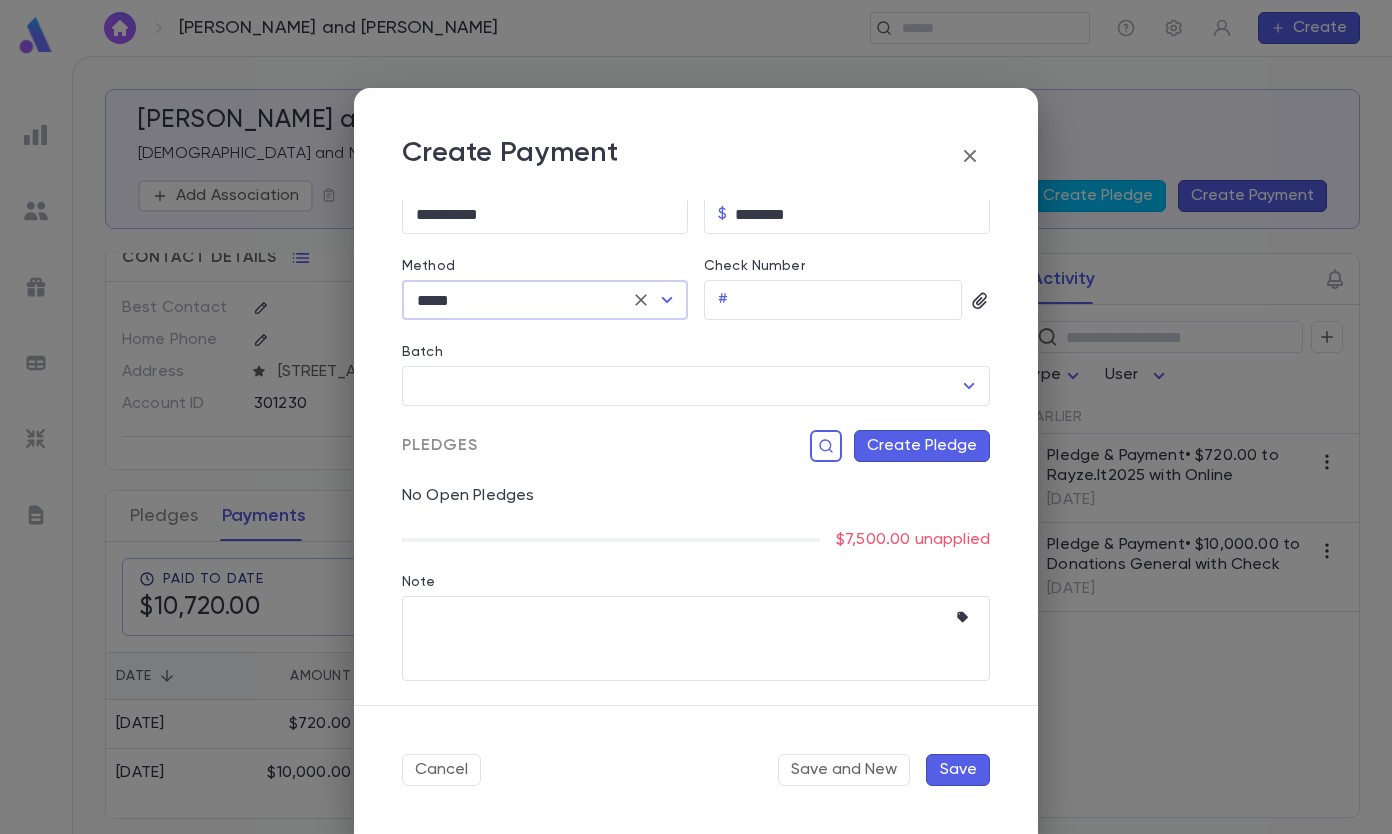 click on "Create Pledge" at bounding box center (922, 446) 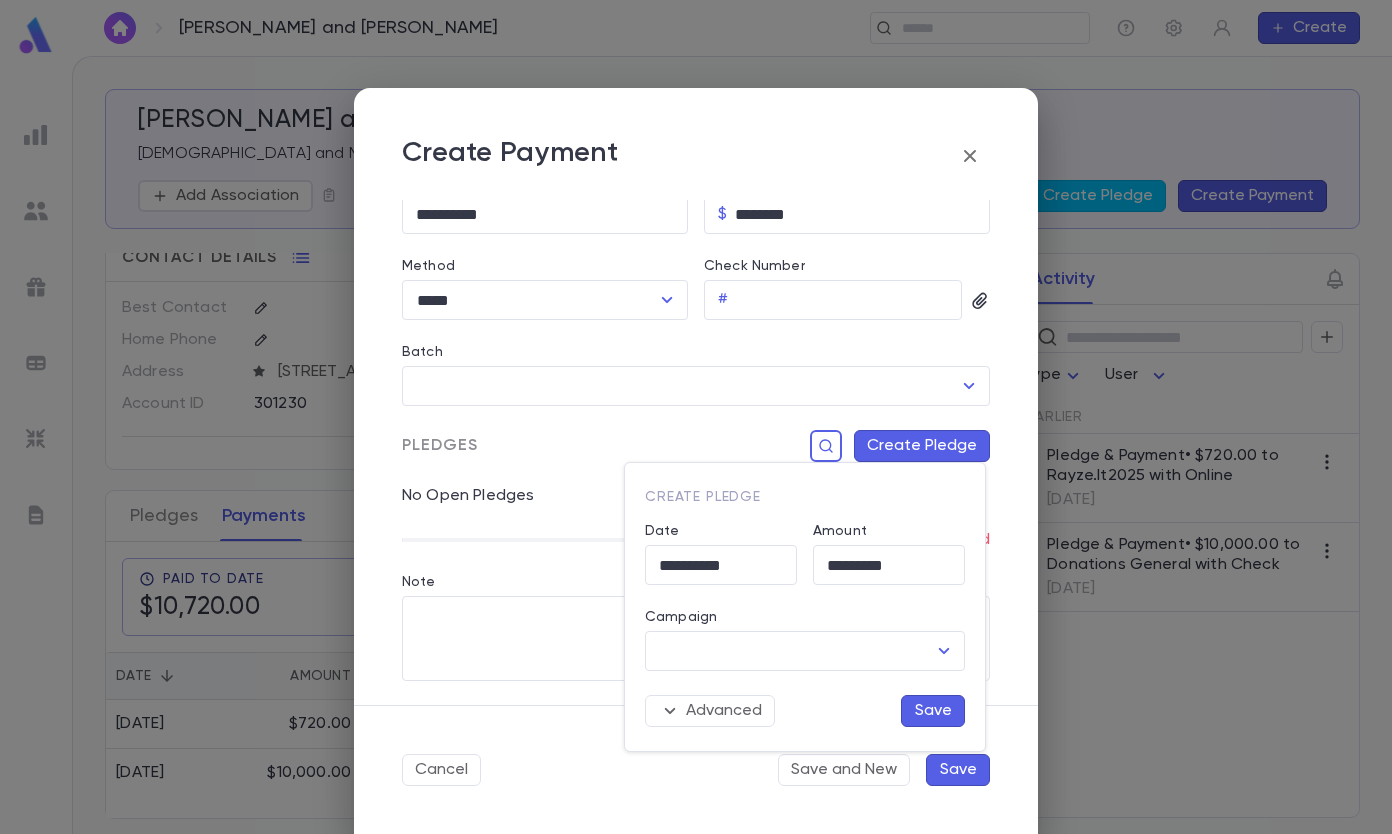 click on "Campaign" at bounding box center [790, 651] 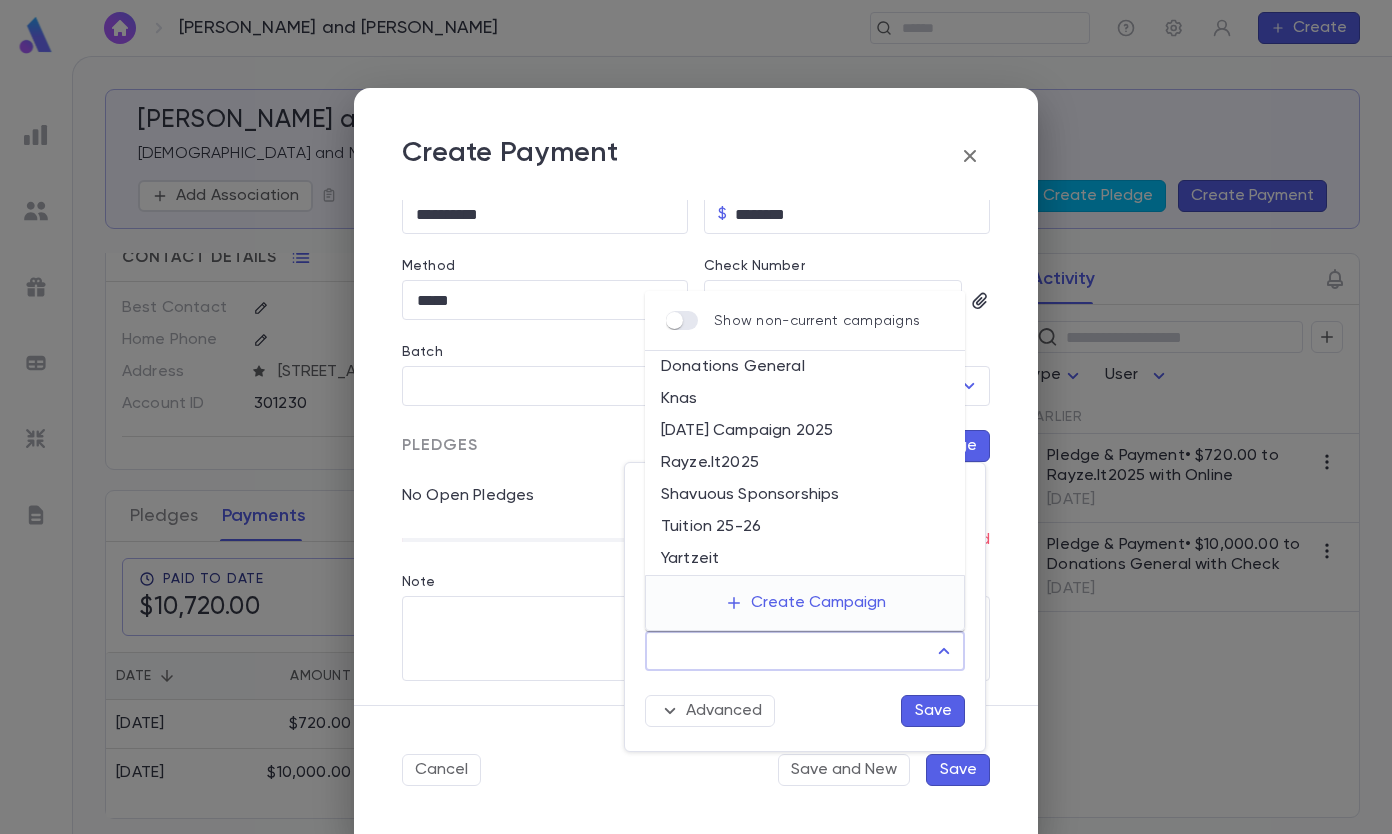 click on "Donations General" at bounding box center [805, 367] 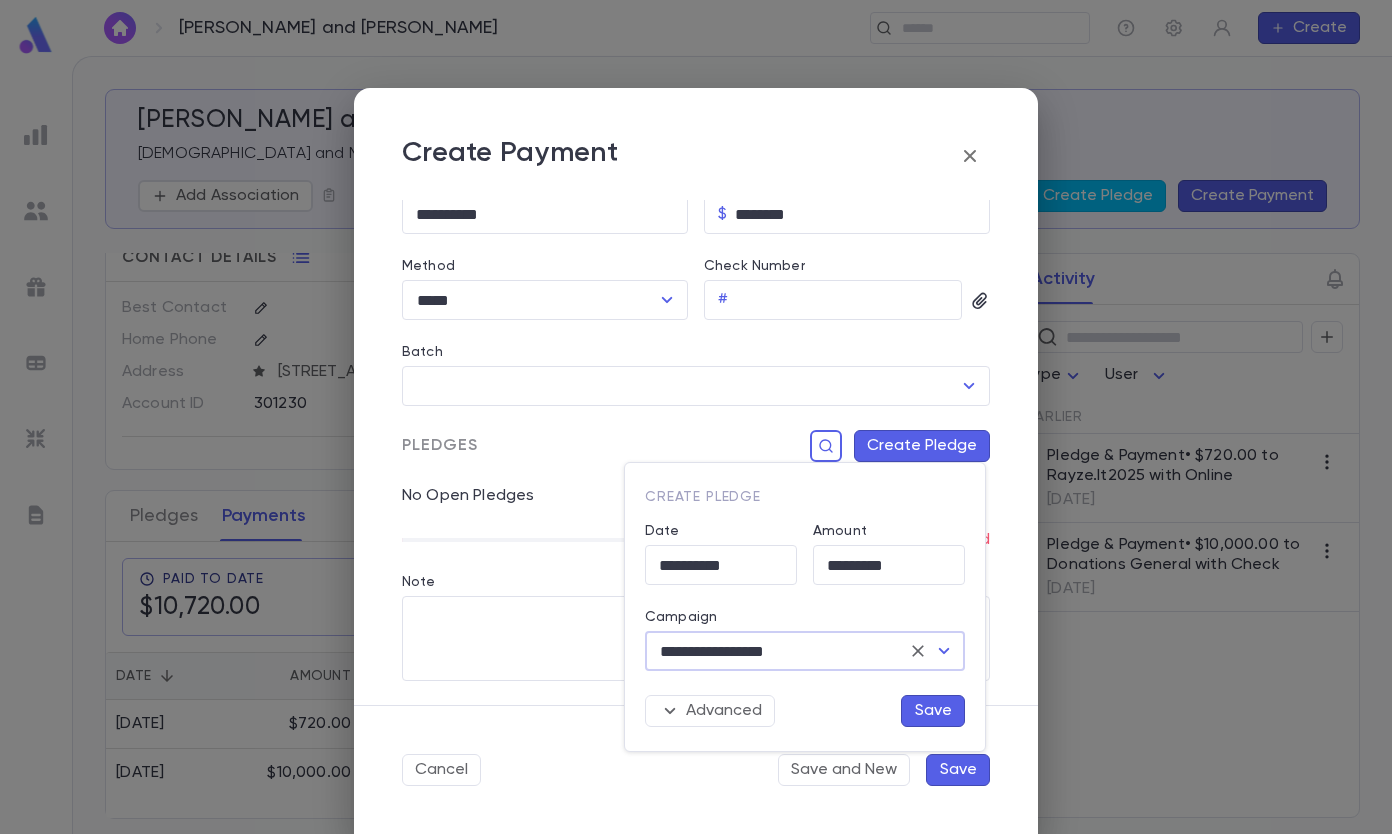 click on "**********" at bounding box center [797, 628] 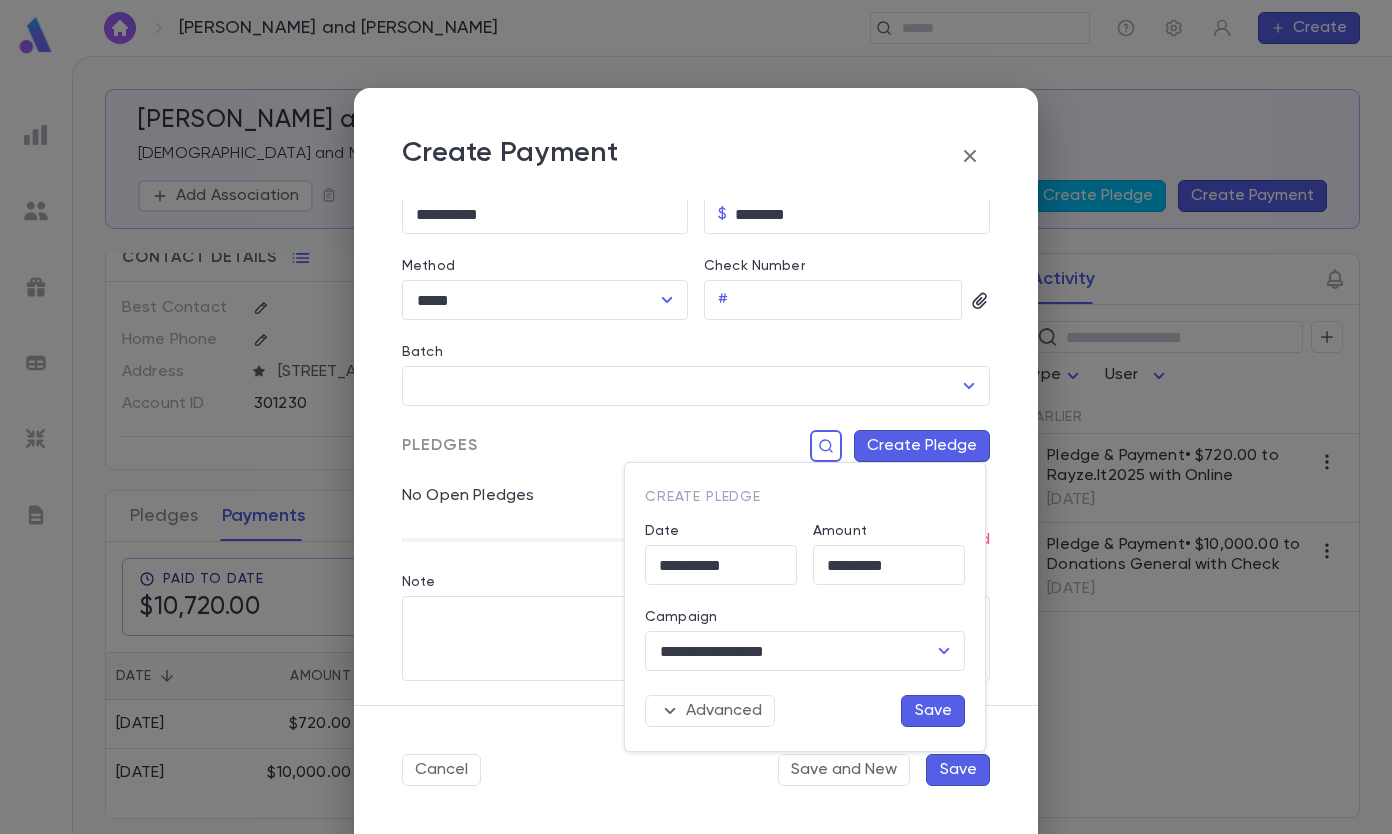 click on "Save" at bounding box center [933, 711] 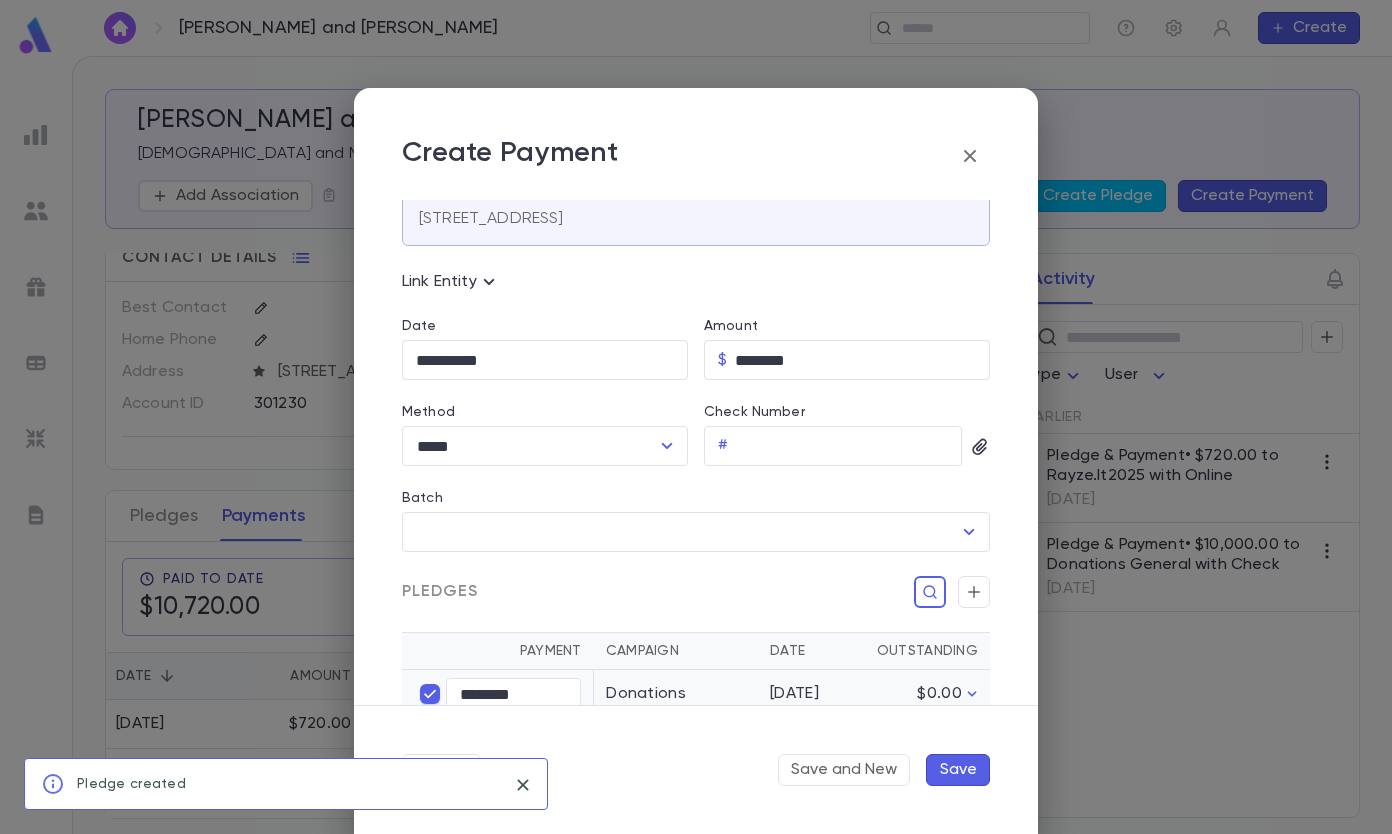 scroll, scrollTop: 0, scrollLeft: 0, axis: both 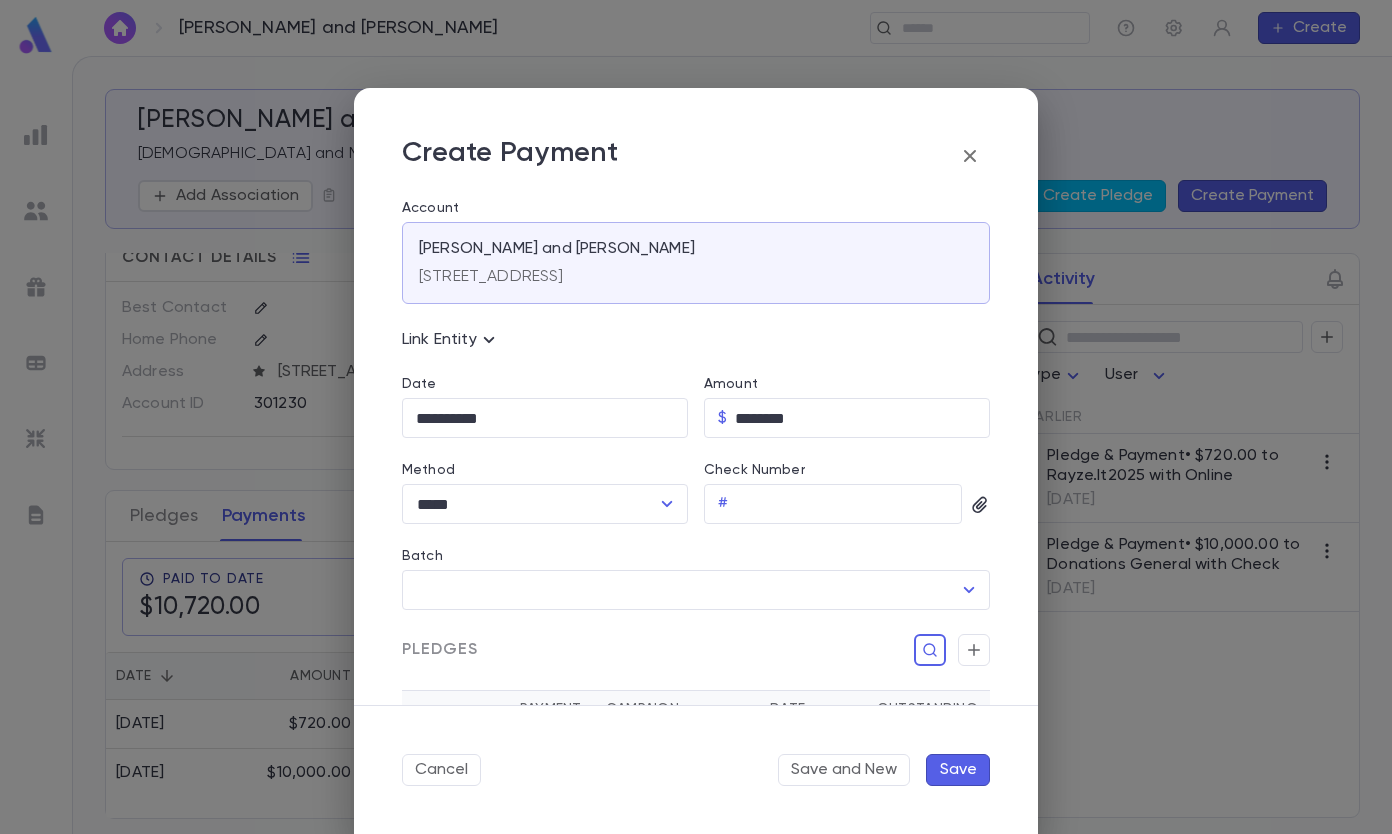 click on "Save" at bounding box center (958, 770) 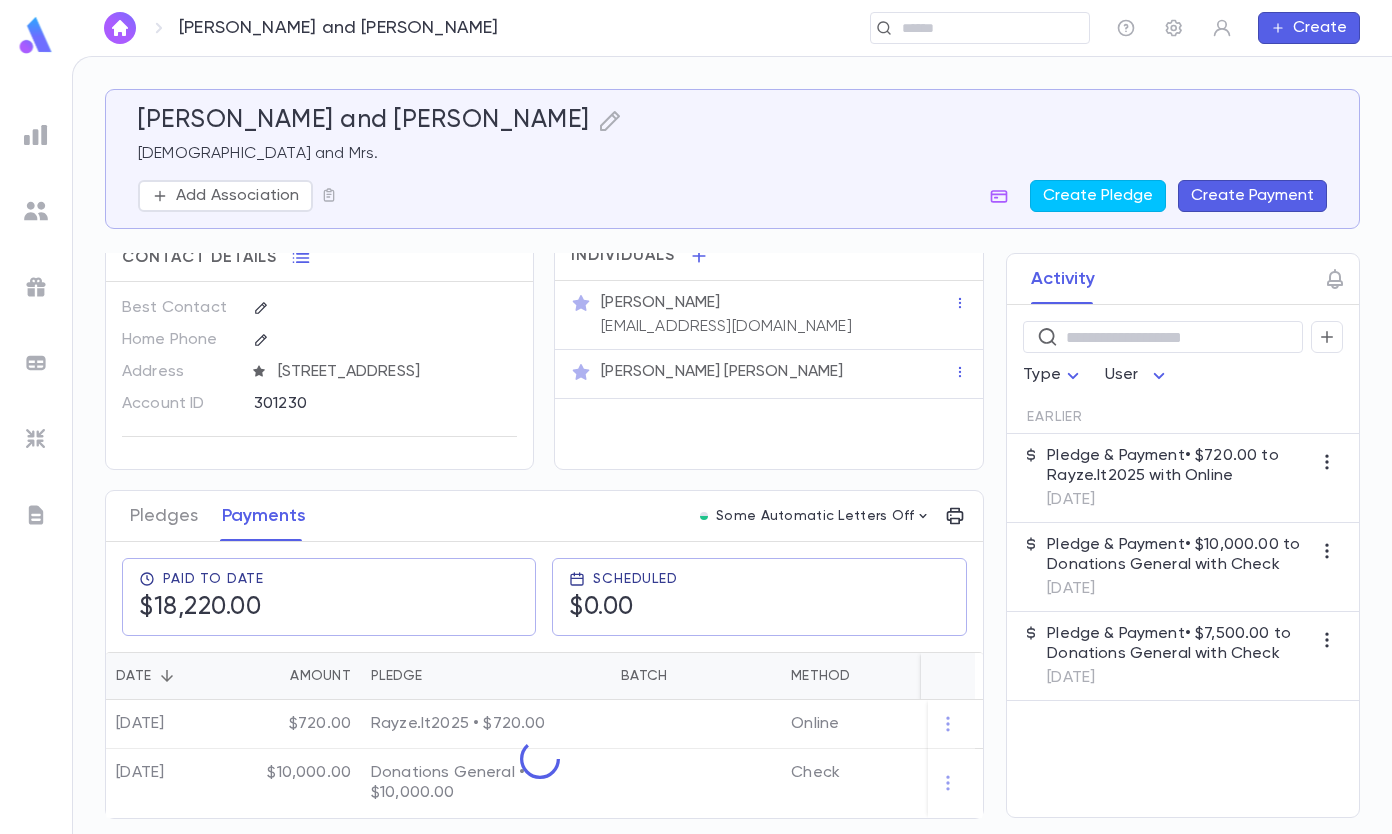 click on "[EMAIL_ADDRESS][DOMAIN_NAME]" at bounding box center [726, 327] 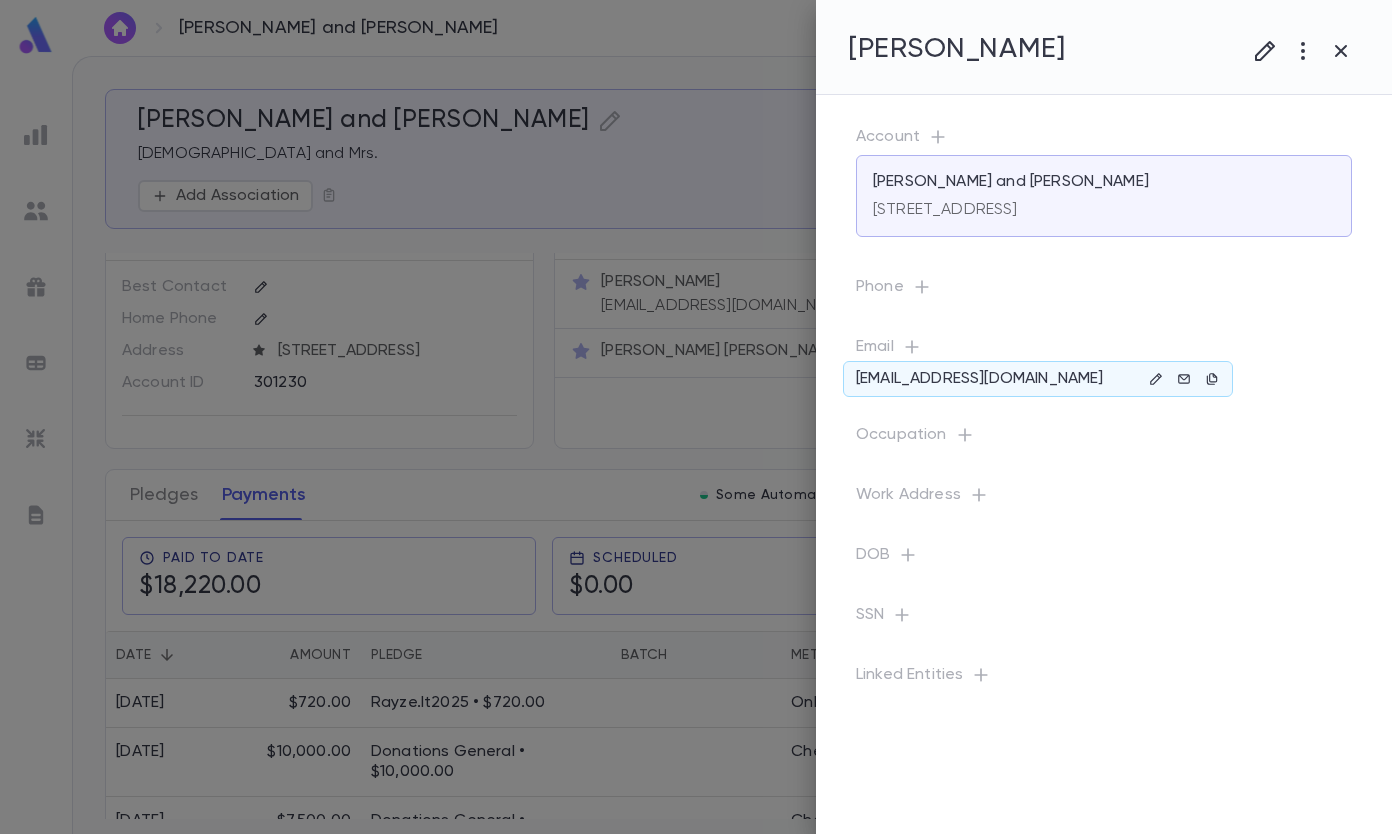 click 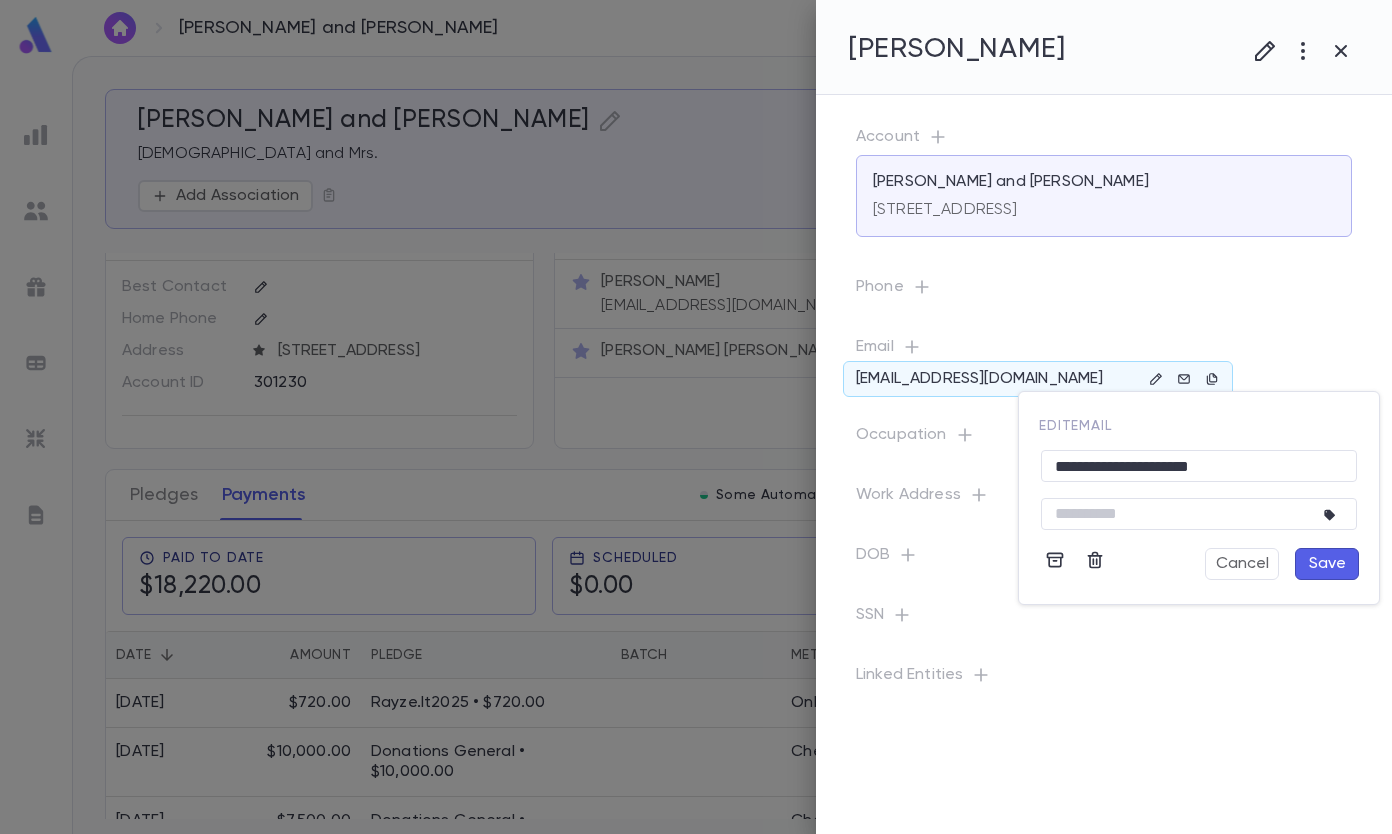click at bounding box center [696, 417] 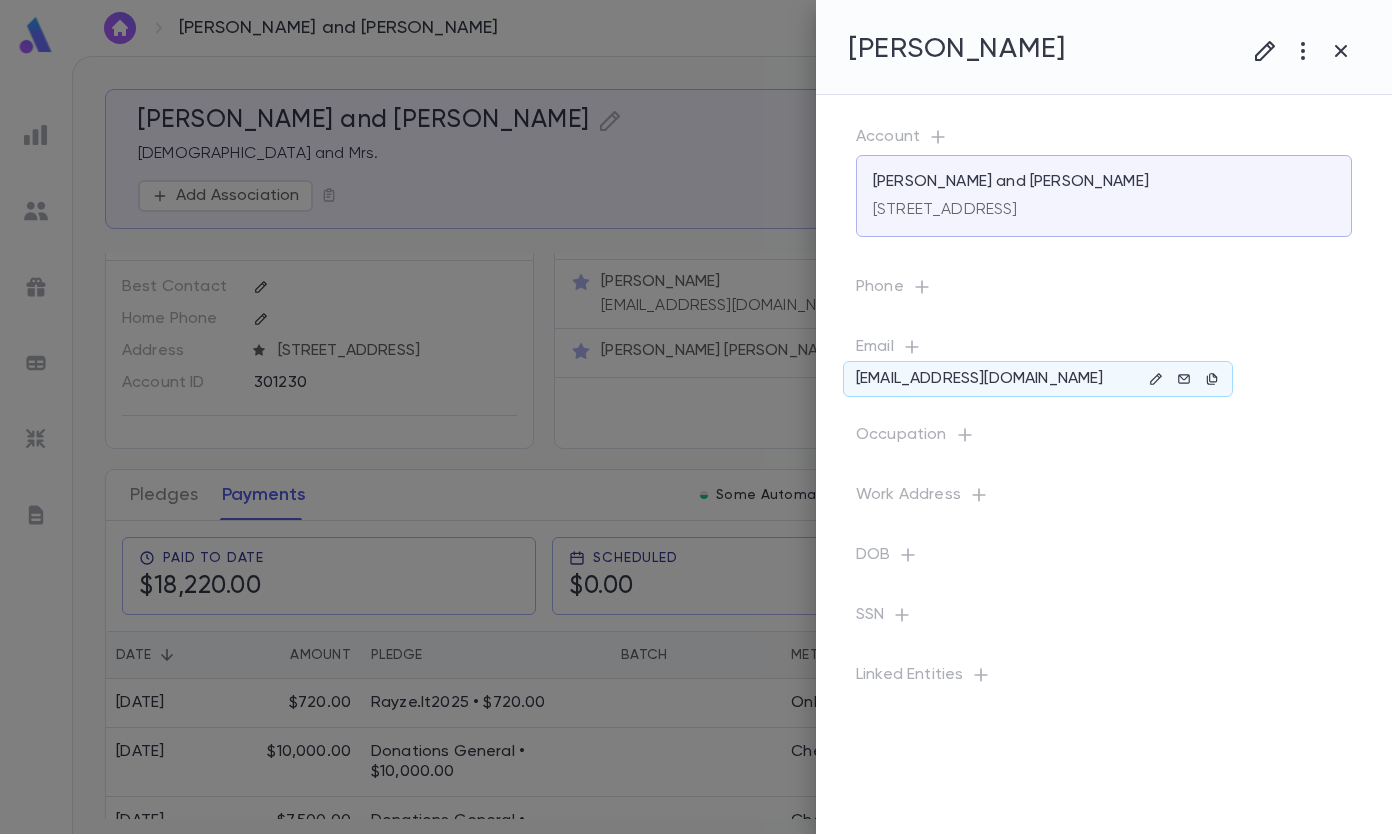 click on "[EMAIL_ADDRESS][DOMAIN_NAME]" at bounding box center (979, 379) 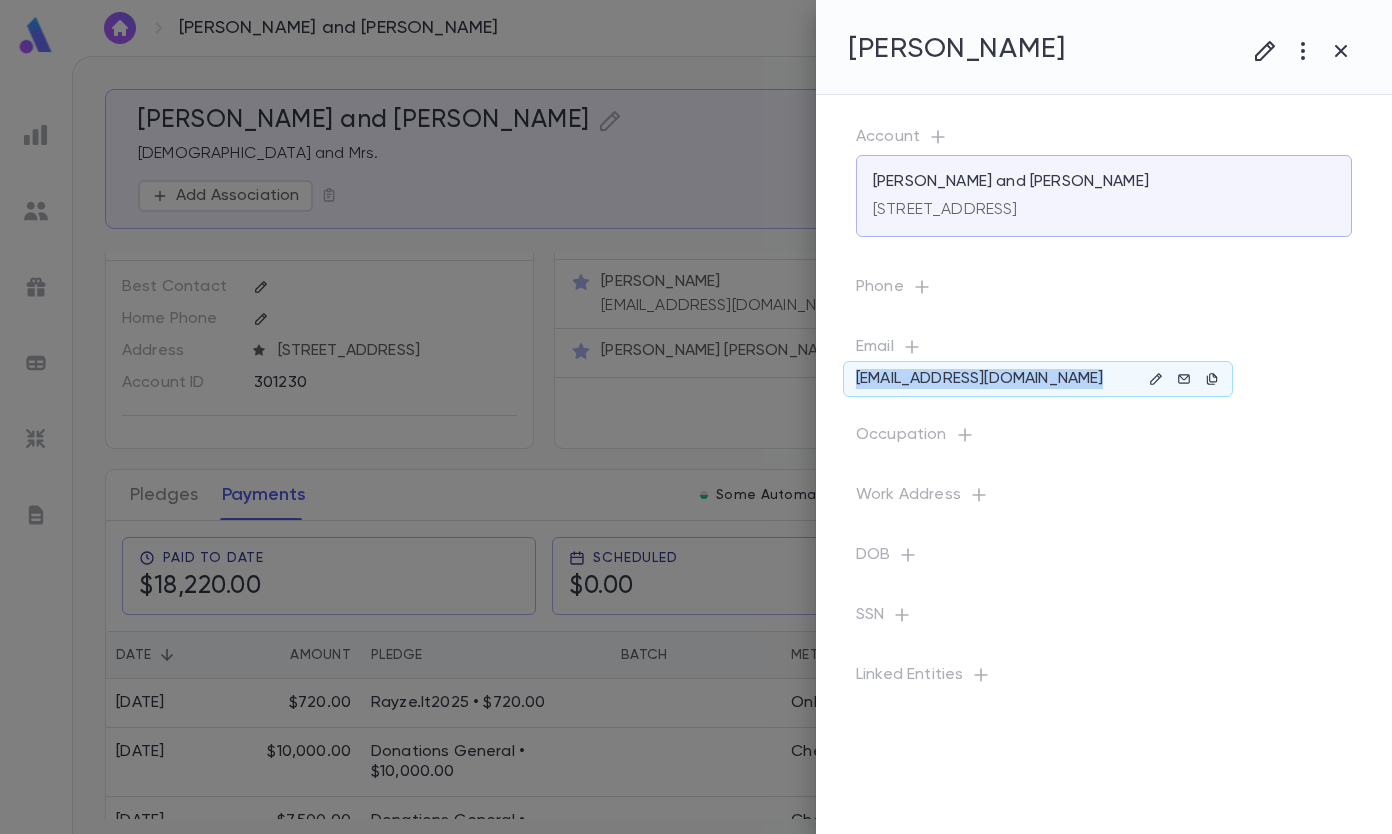 click on "[EMAIL_ADDRESS][DOMAIN_NAME]" at bounding box center (979, 379) 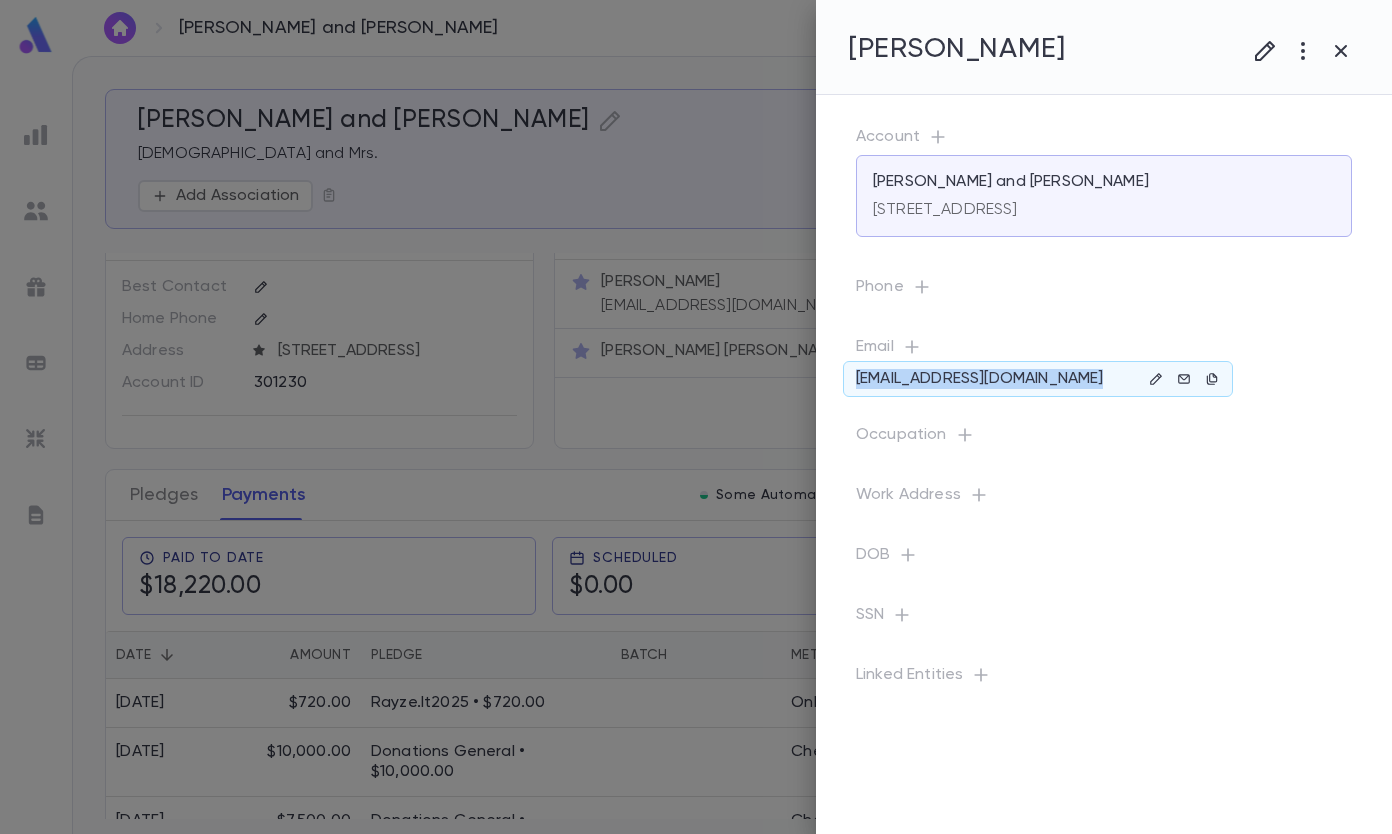 click at bounding box center [1156, 379] 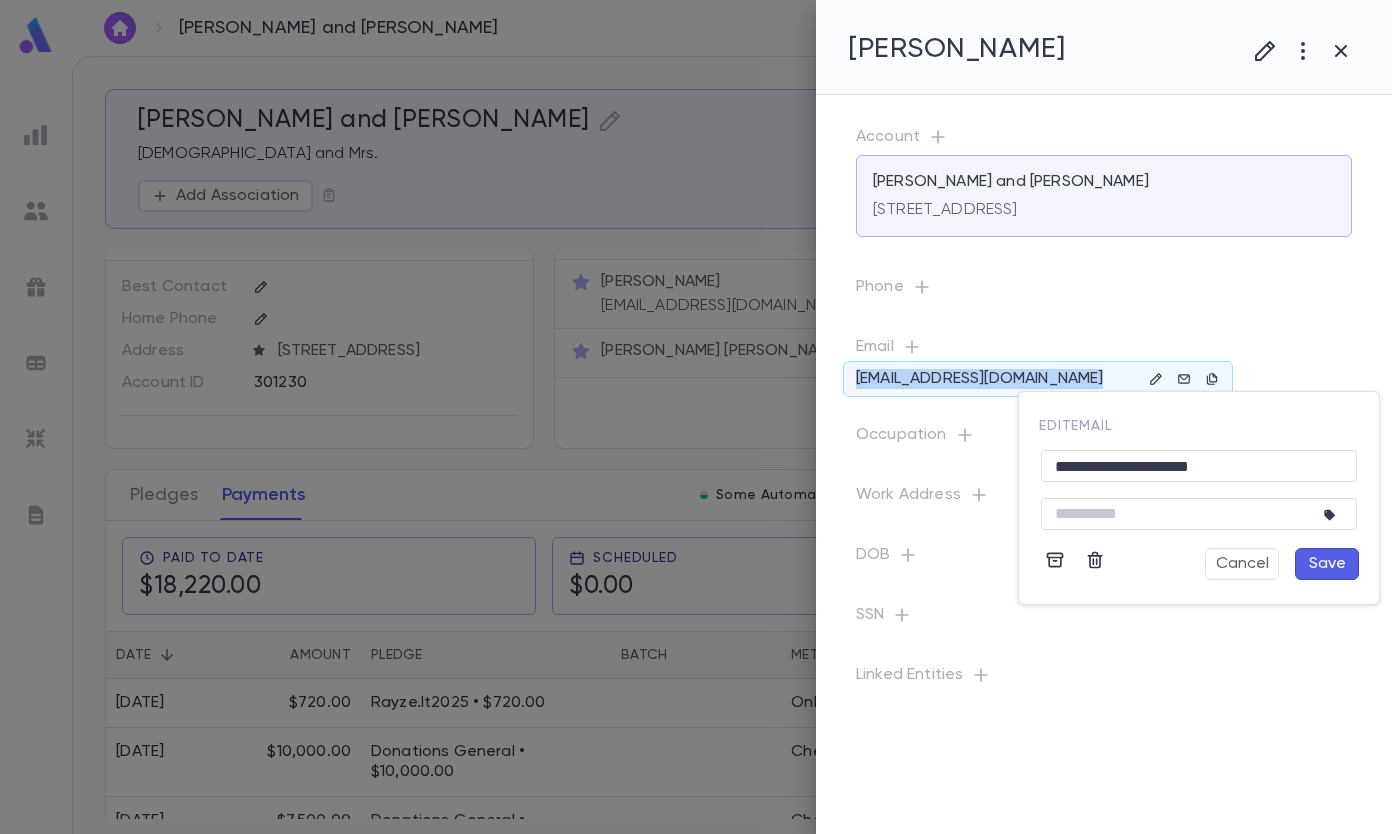 click on "**********" at bounding box center [1199, 466] 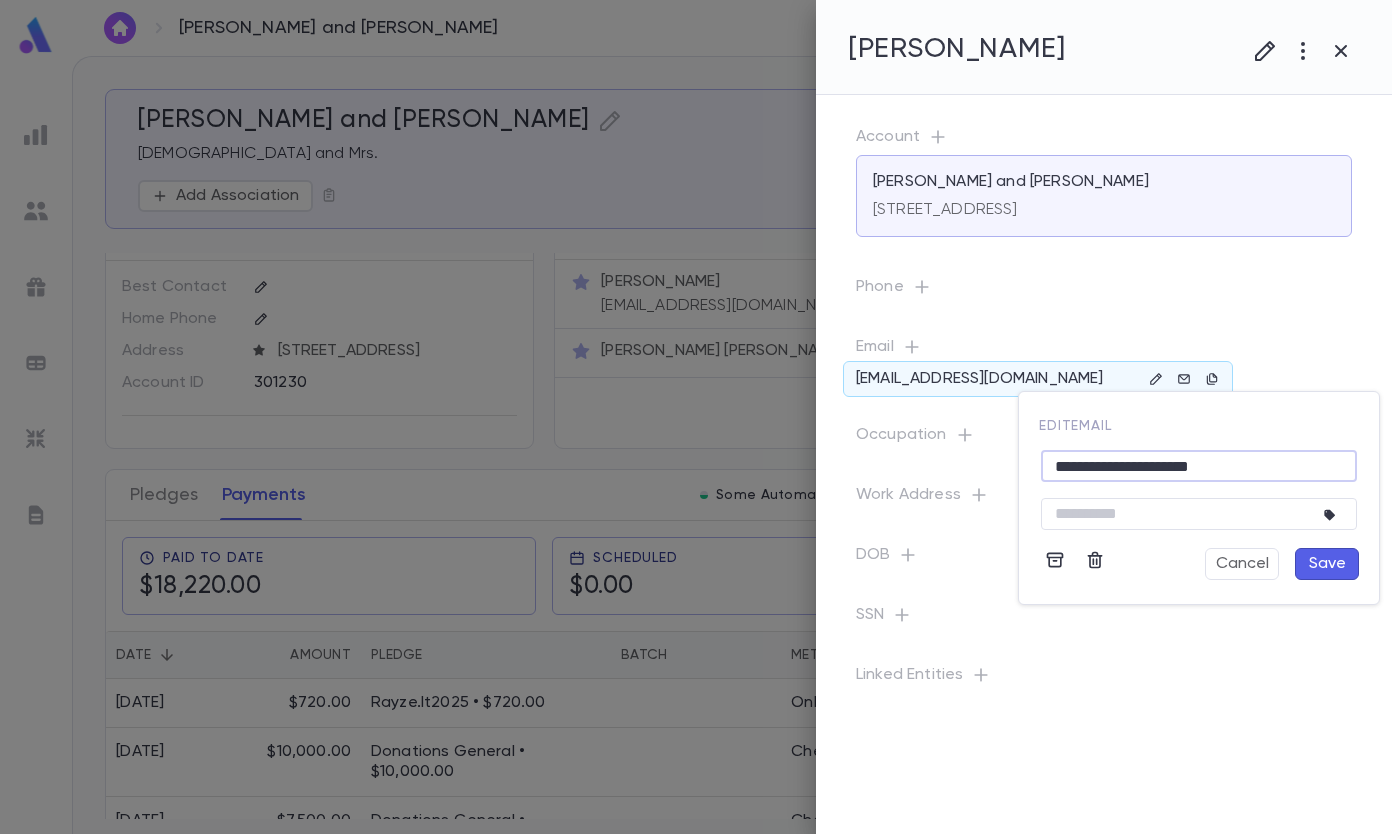 click on "**********" at bounding box center [1199, 466] 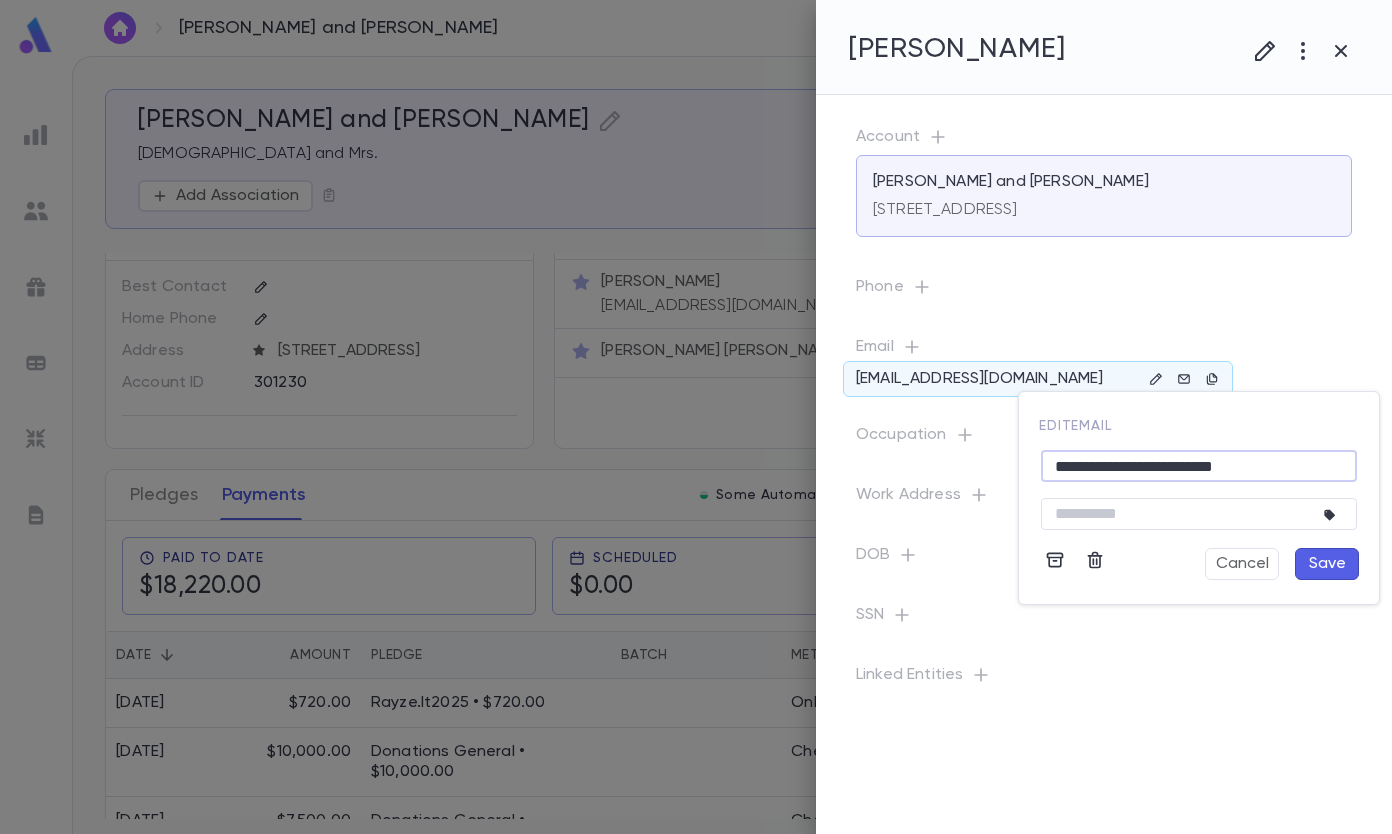 type on "**********" 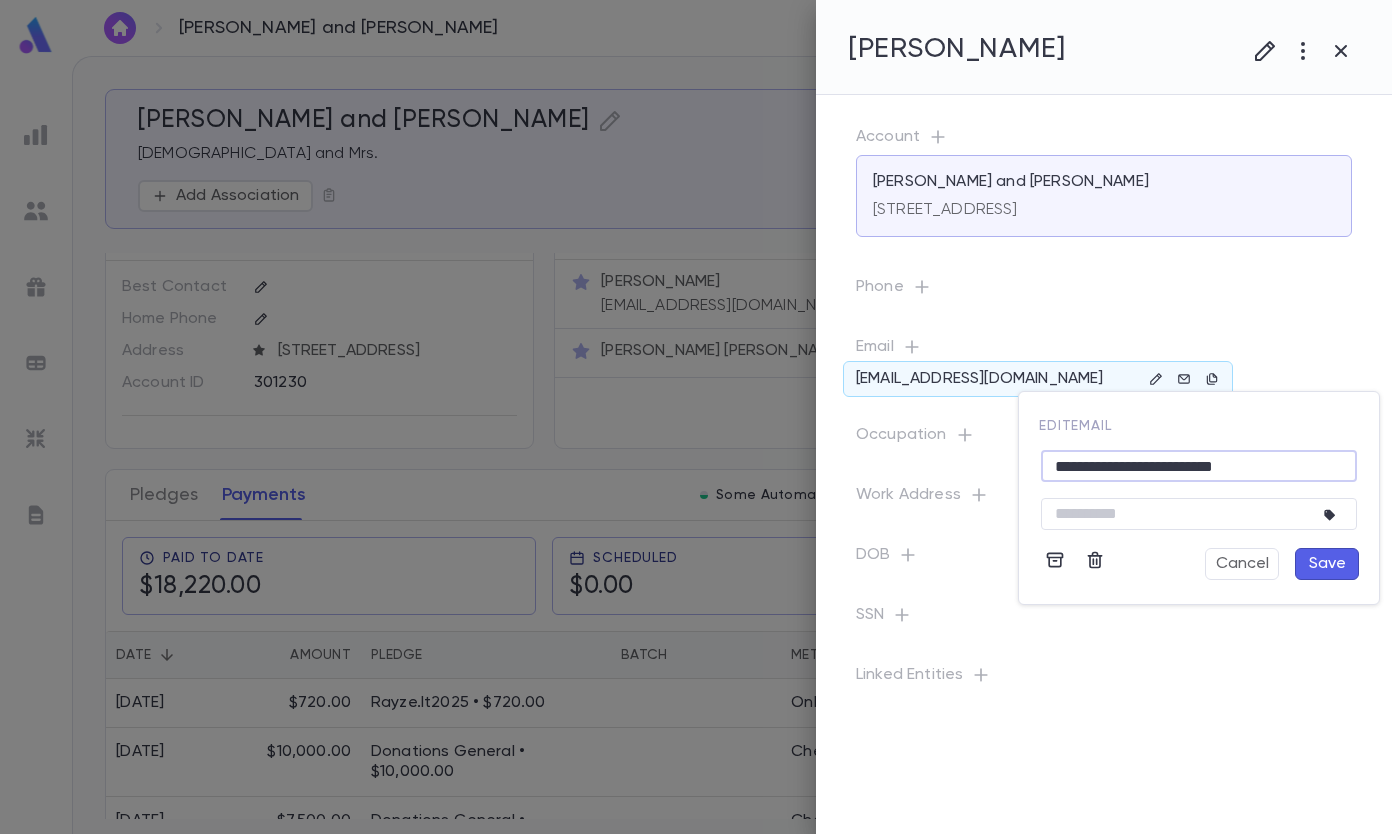 click on "Save" at bounding box center (1327, 564) 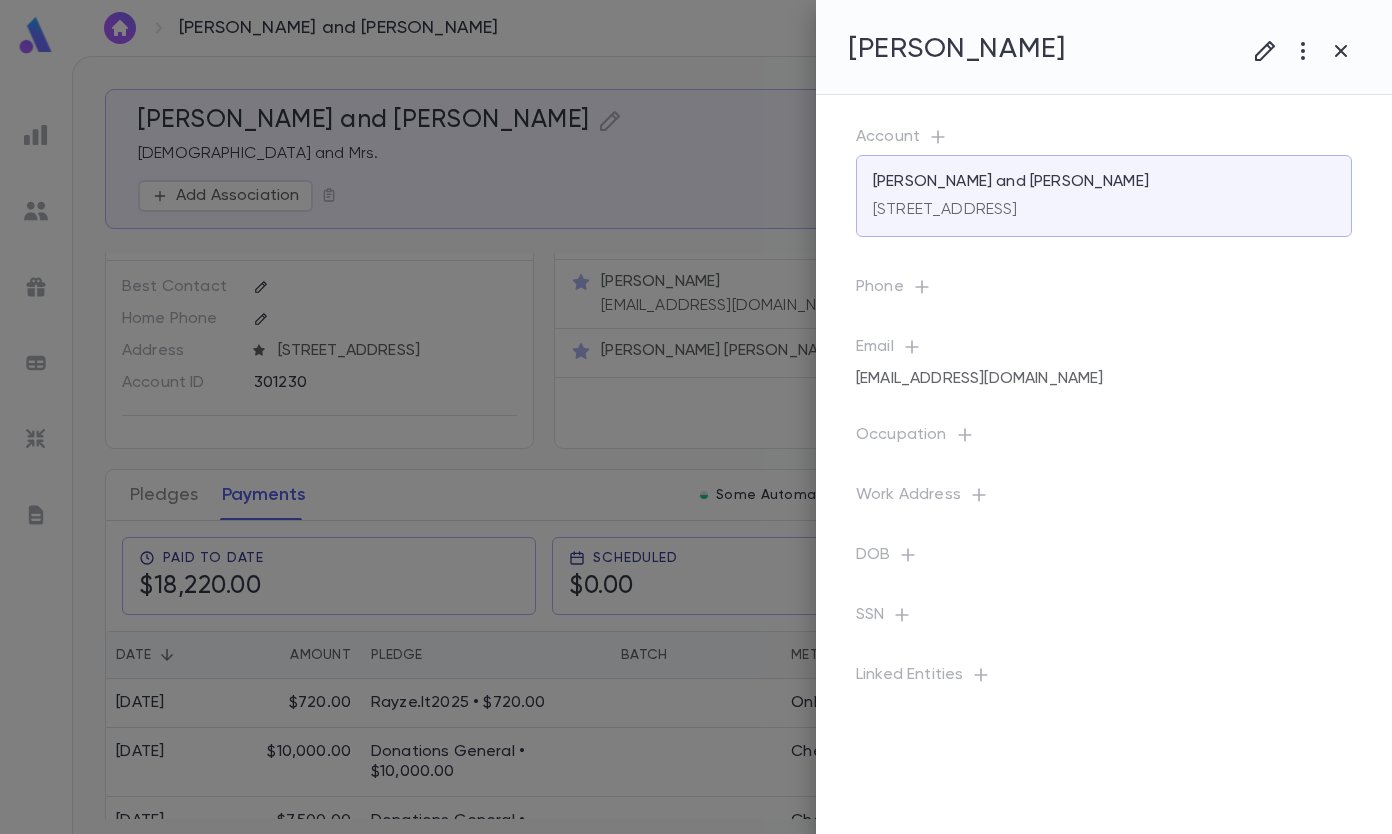 click 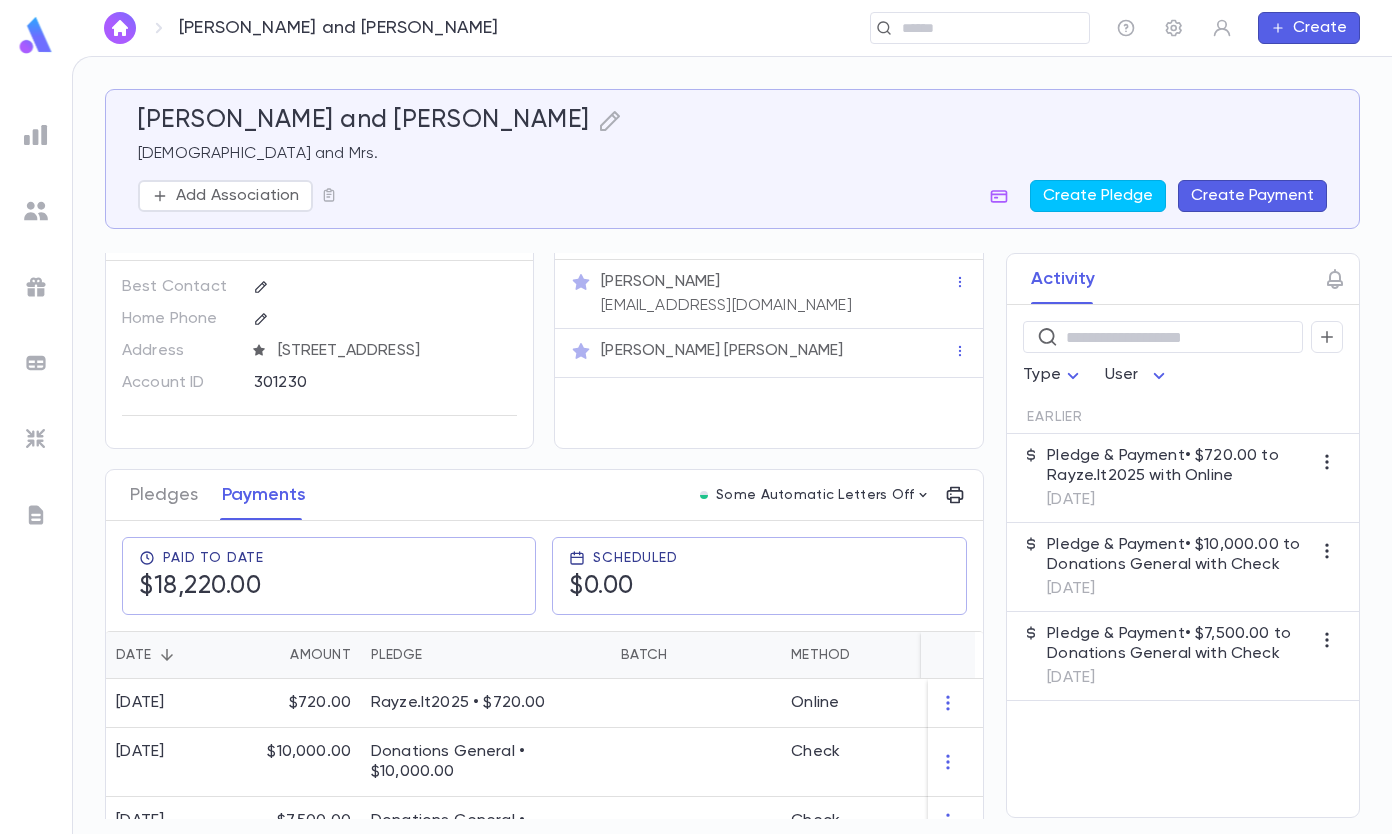 click on "Create Payment" at bounding box center (1252, 196) 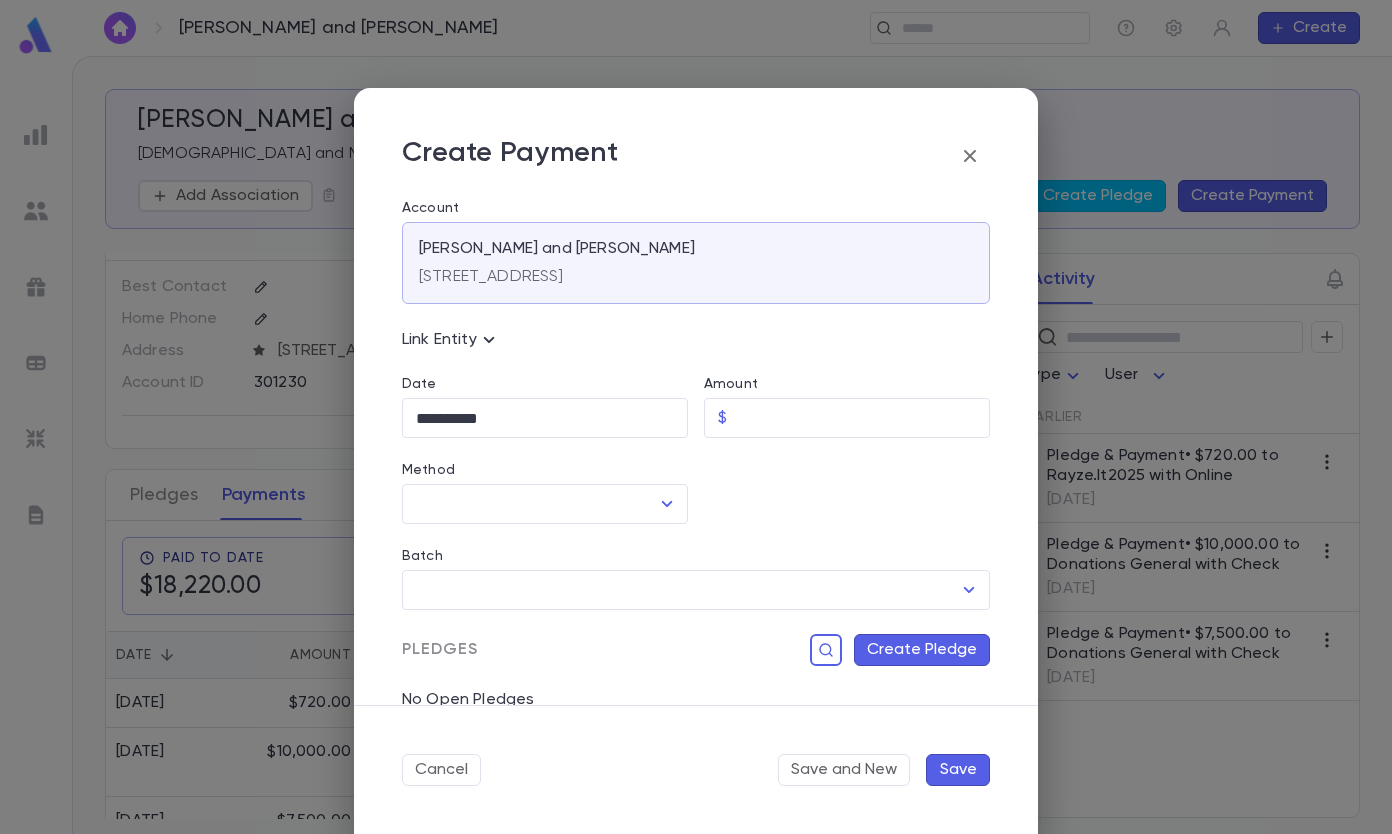 click on "**********" at bounding box center [545, 418] 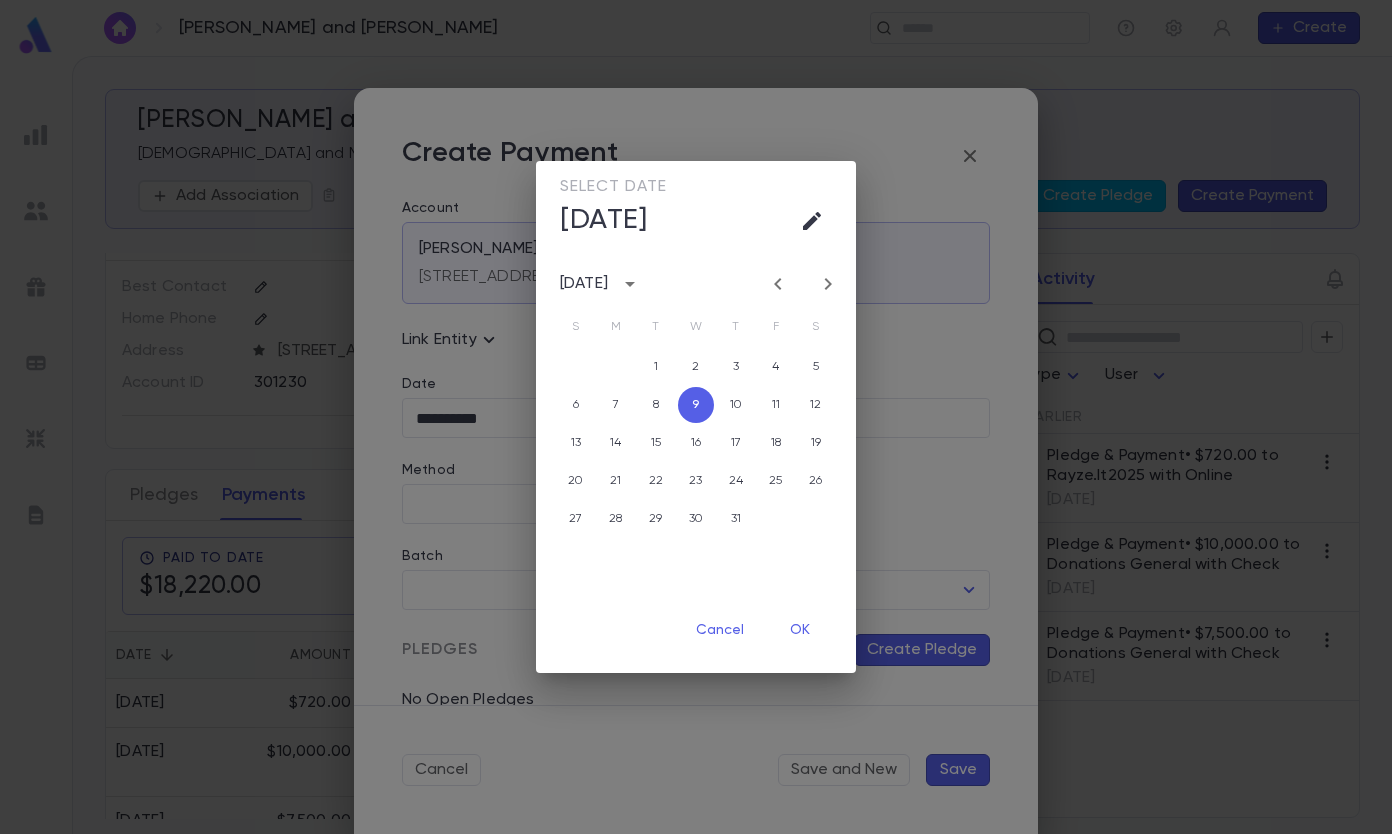 click on "[DATE]" at bounding box center [584, 284] 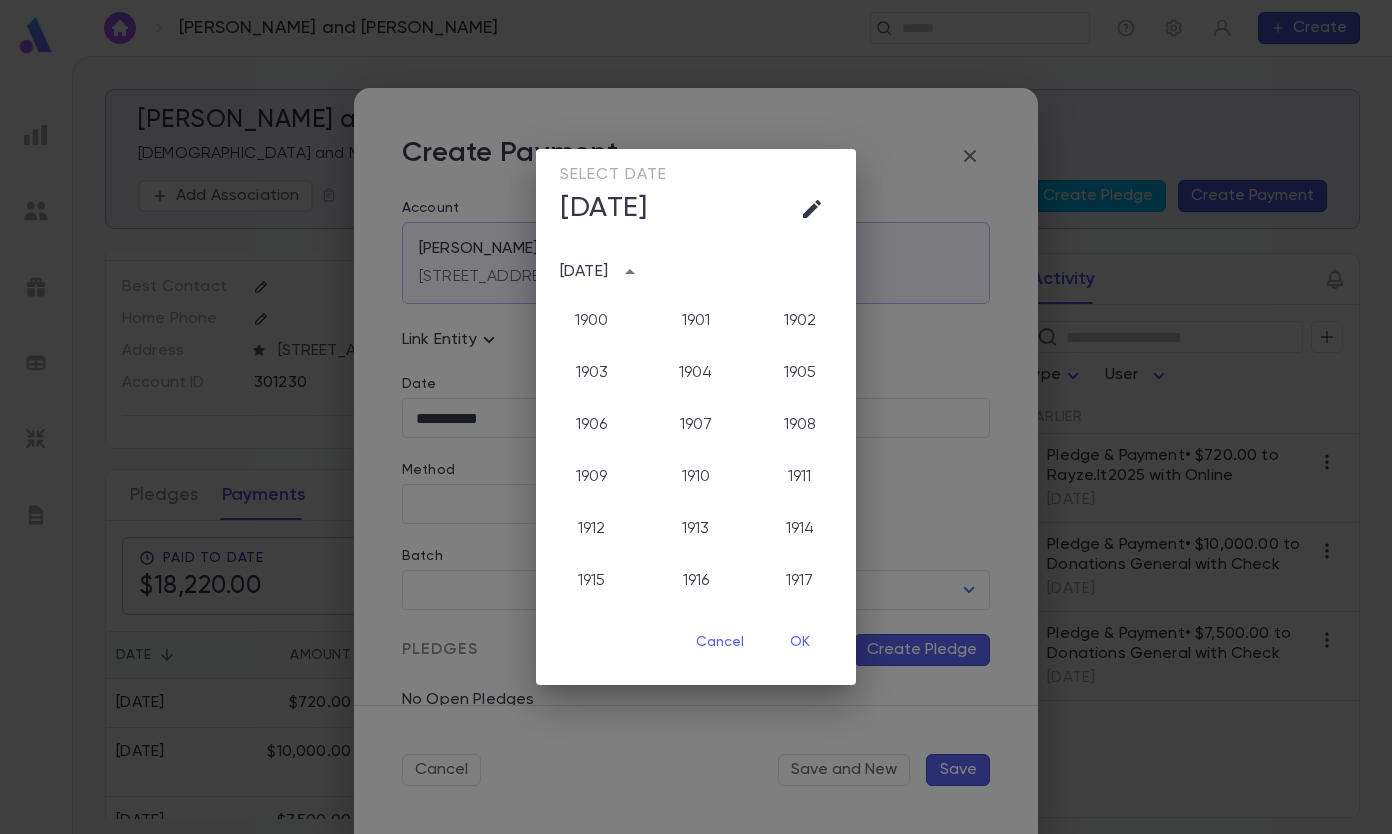 scroll, scrollTop: 2006, scrollLeft: 0, axis: vertical 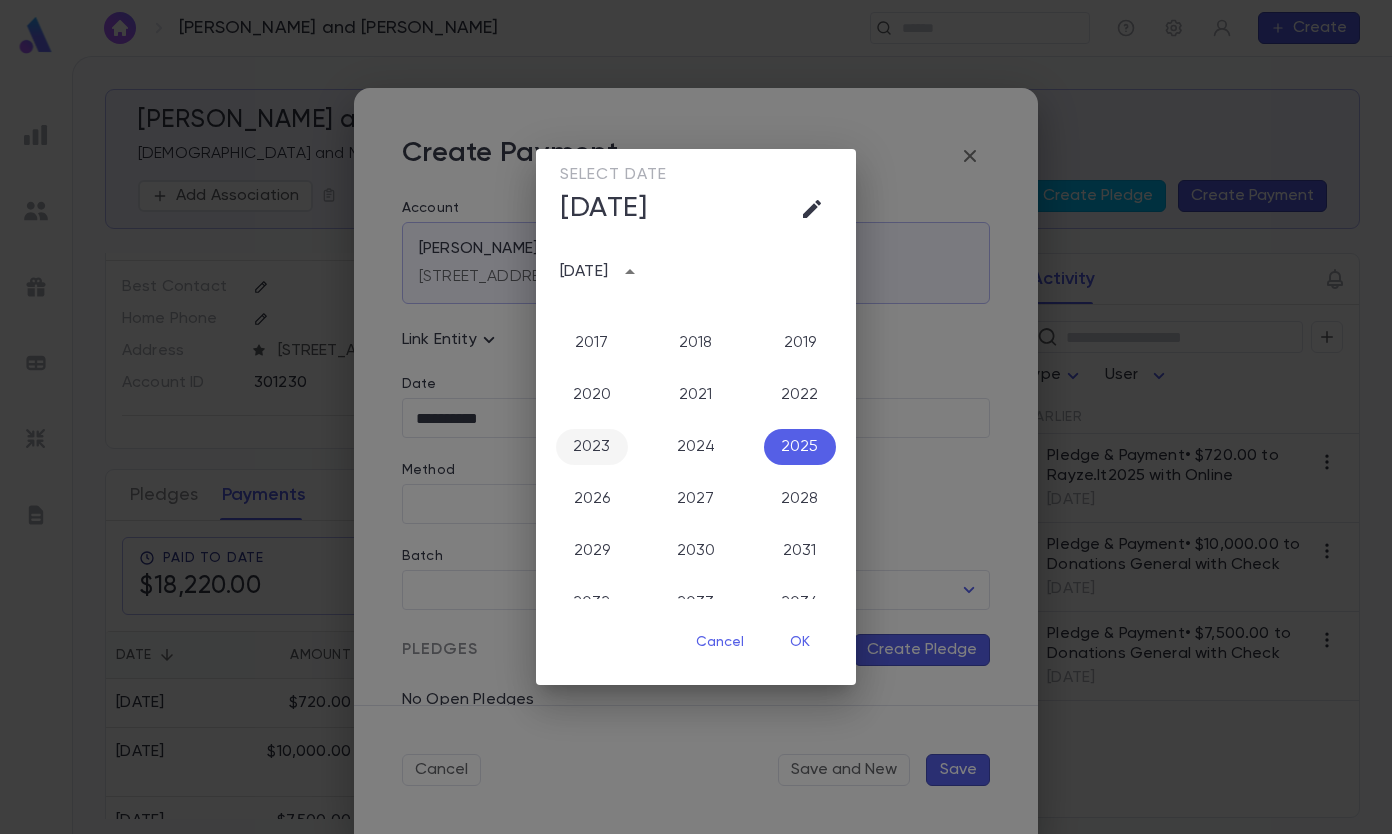 click on "2023" at bounding box center (592, 447) 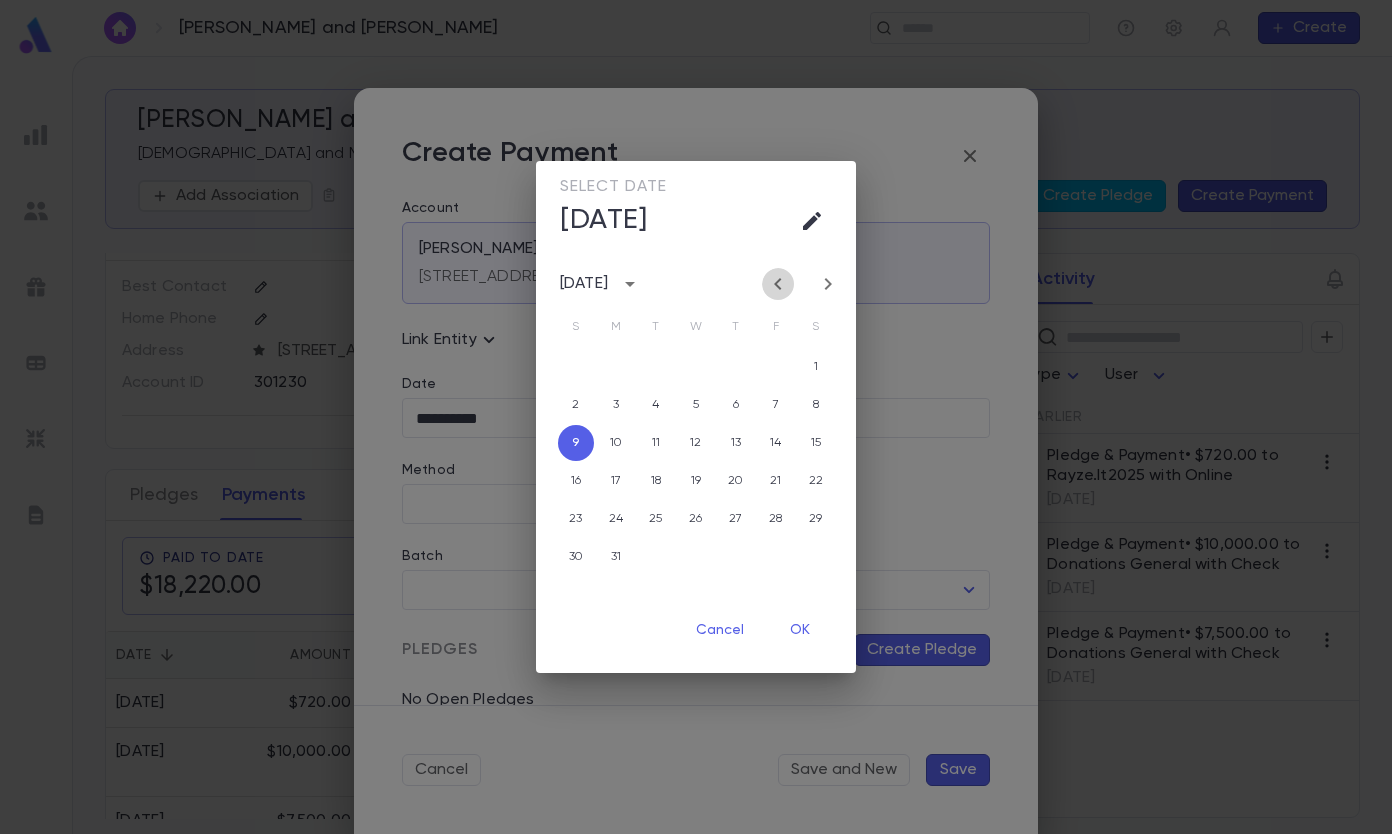 click 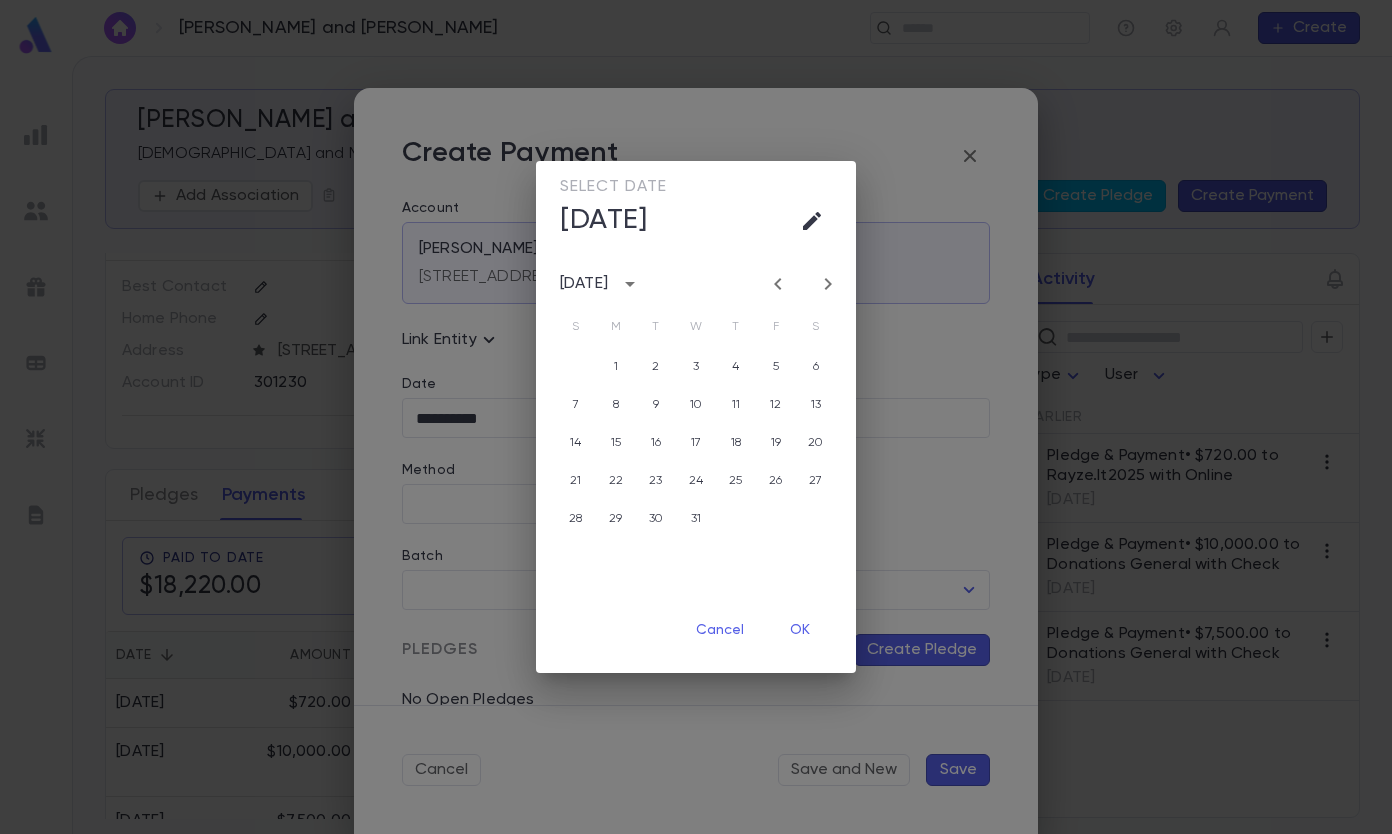 click 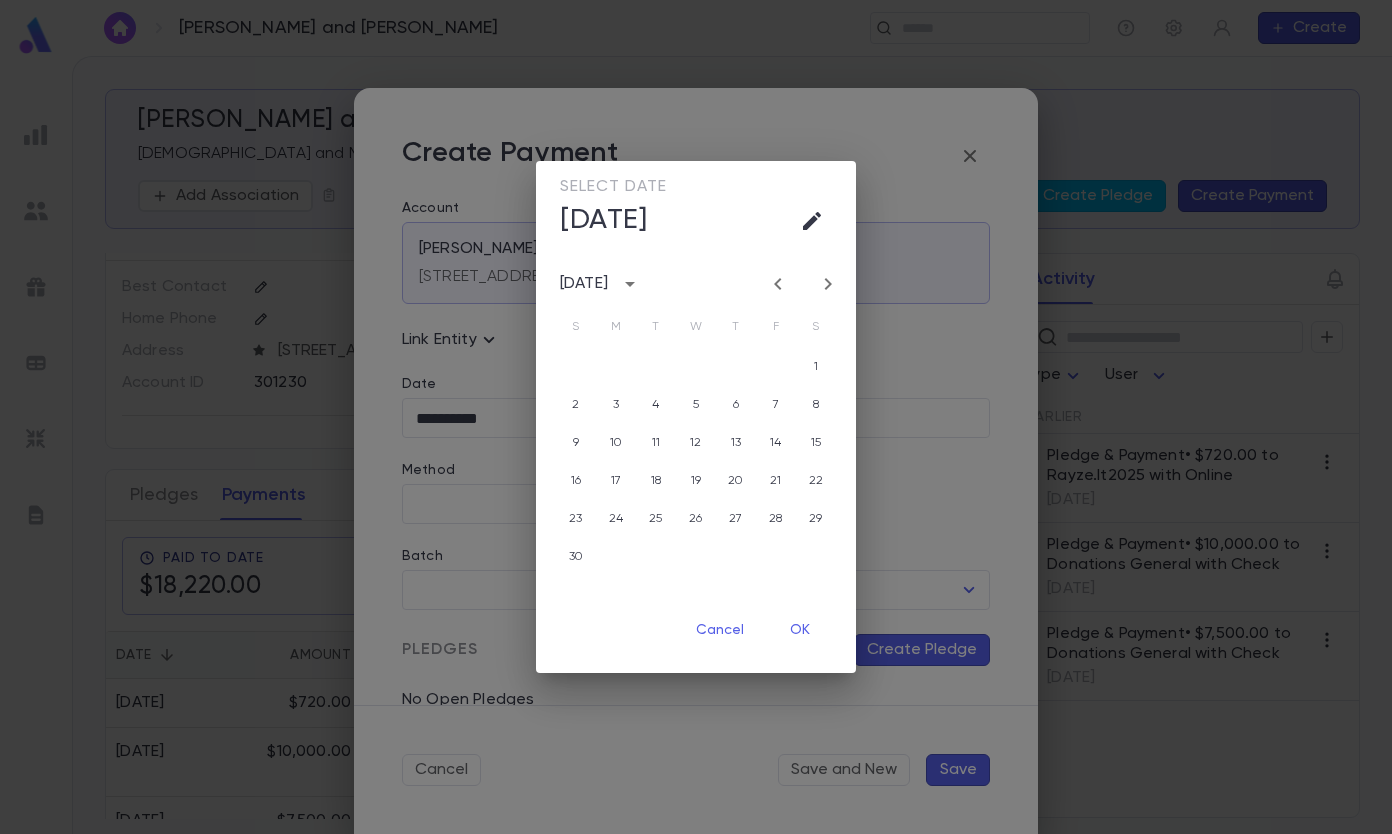 click 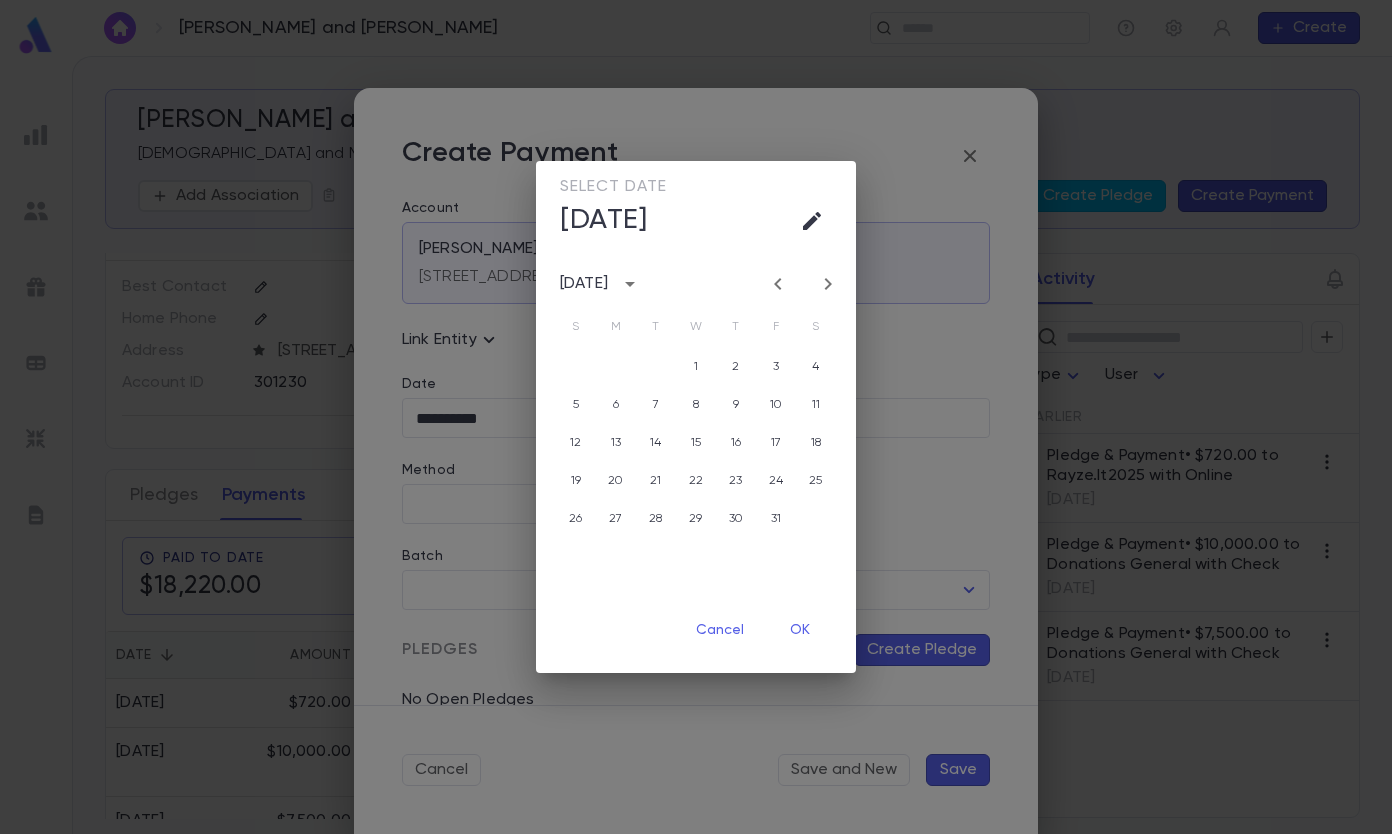 click 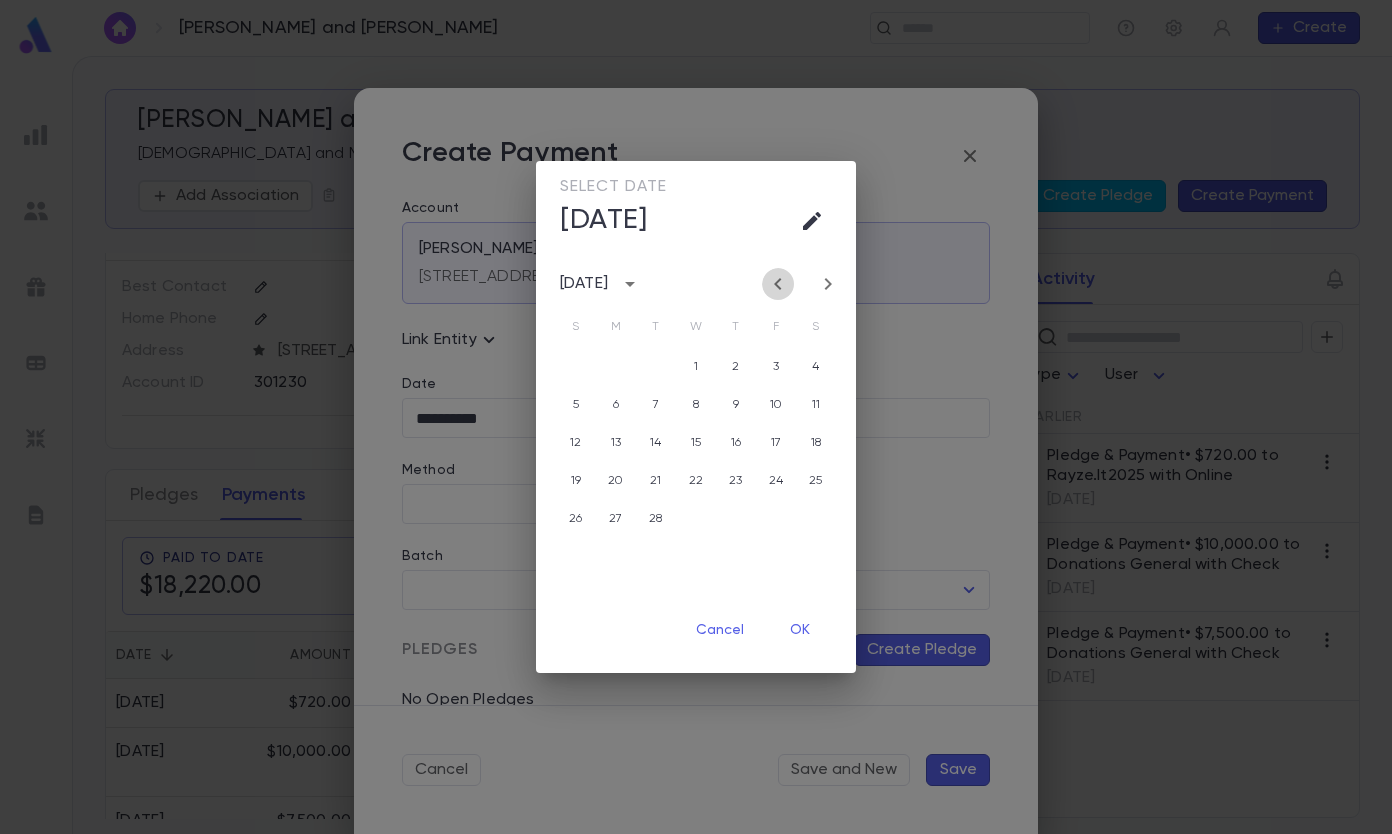 click 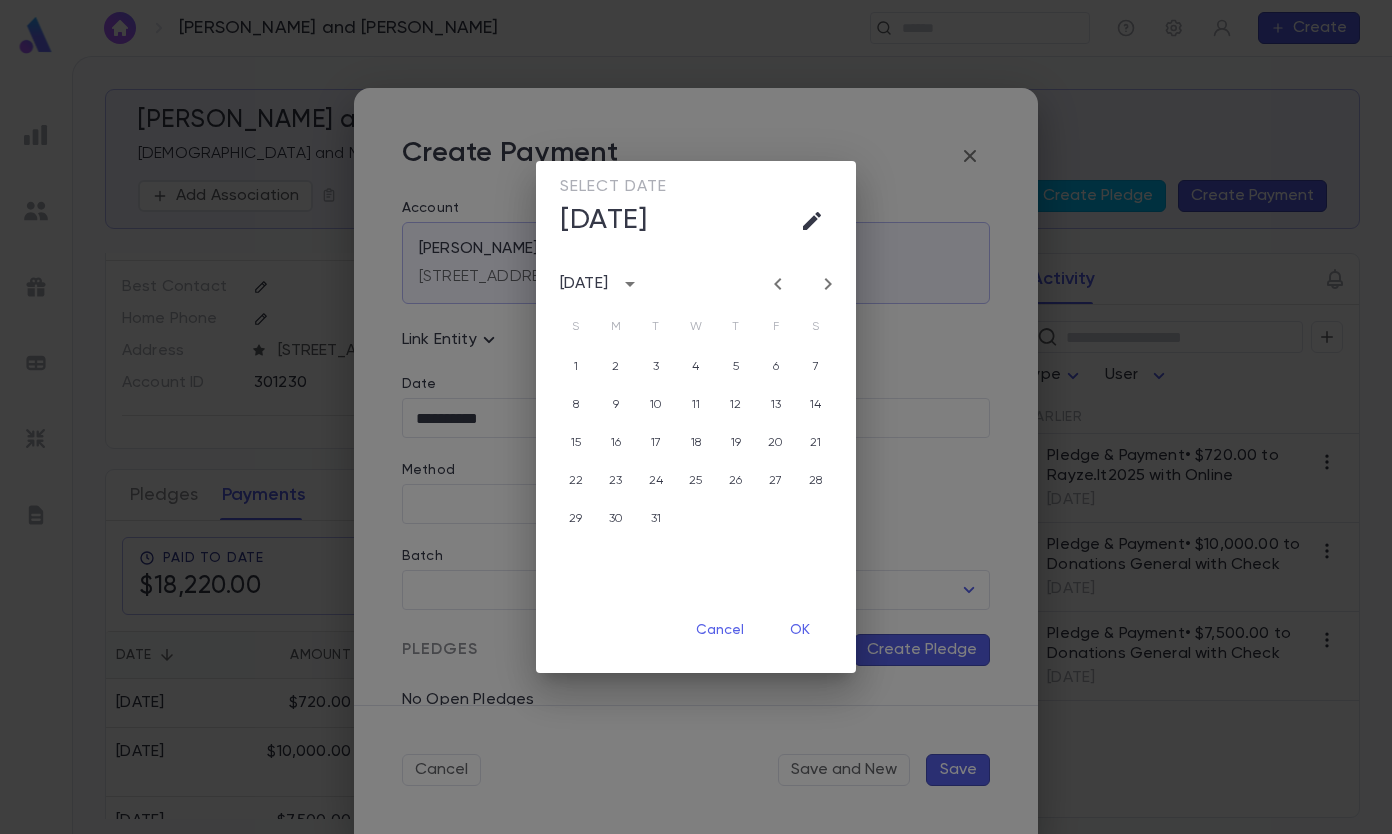 click 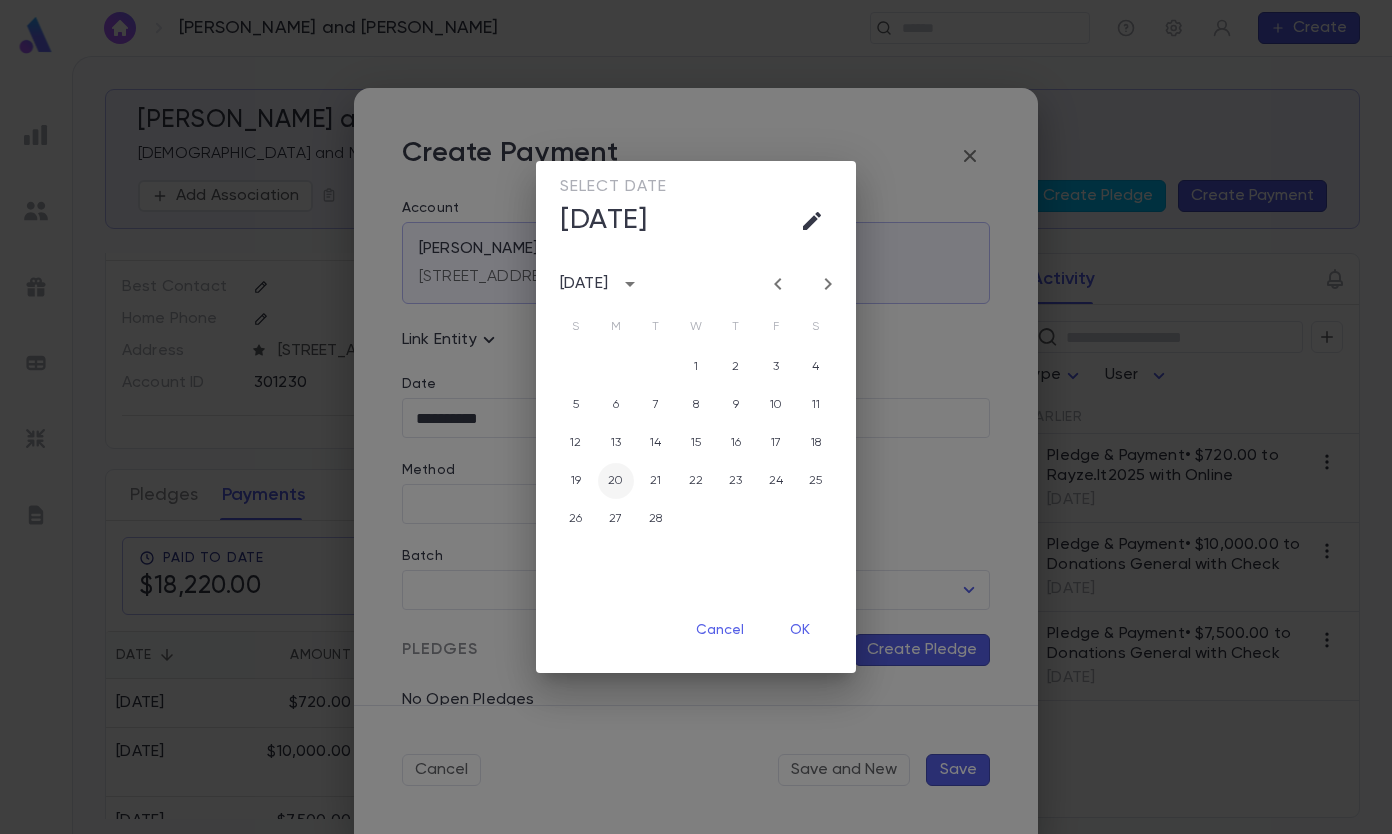 click on "20" at bounding box center [616, 481] 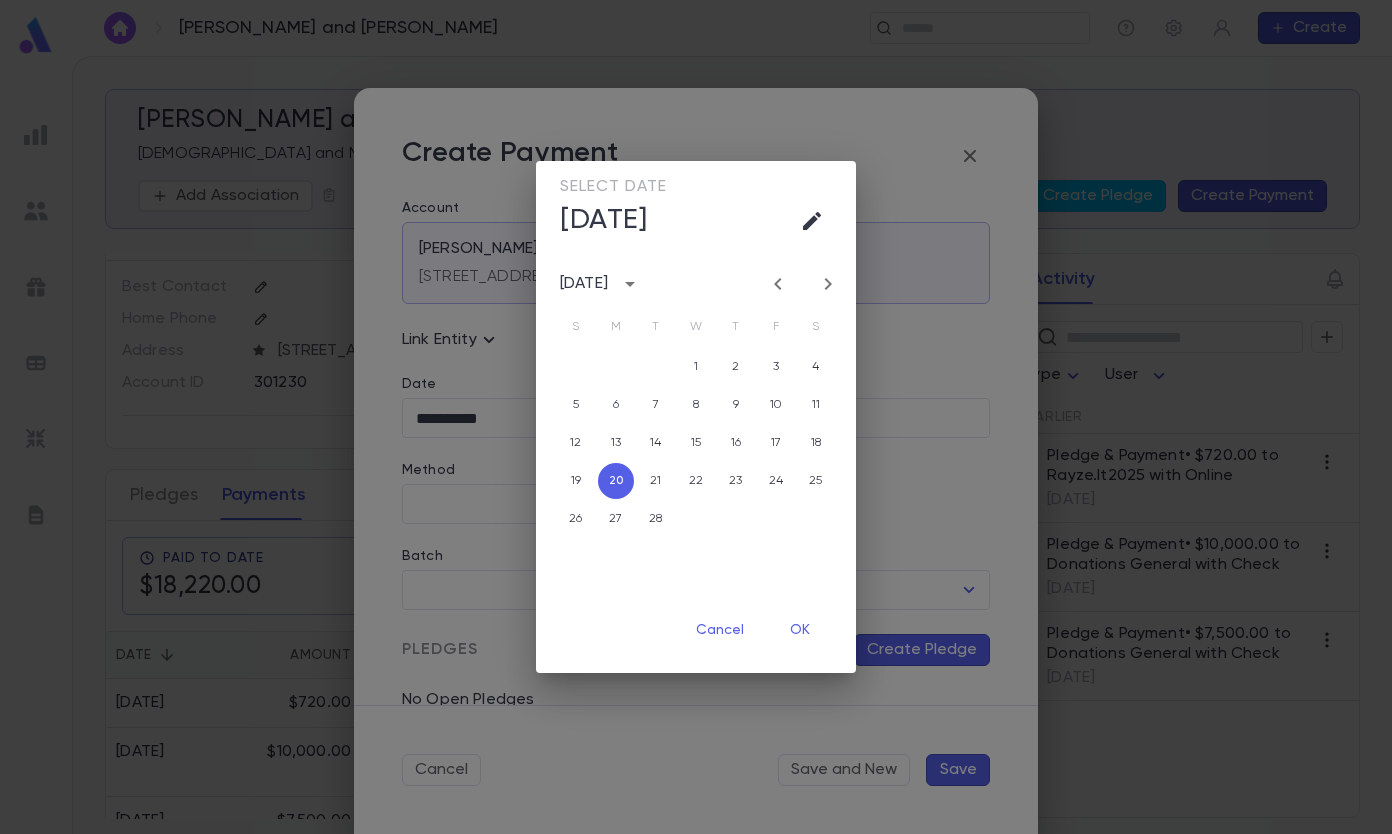 click on "OK" at bounding box center [800, 630] 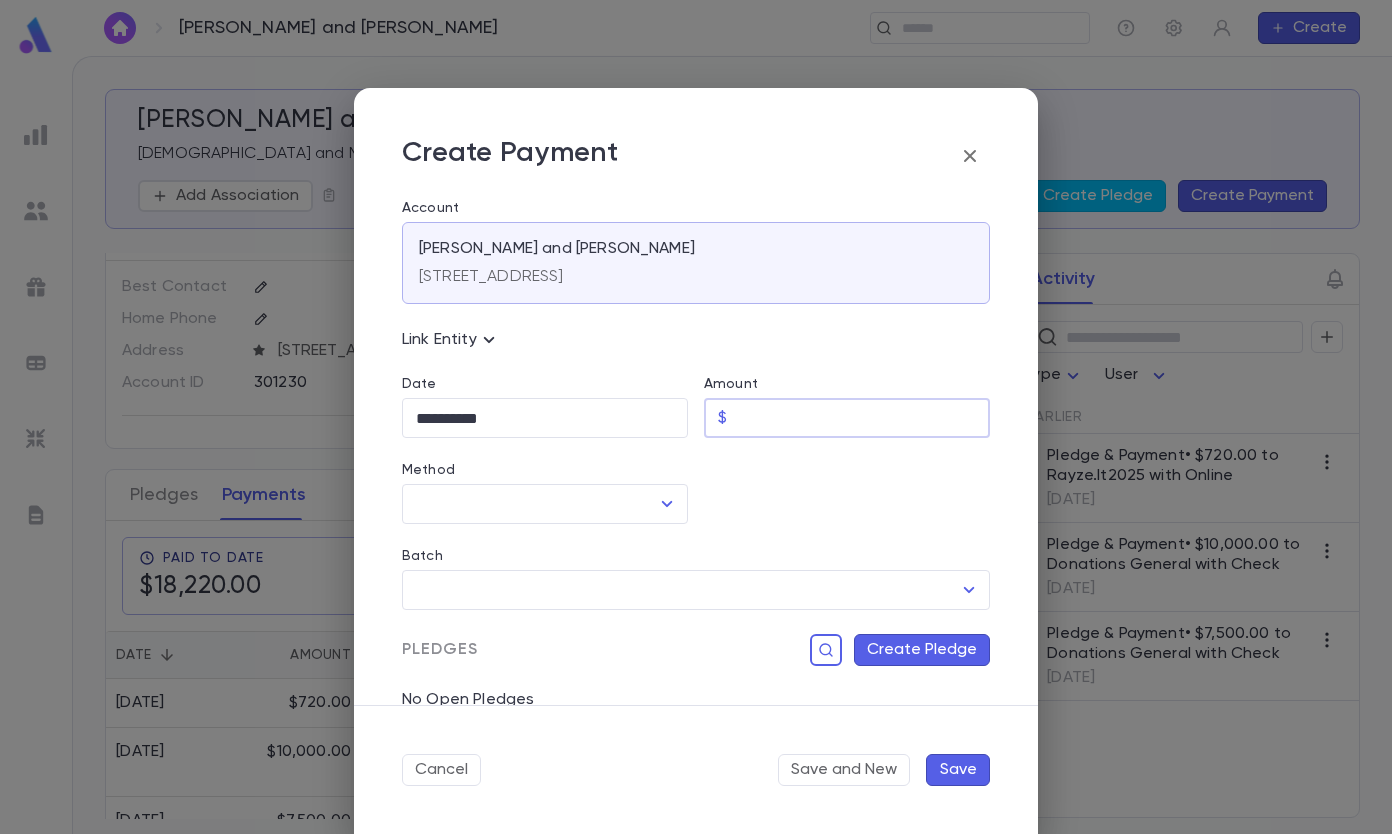 click on "Amount" at bounding box center (862, 418) 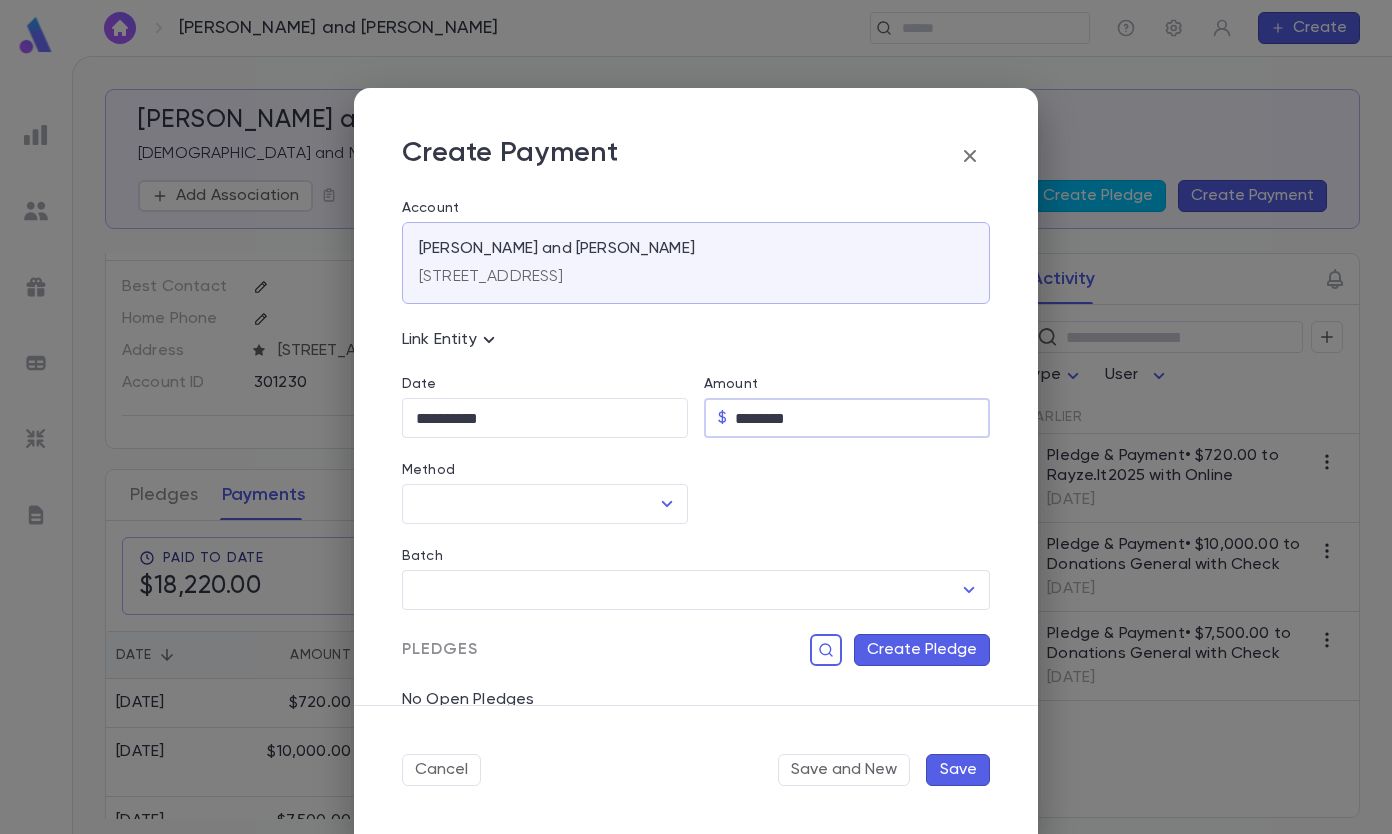 type on "********" 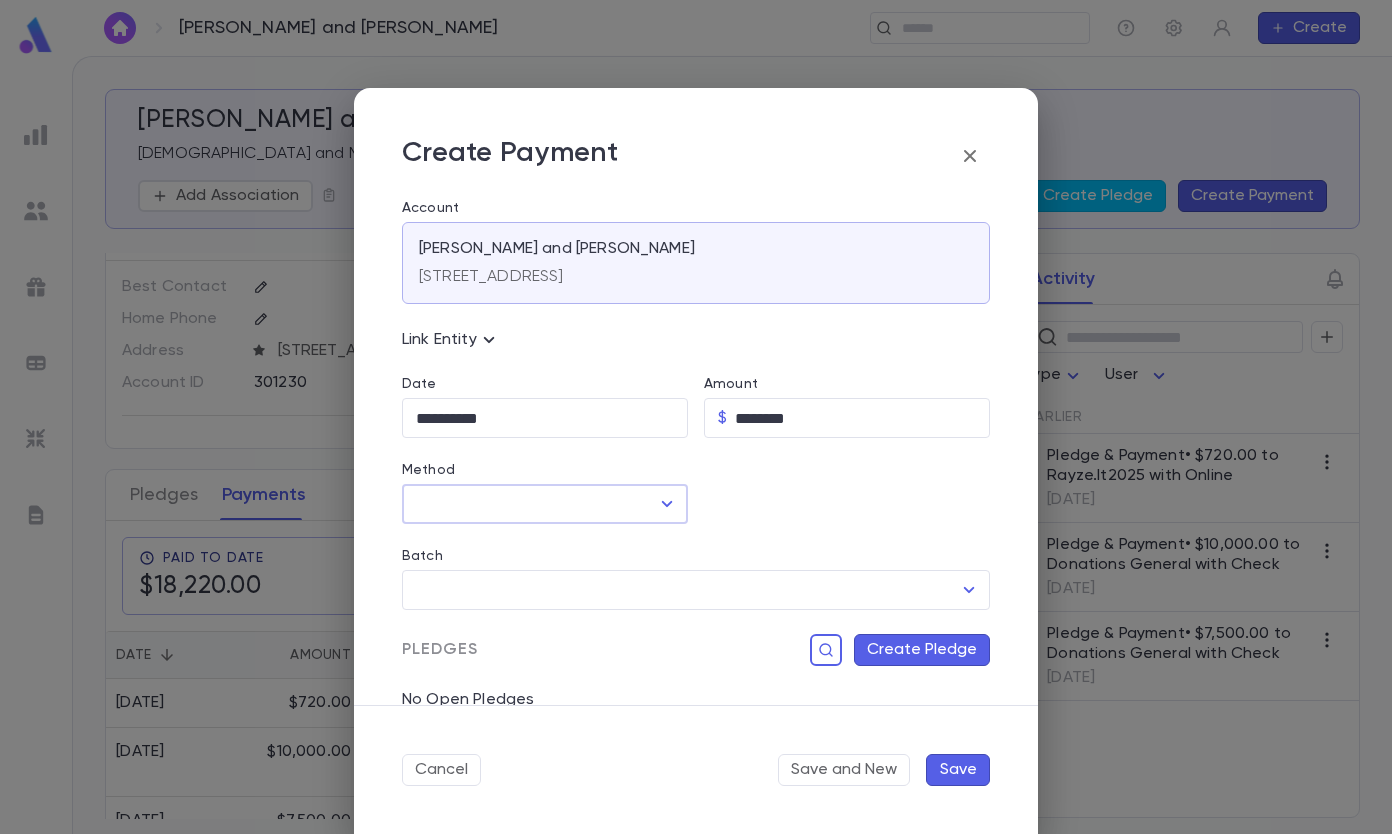 click on "​" at bounding box center (545, 504) 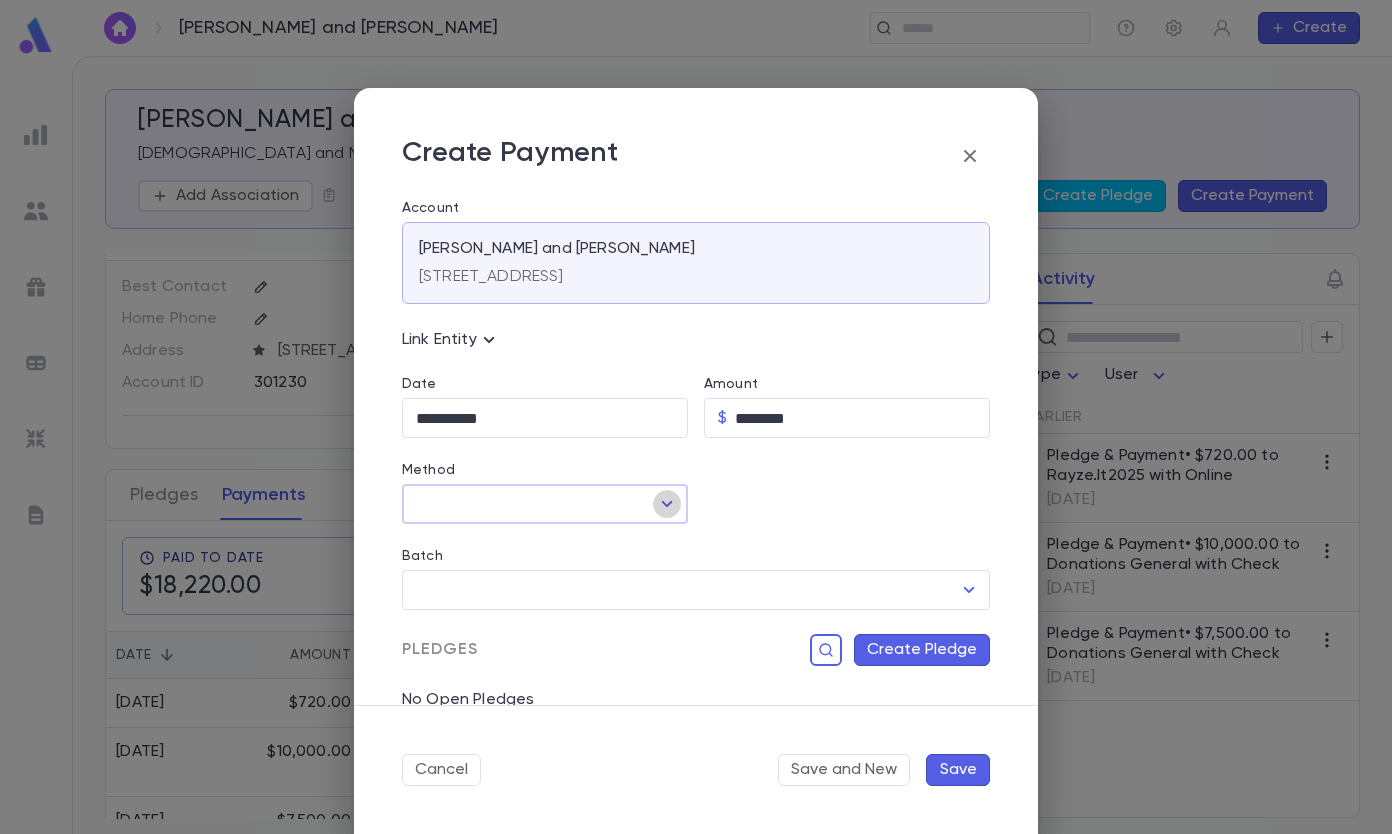 click 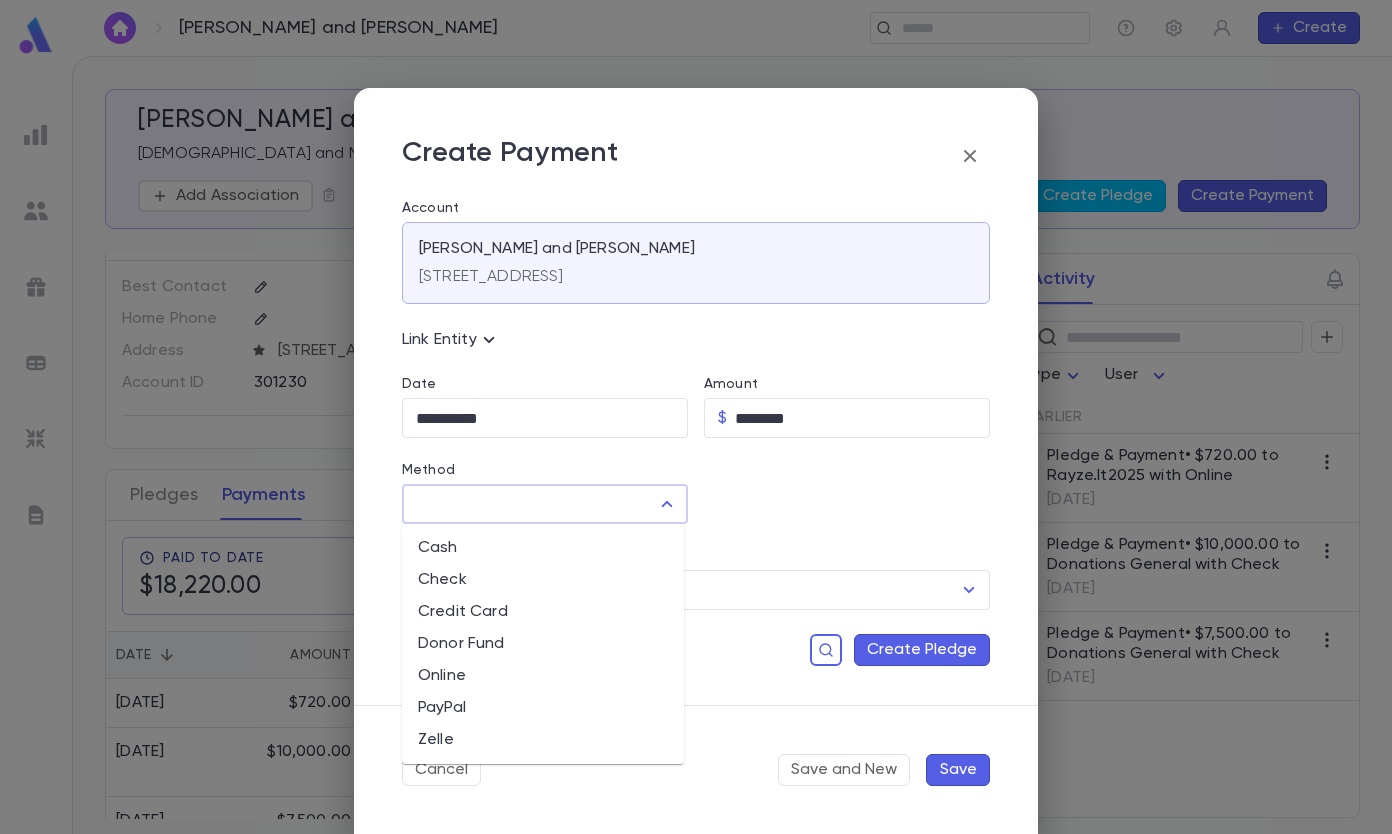 click on "Check" at bounding box center [543, 580] 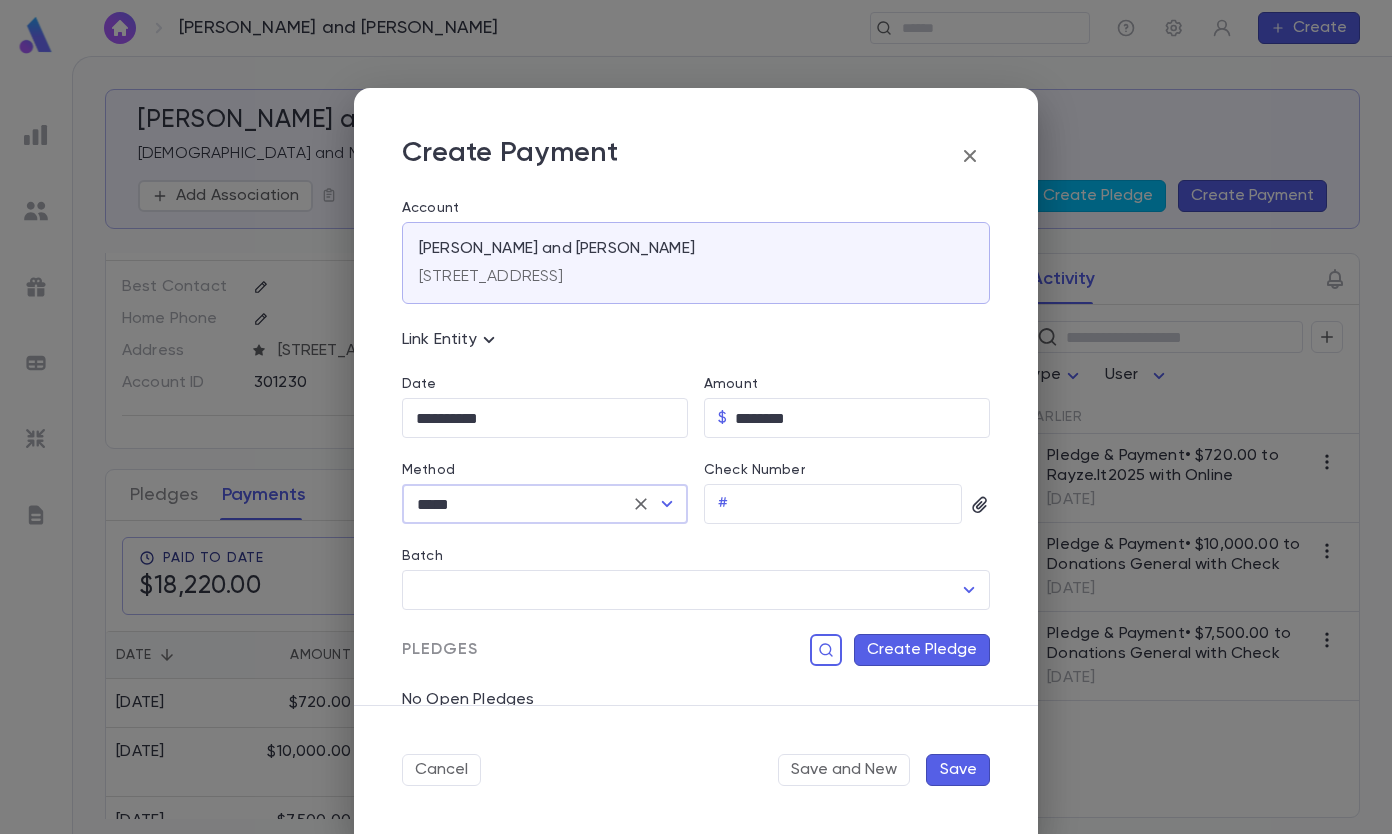 scroll, scrollTop: 204, scrollLeft: 0, axis: vertical 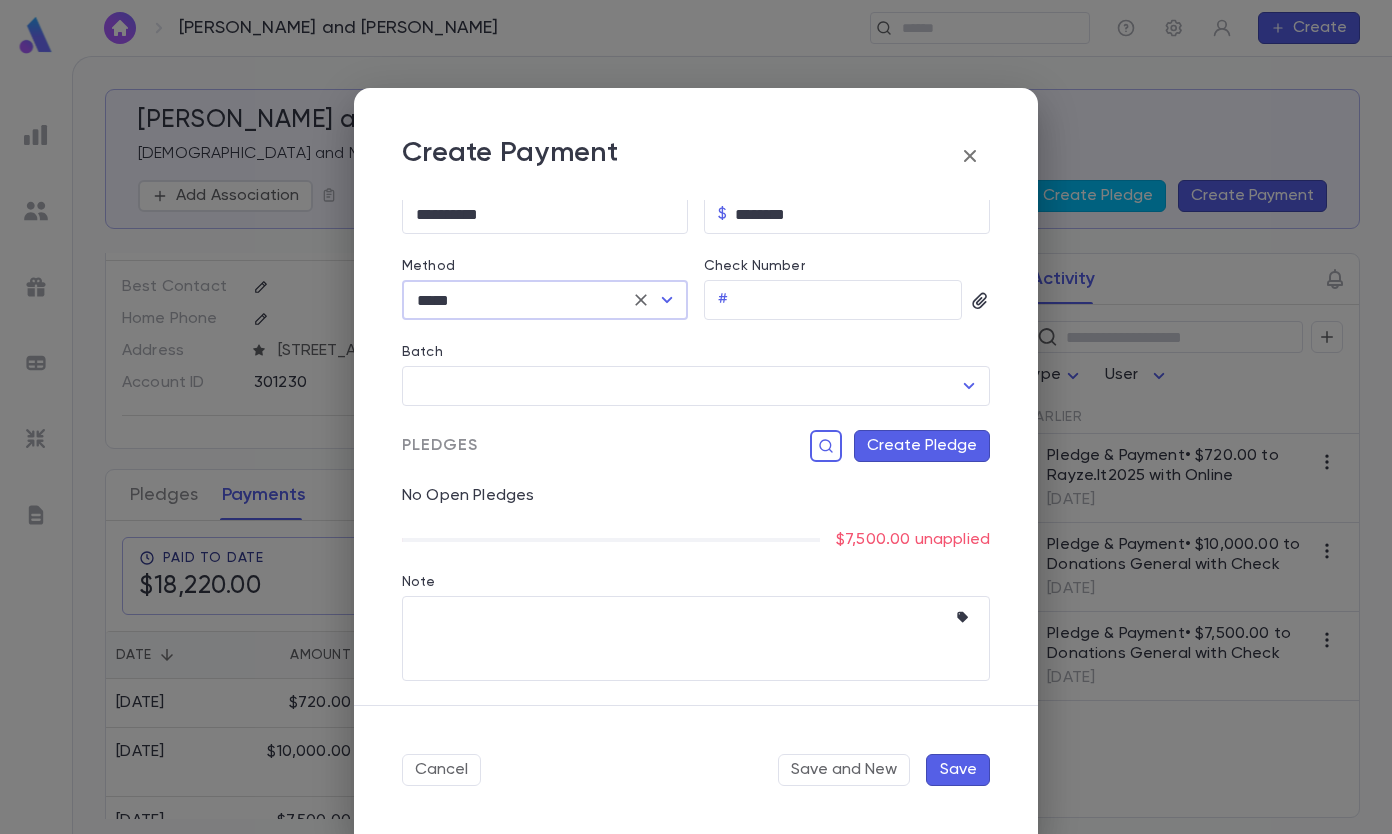 click on "Create Pledge" at bounding box center (922, 446) 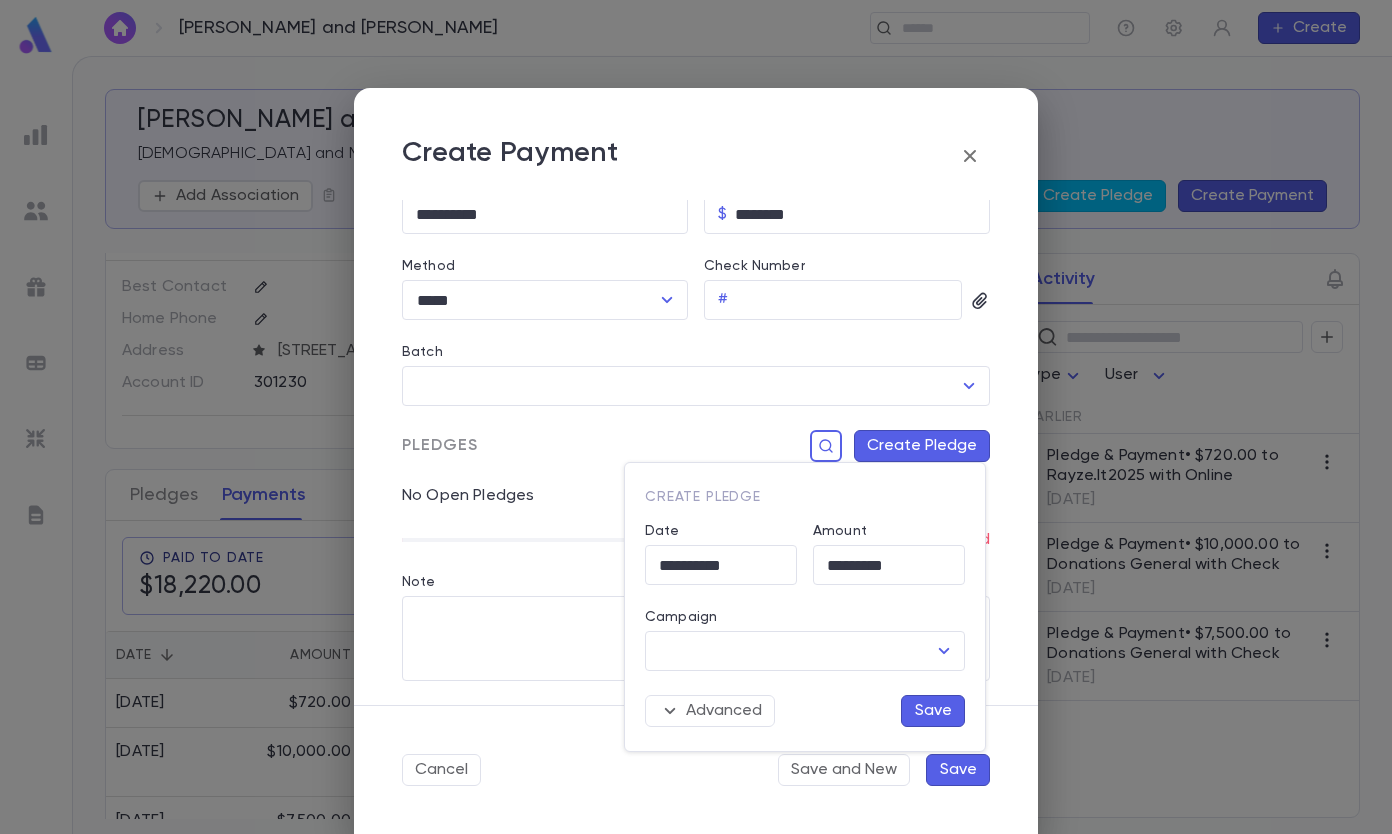 click on "Campaign" at bounding box center (790, 651) 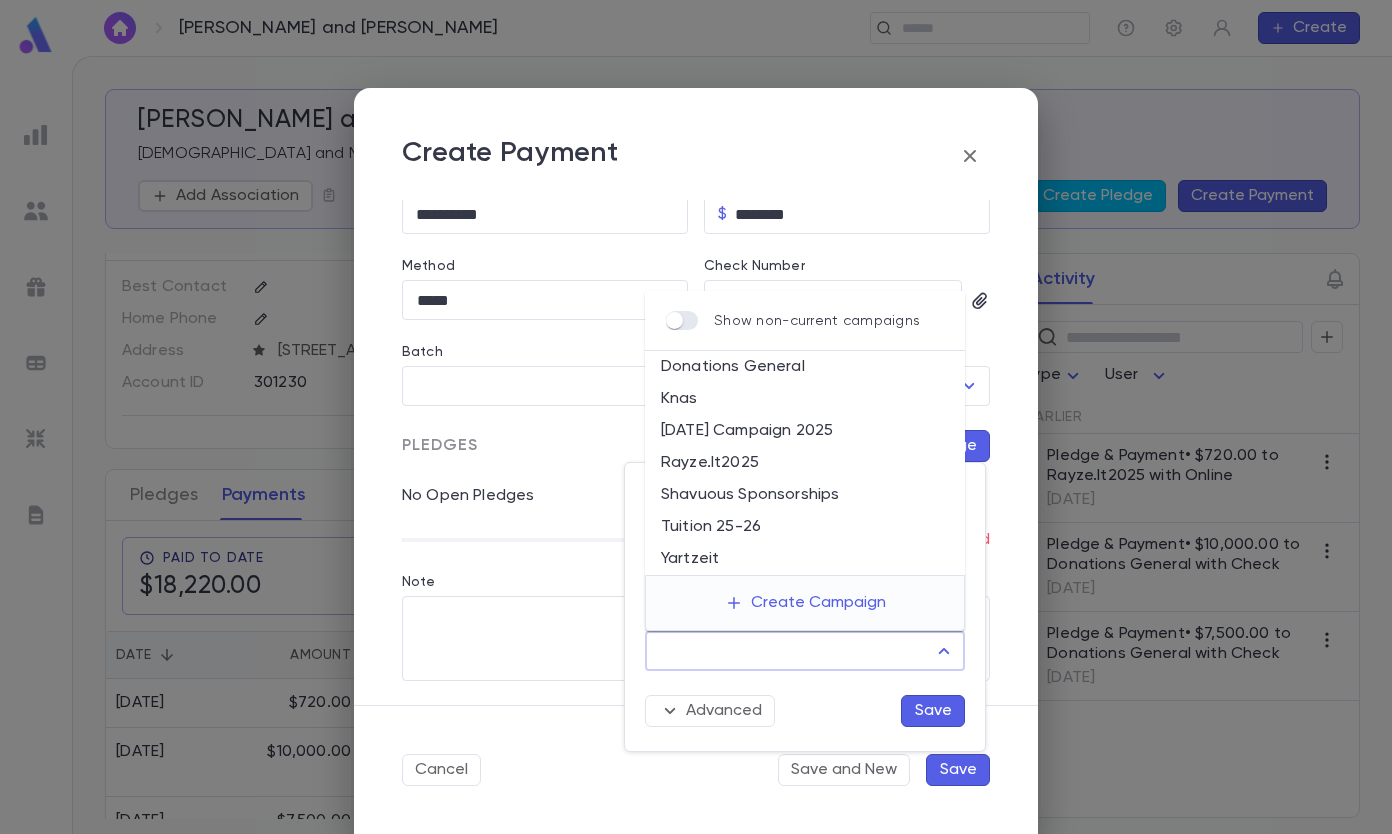 click on "Donations General" at bounding box center [805, 367] 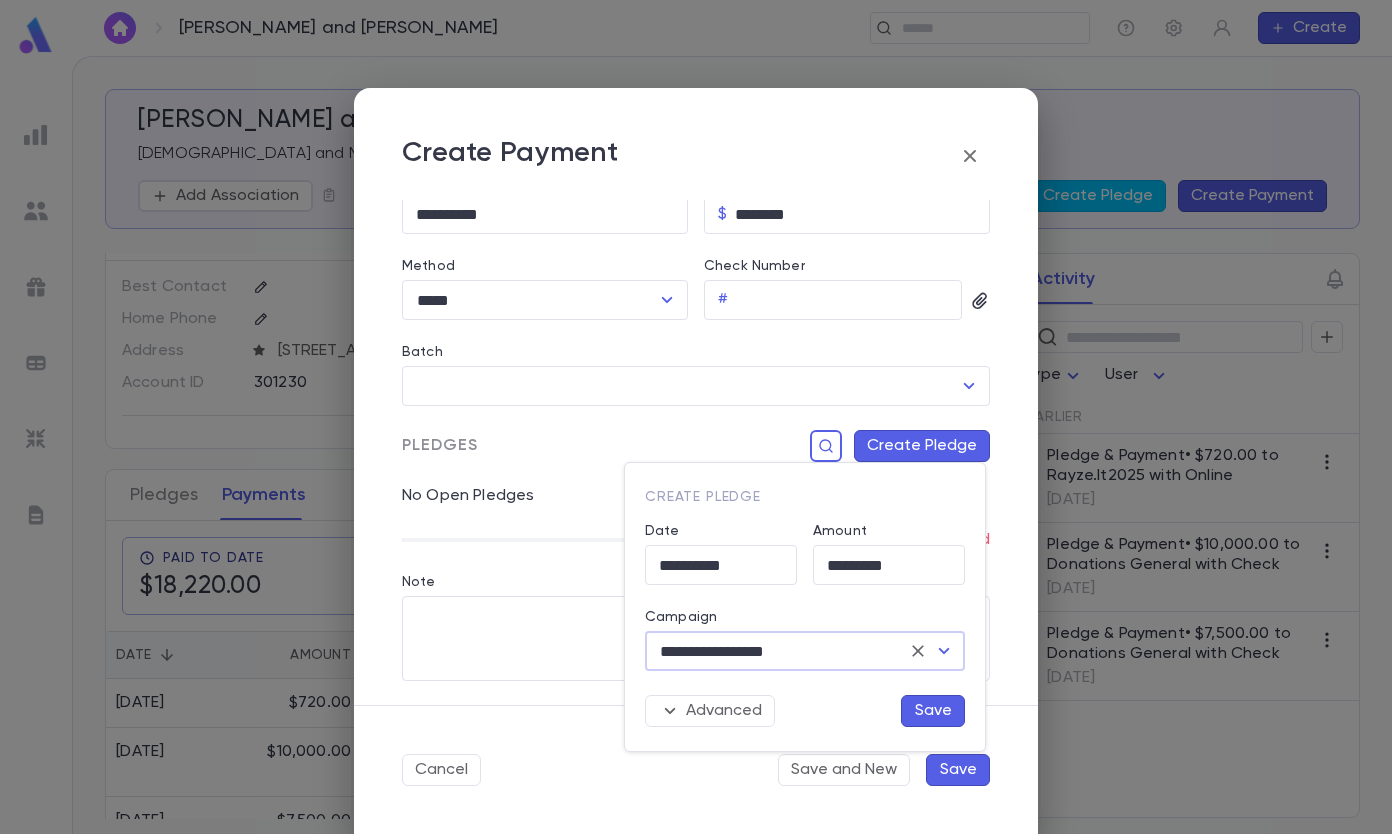 click on "Save" at bounding box center [933, 711] 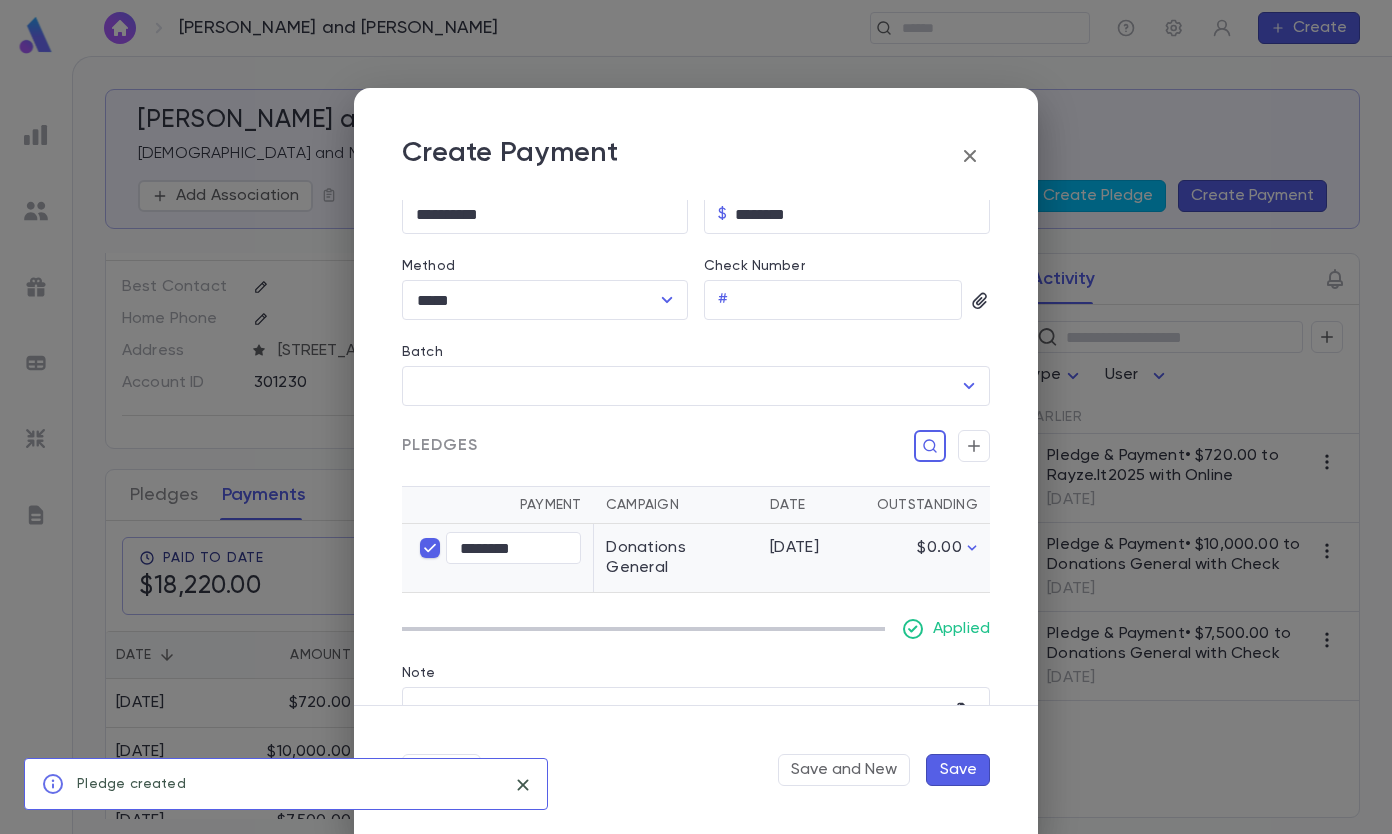 click on "Save" at bounding box center (958, 770) 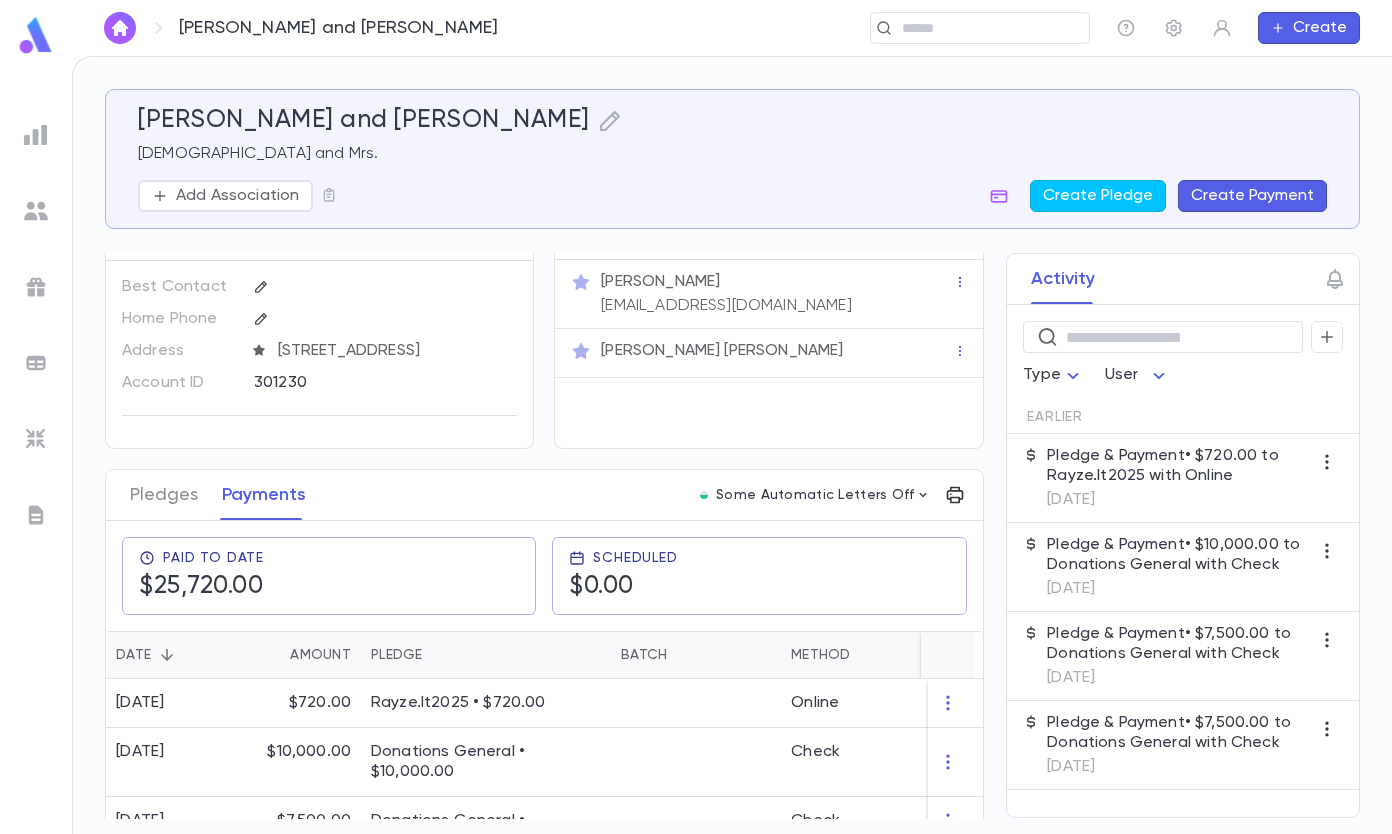 click on "Create Payment" at bounding box center (1252, 196) 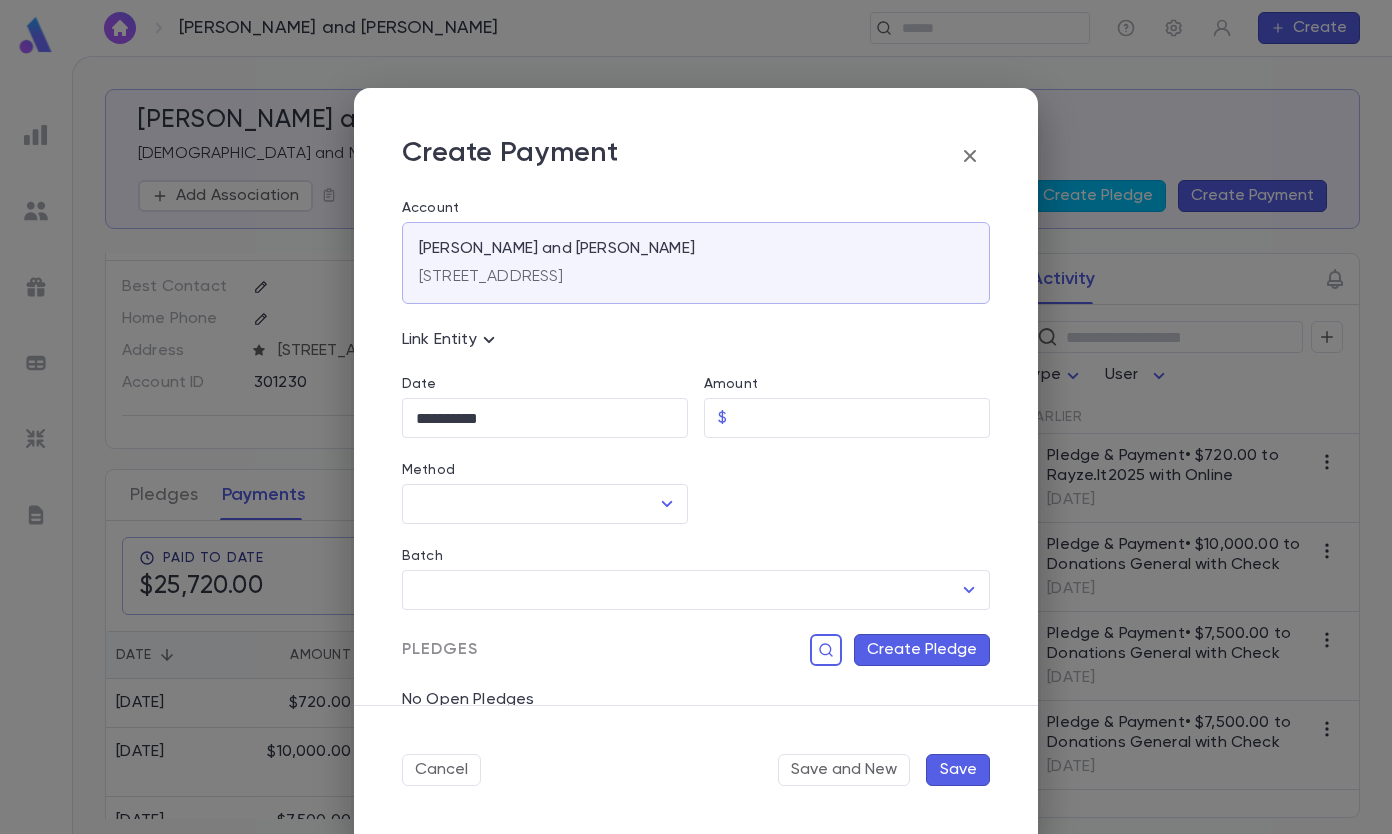 click on "**********" at bounding box center [545, 418] 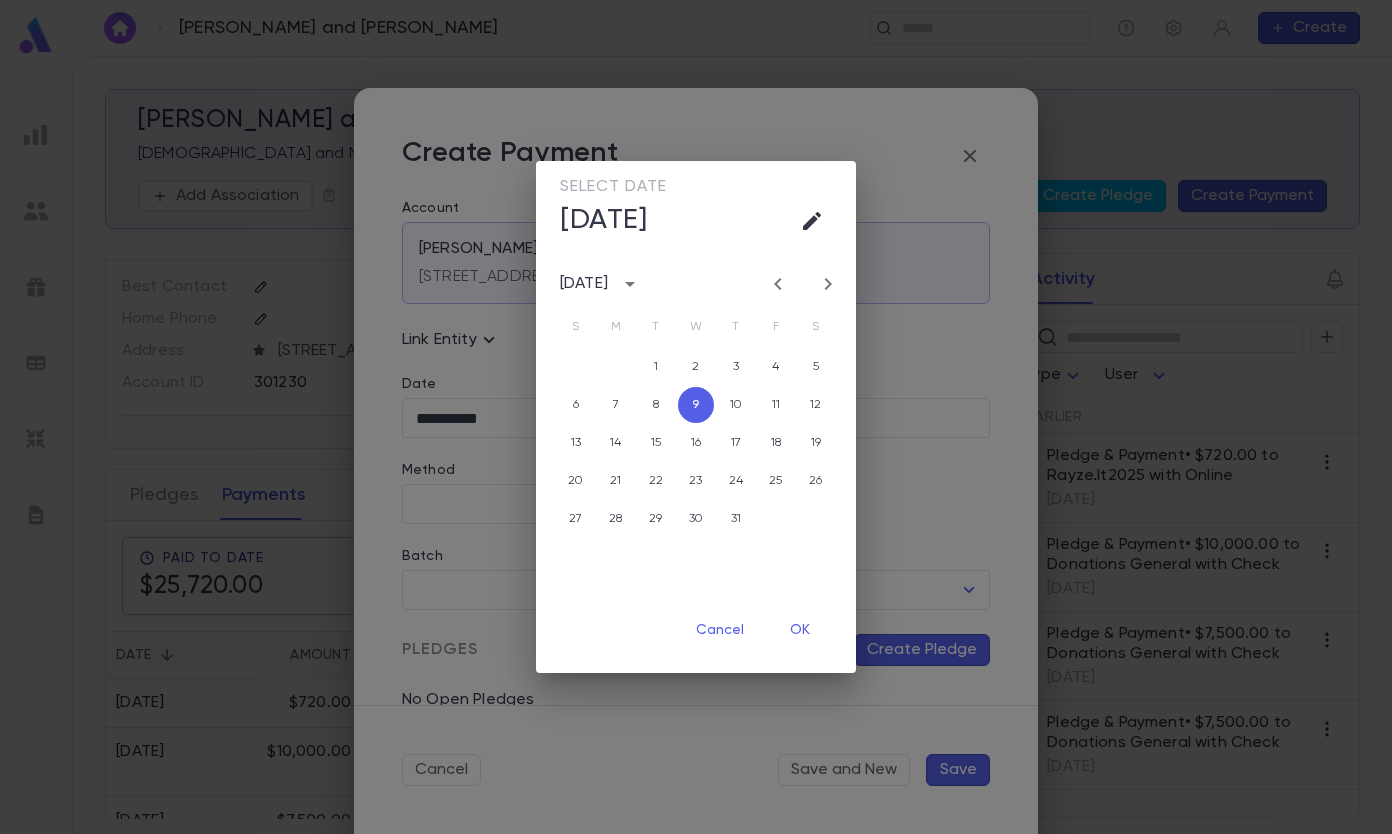 click on "[DATE]" at bounding box center (584, 284) 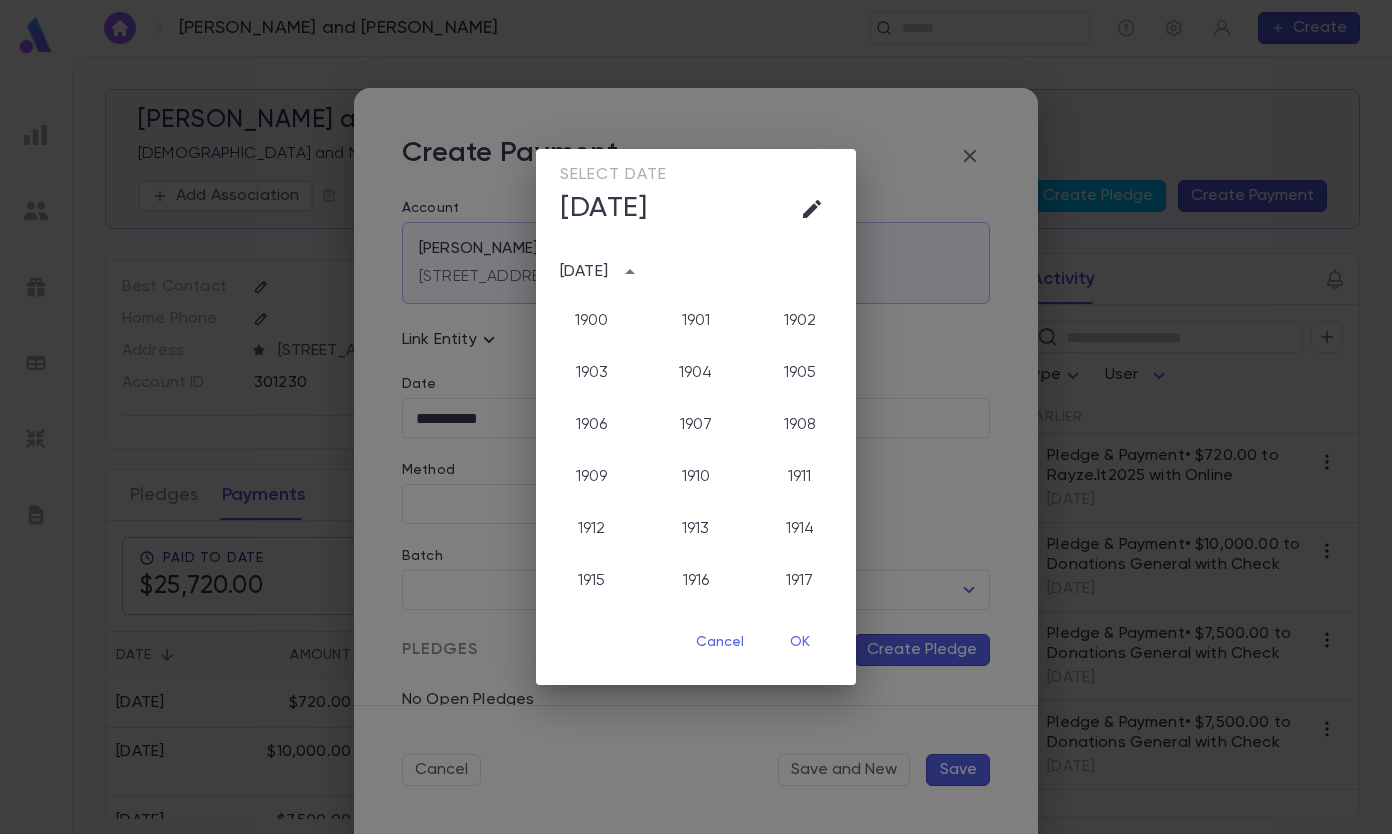 scroll, scrollTop: 2006, scrollLeft: 0, axis: vertical 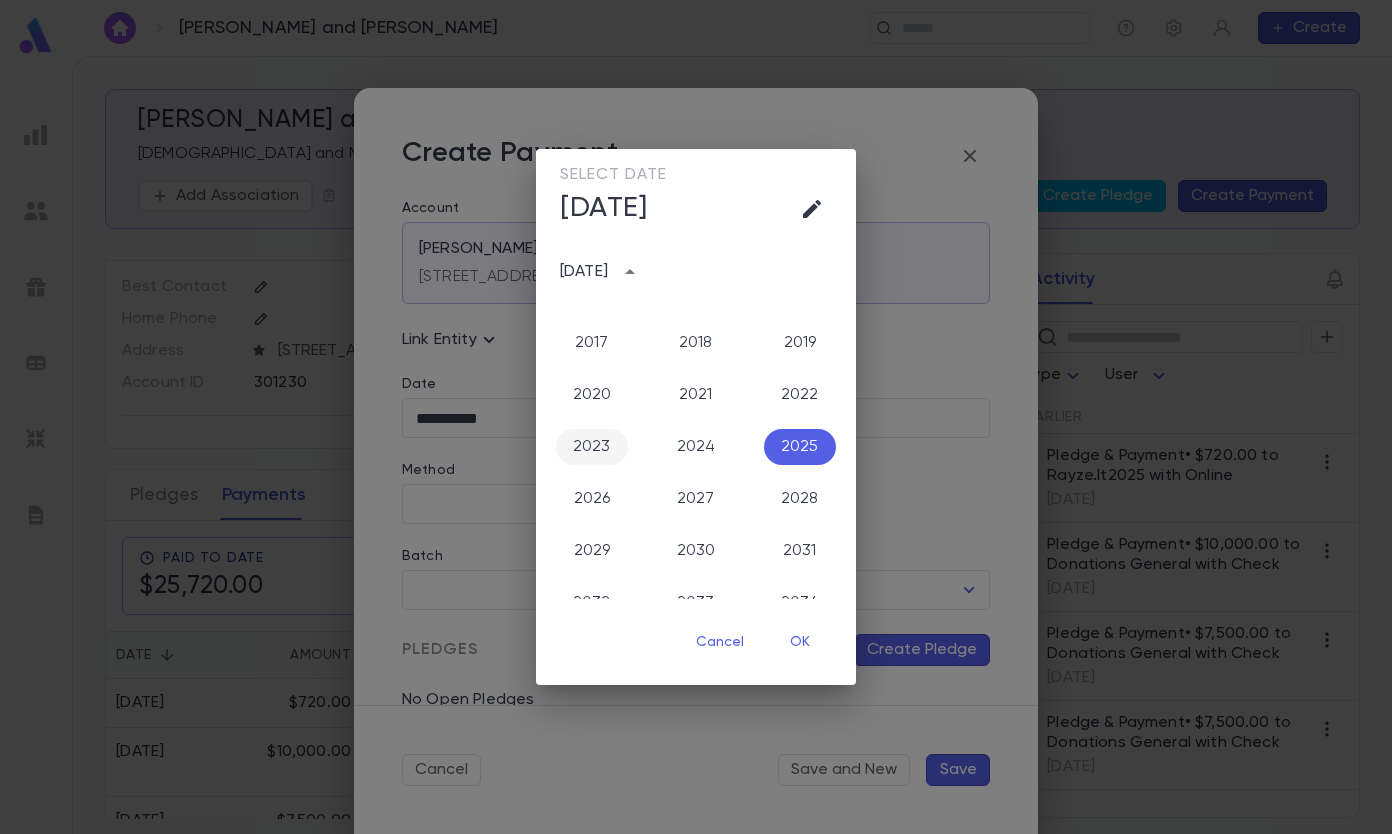 click on "2023" at bounding box center [592, 447] 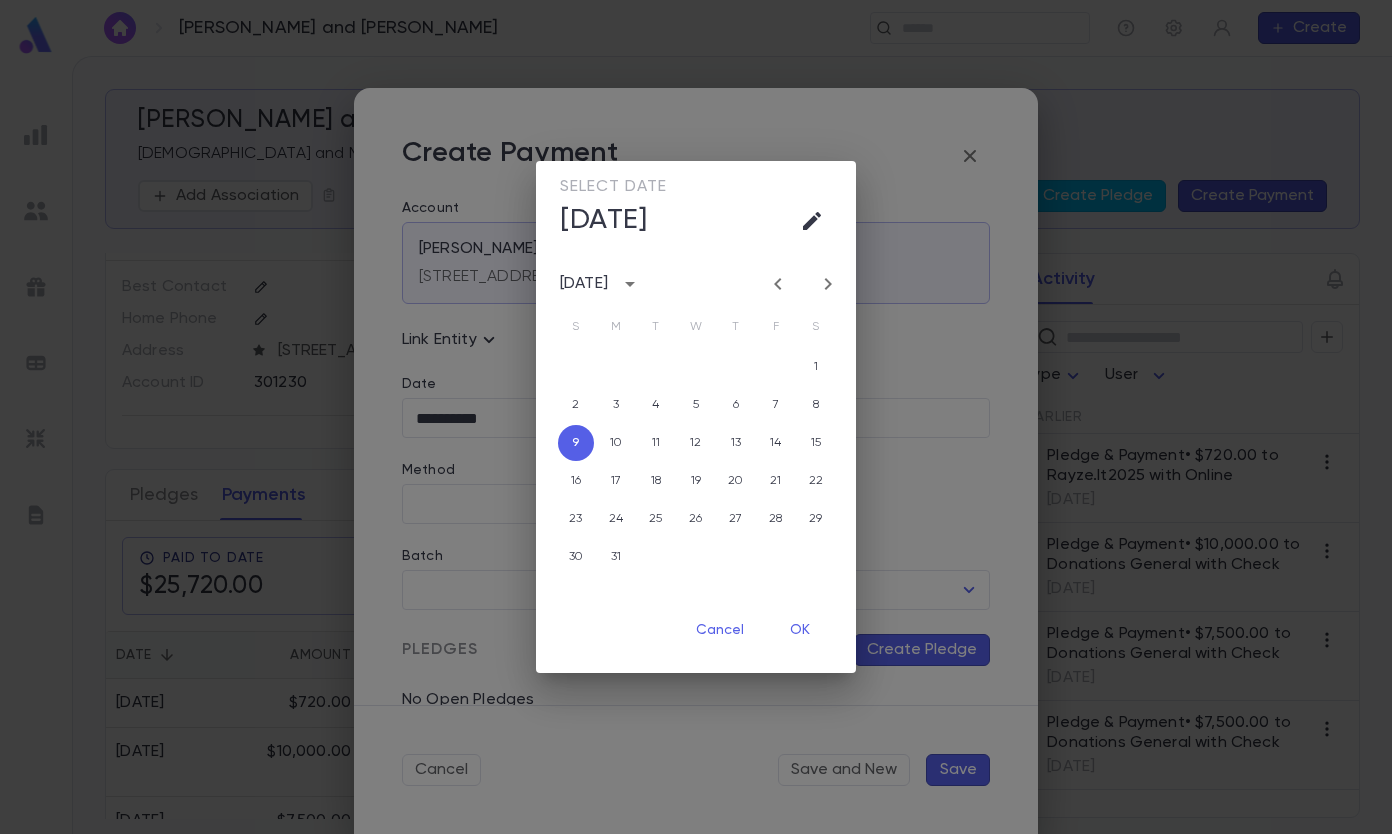 click 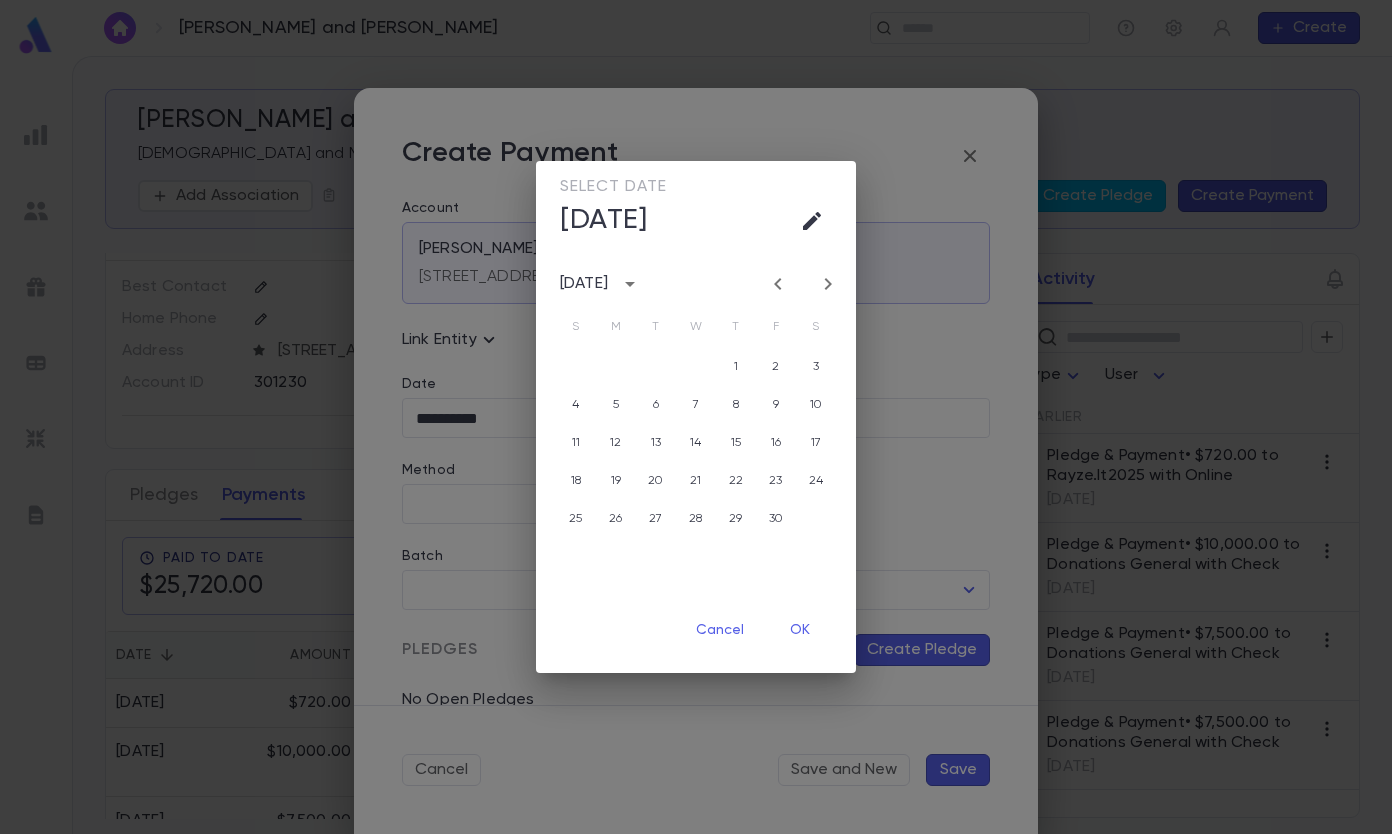 click 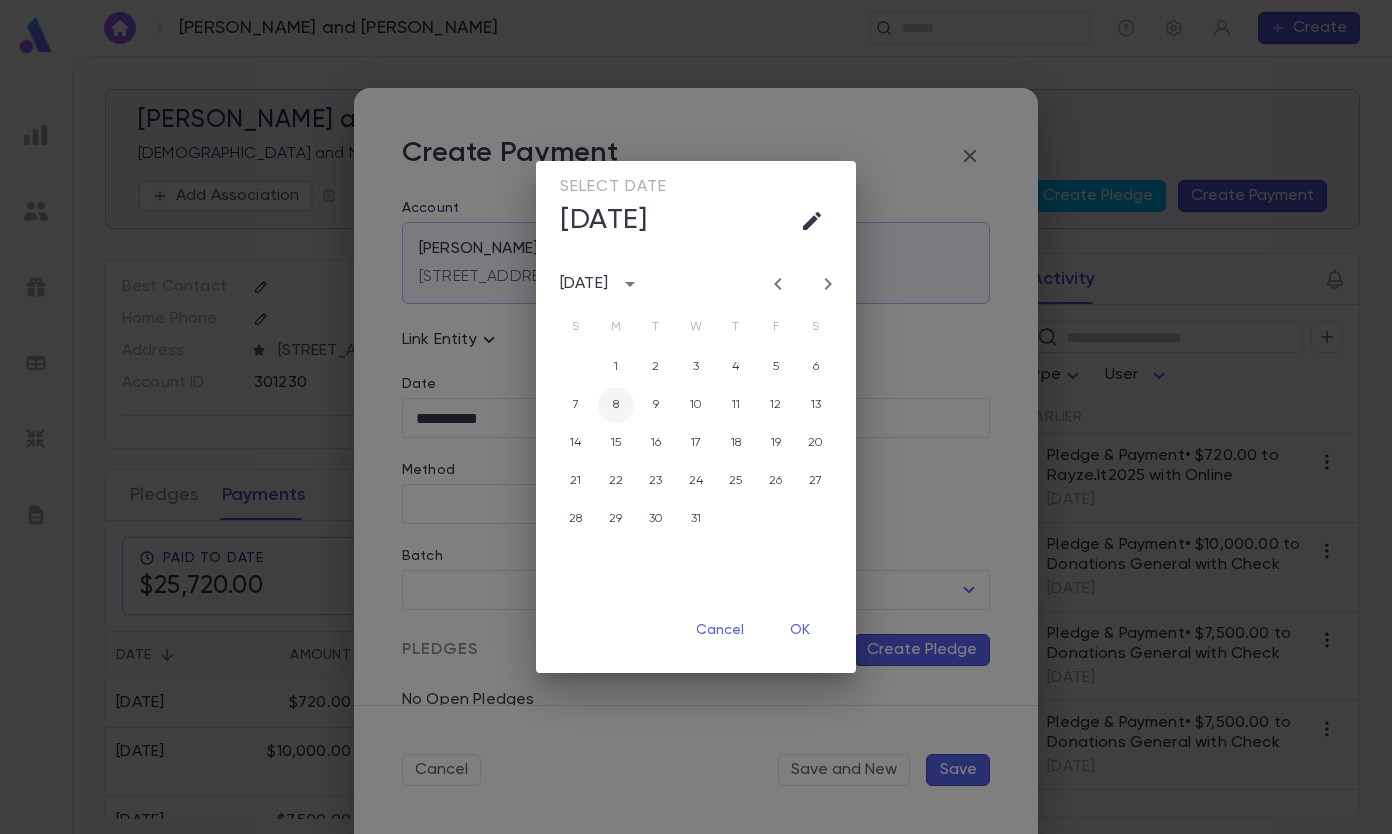 click on "8" at bounding box center [616, 405] 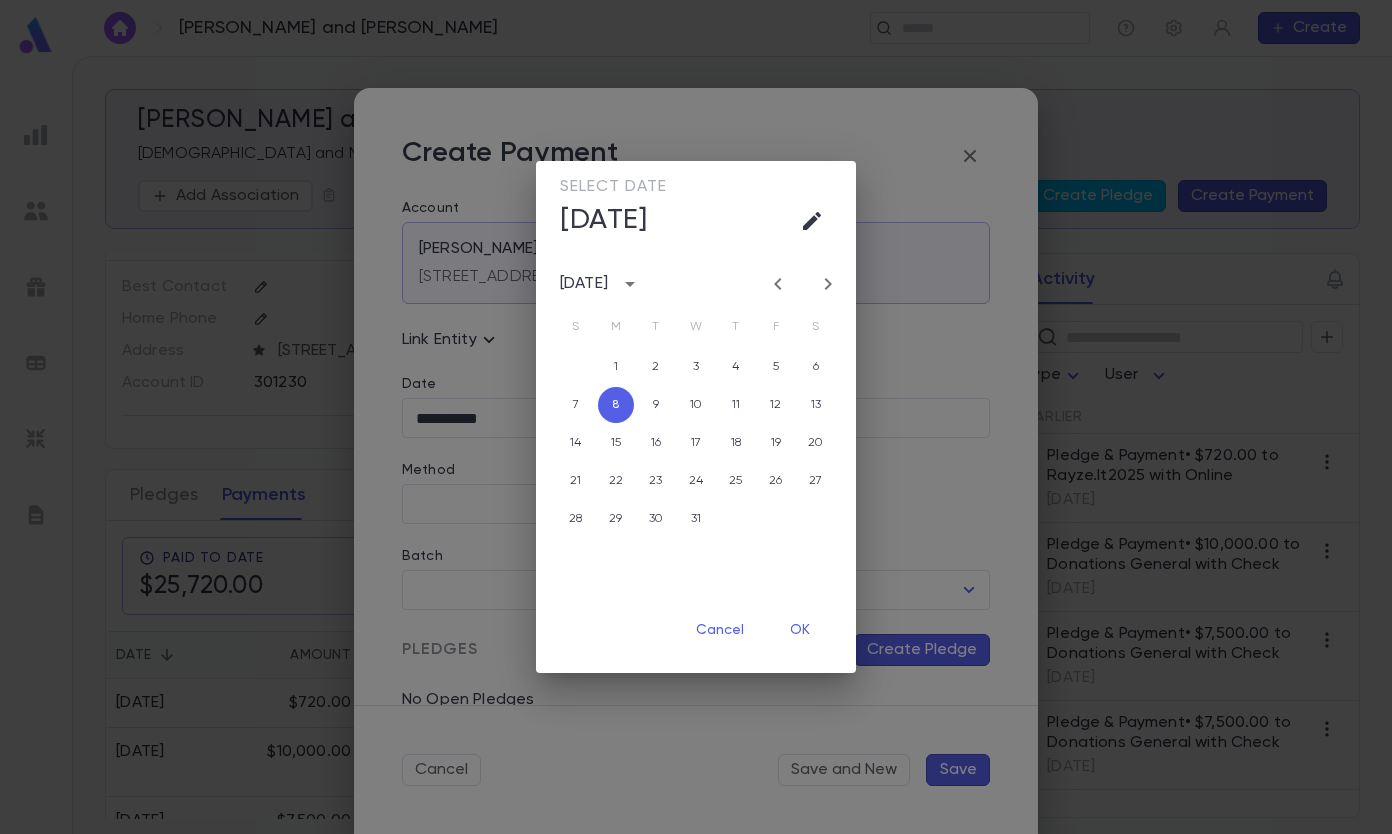 click on "OK" at bounding box center [800, 630] 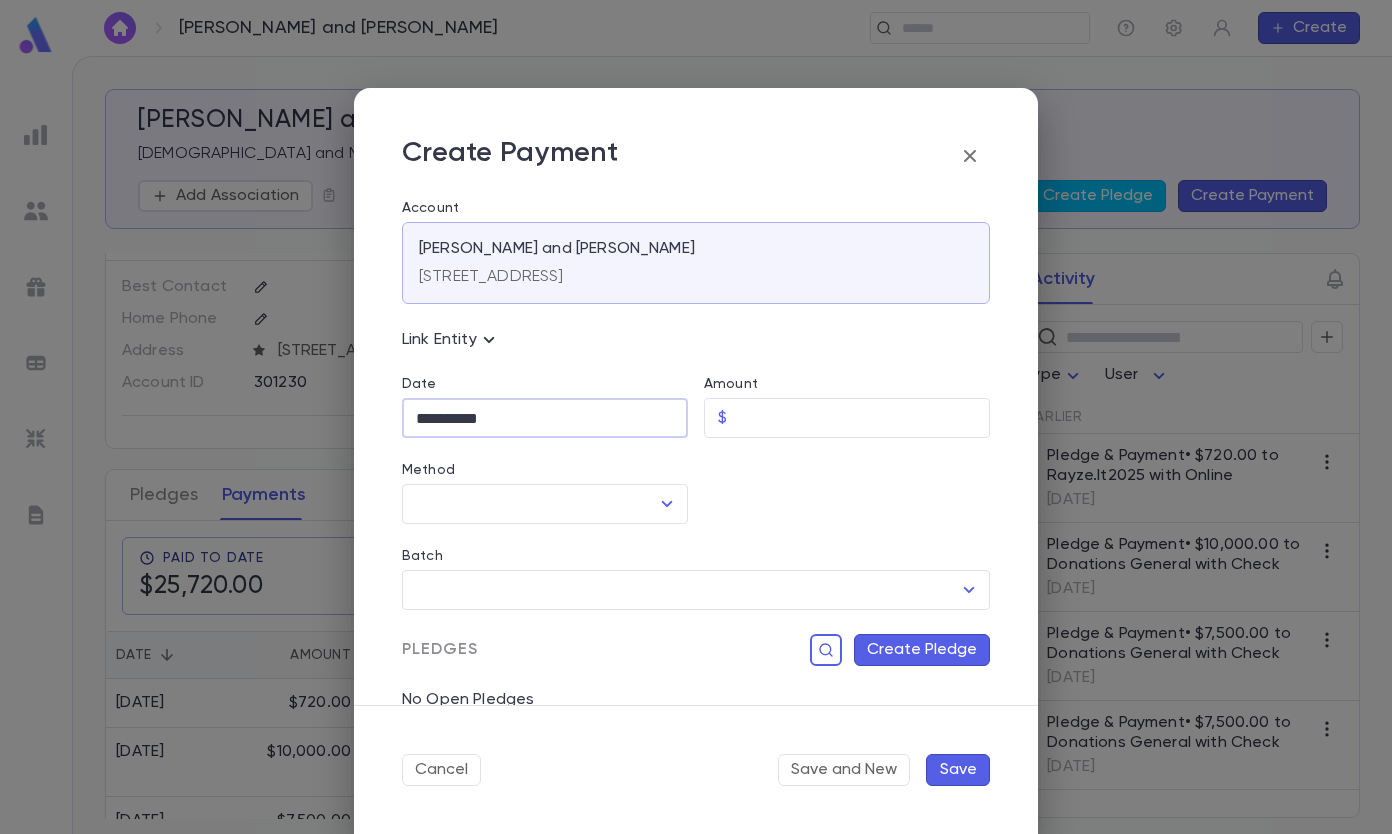 click on "Amount" at bounding box center (862, 418) 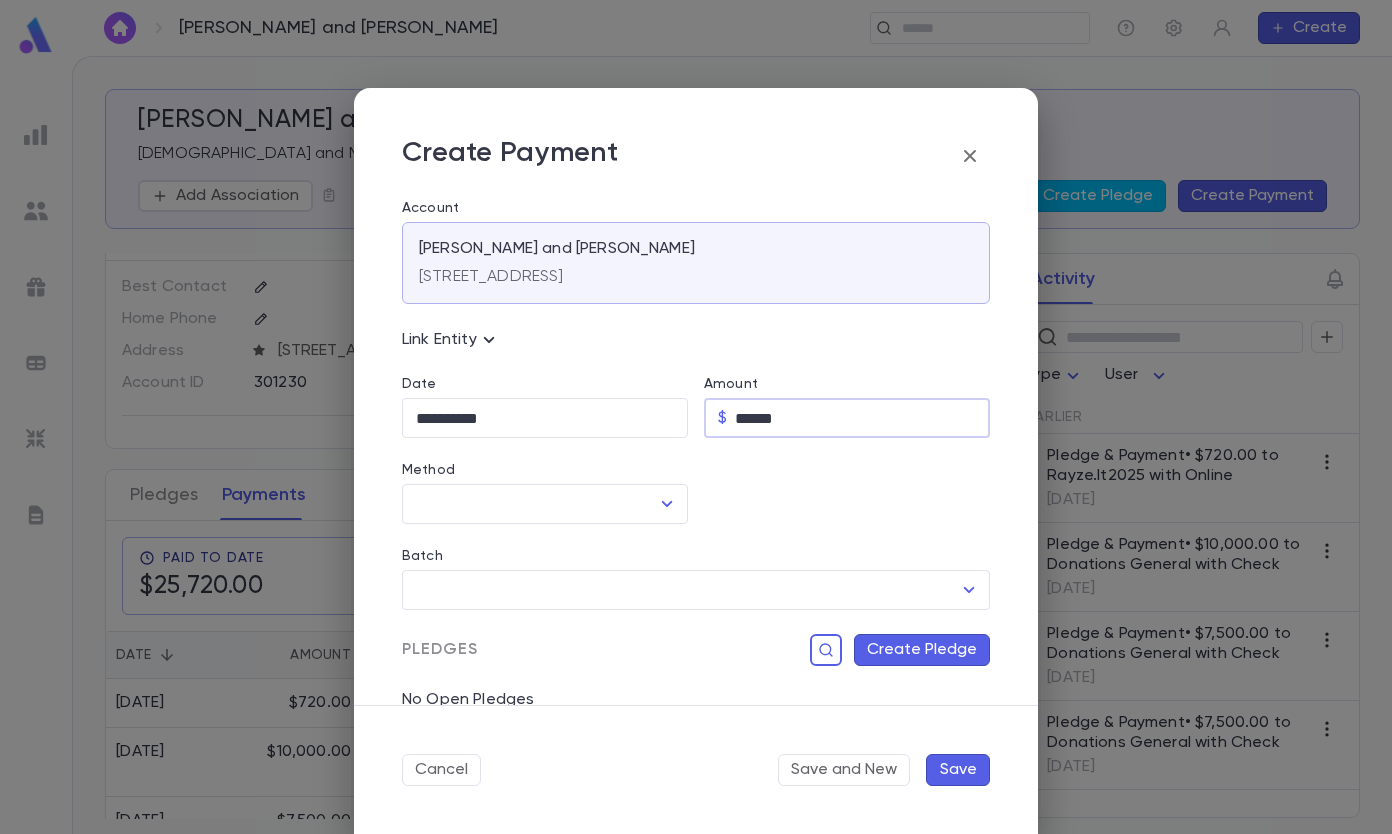 type on "******" 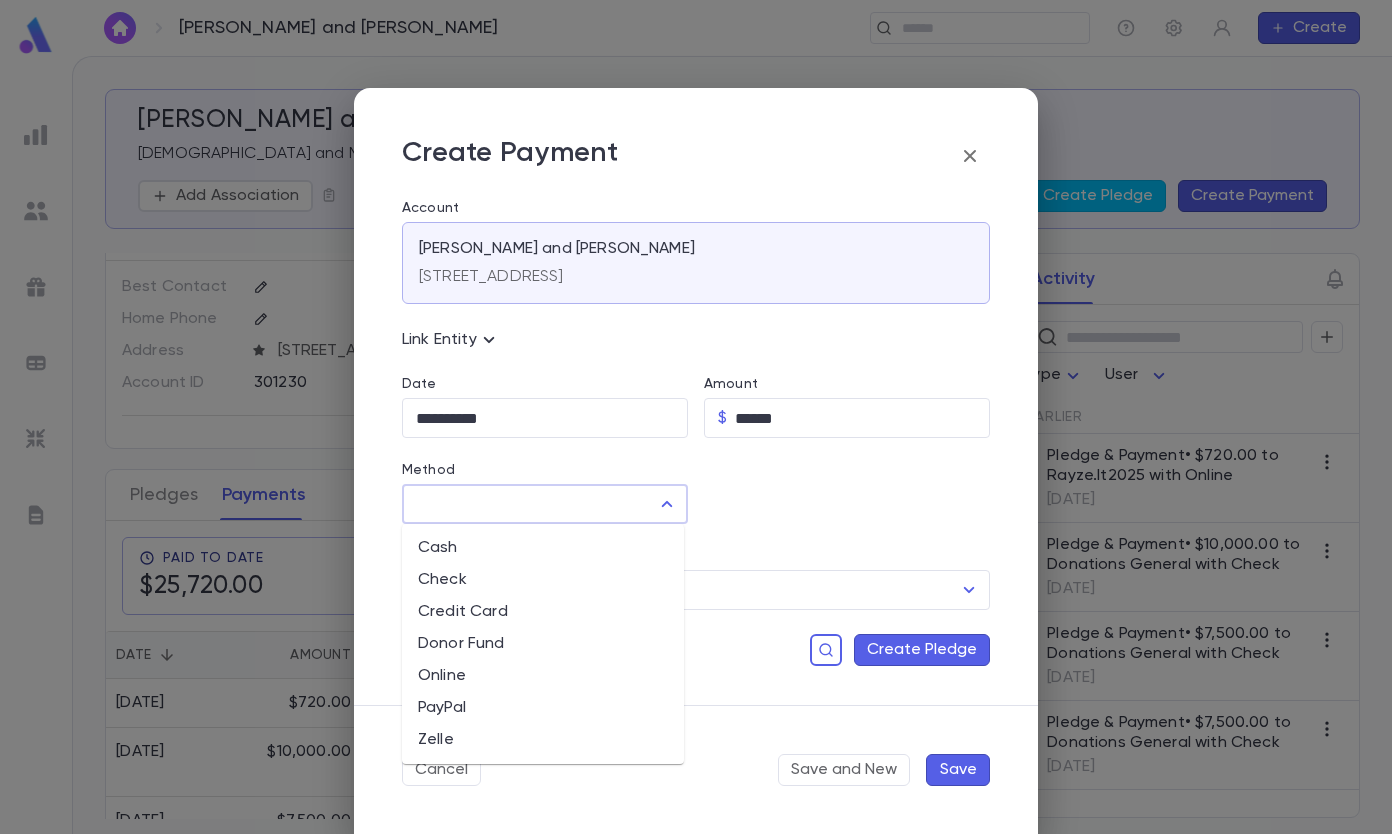 click on "Method" at bounding box center (530, 504) 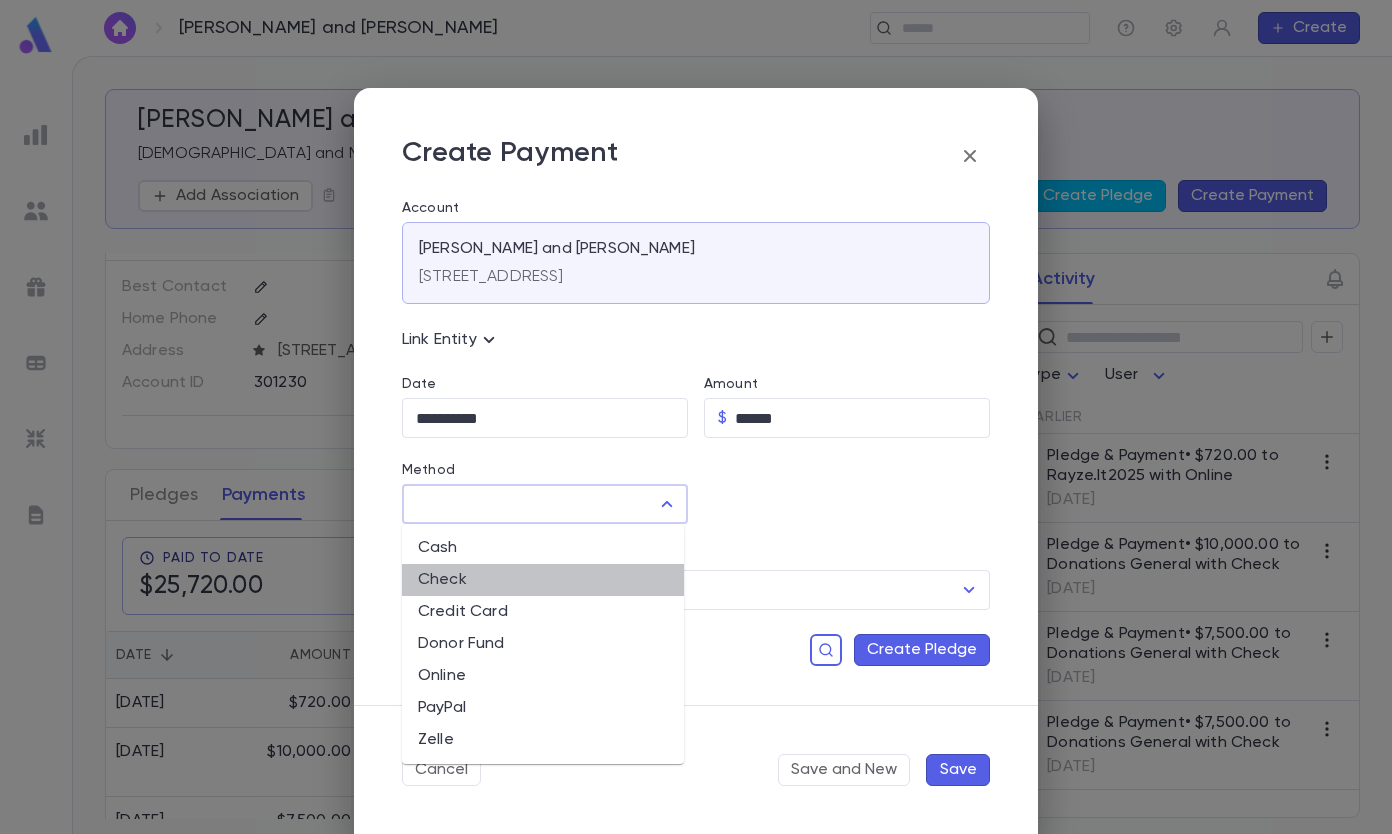 click on "Check" at bounding box center [543, 580] 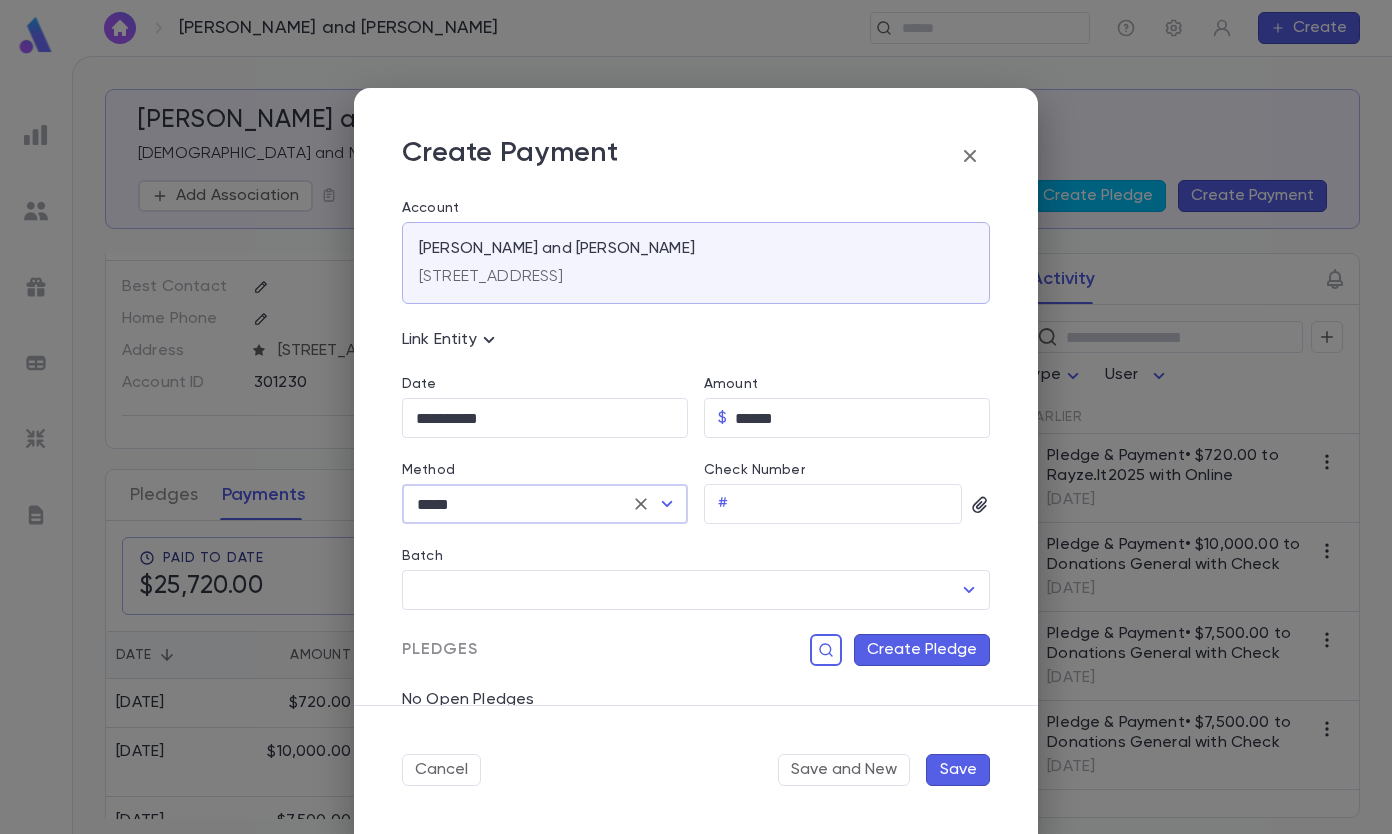 scroll, scrollTop: 204, scrollLeft: 0, axis: vertical 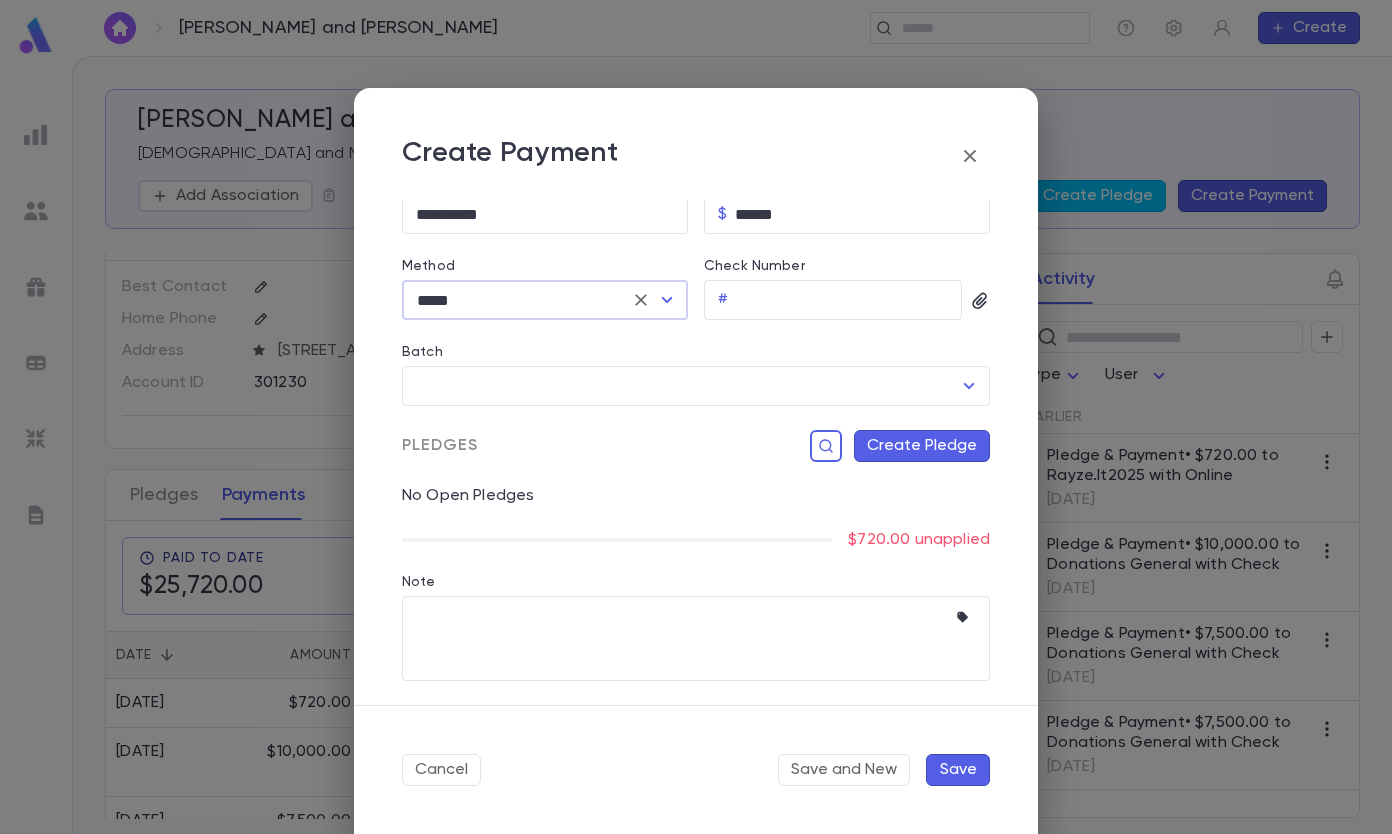 click on "Create Pledge" at bounding box center [922, 446] 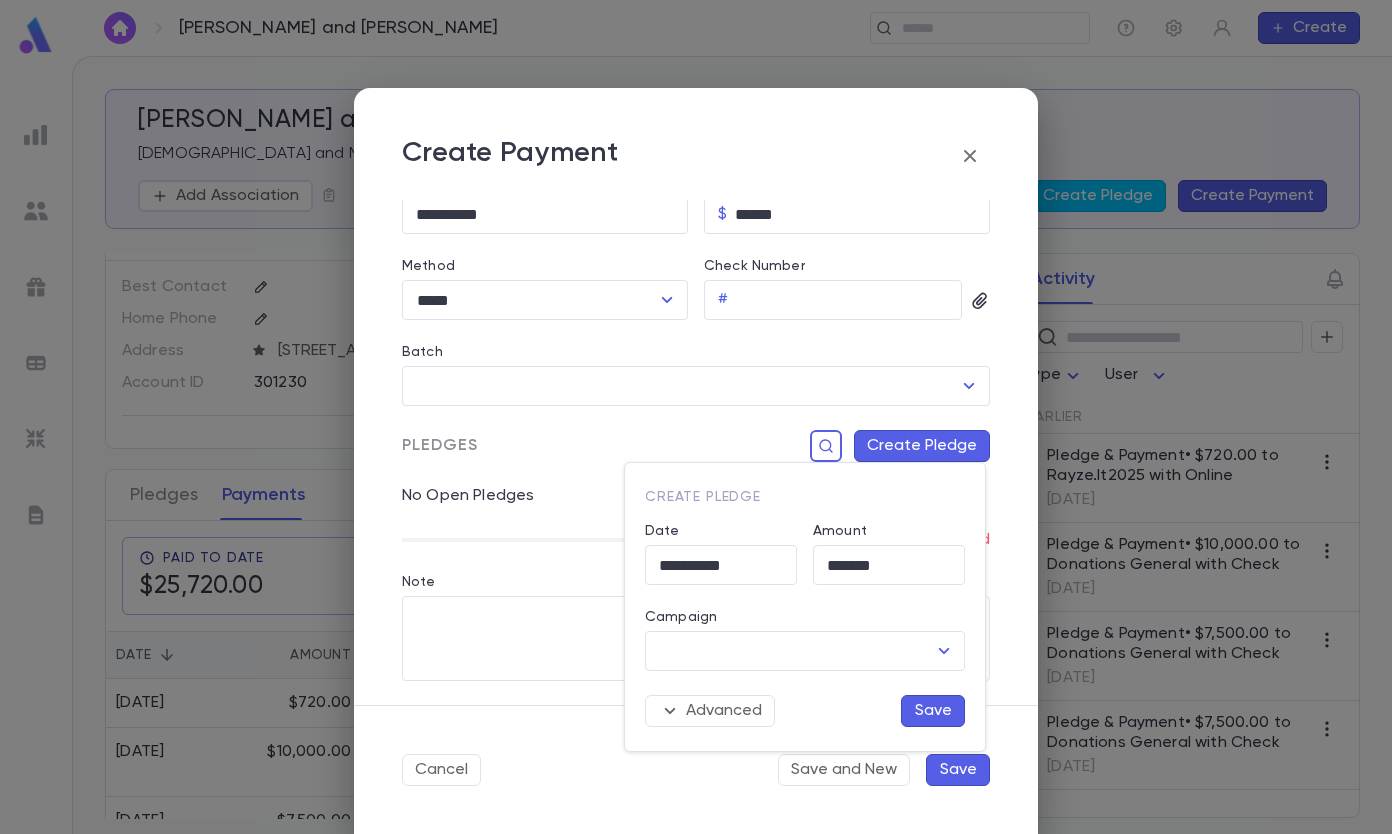 click on "Campaign" at bounding box center (790, 651) 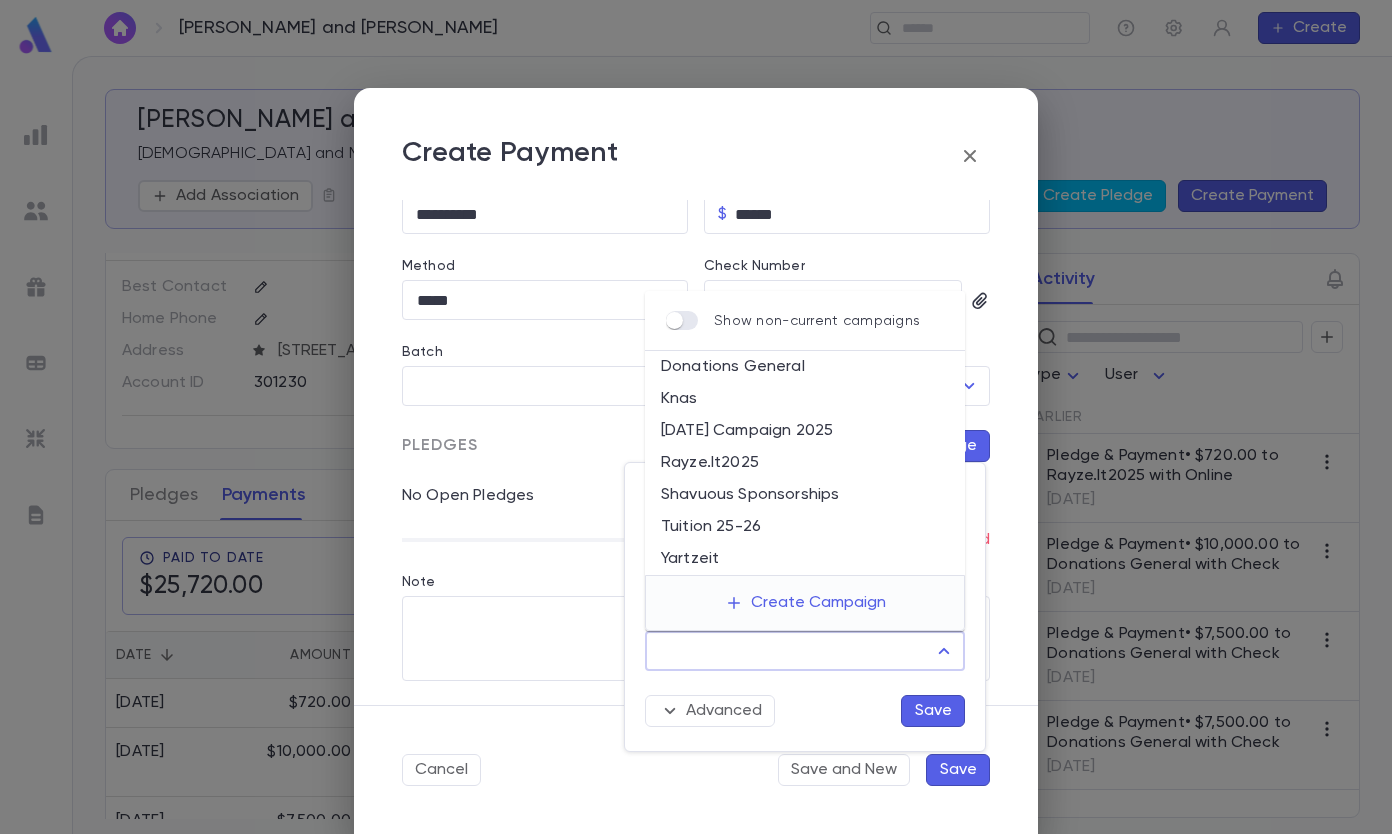 click on "Donations General" at bounding box center (805, 367) 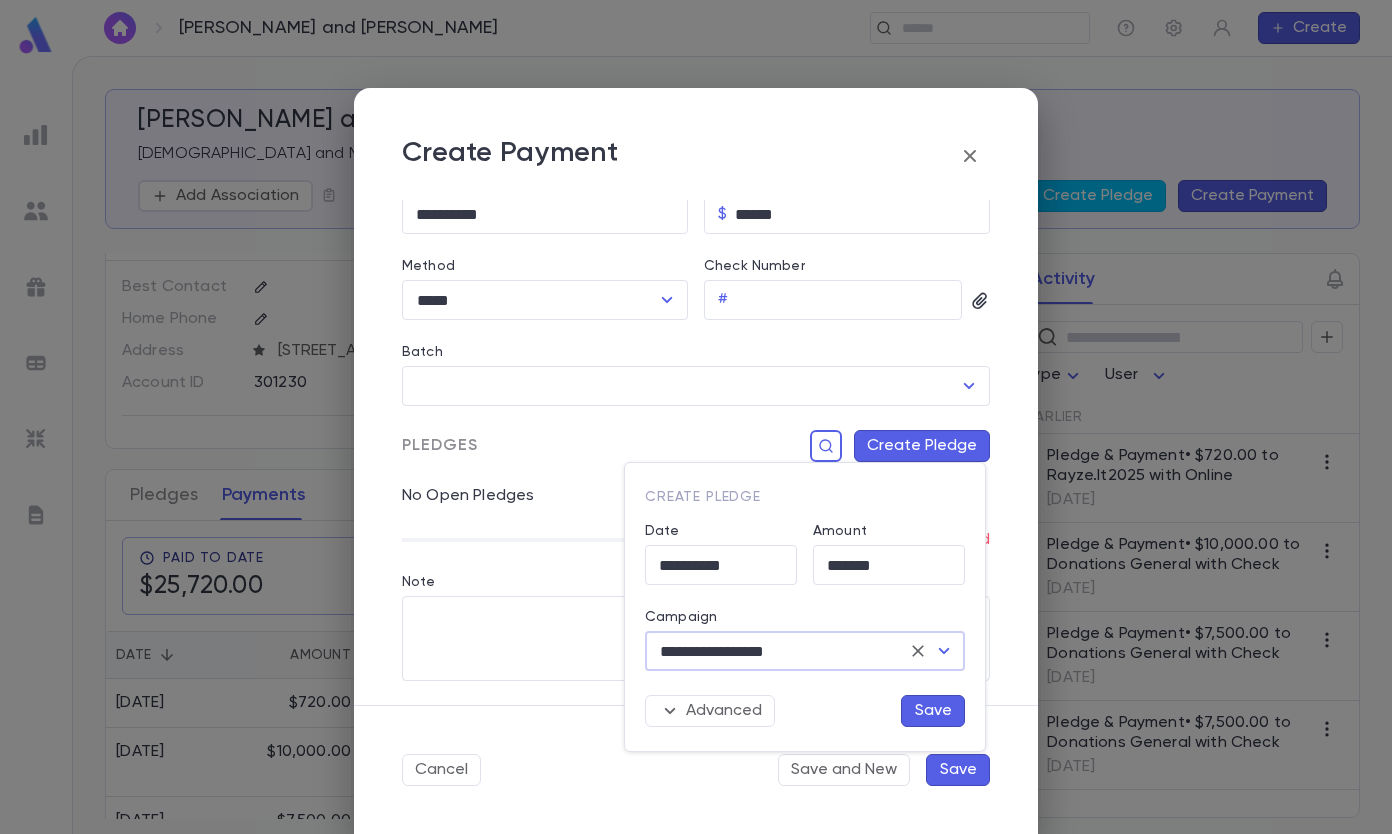 click on "Save" at bounding box center (933, 711) 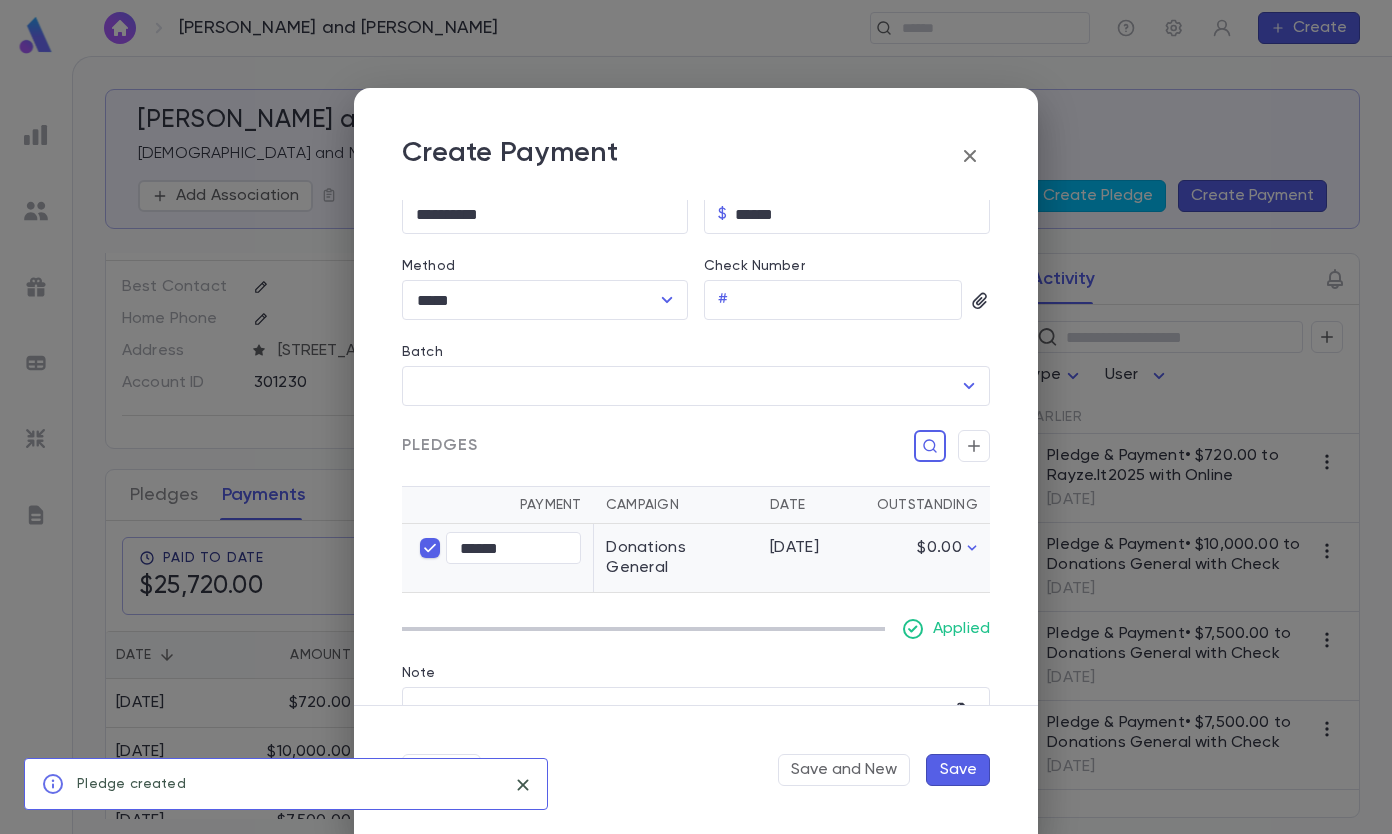 click on "Save" at bounding box center (958, 770) 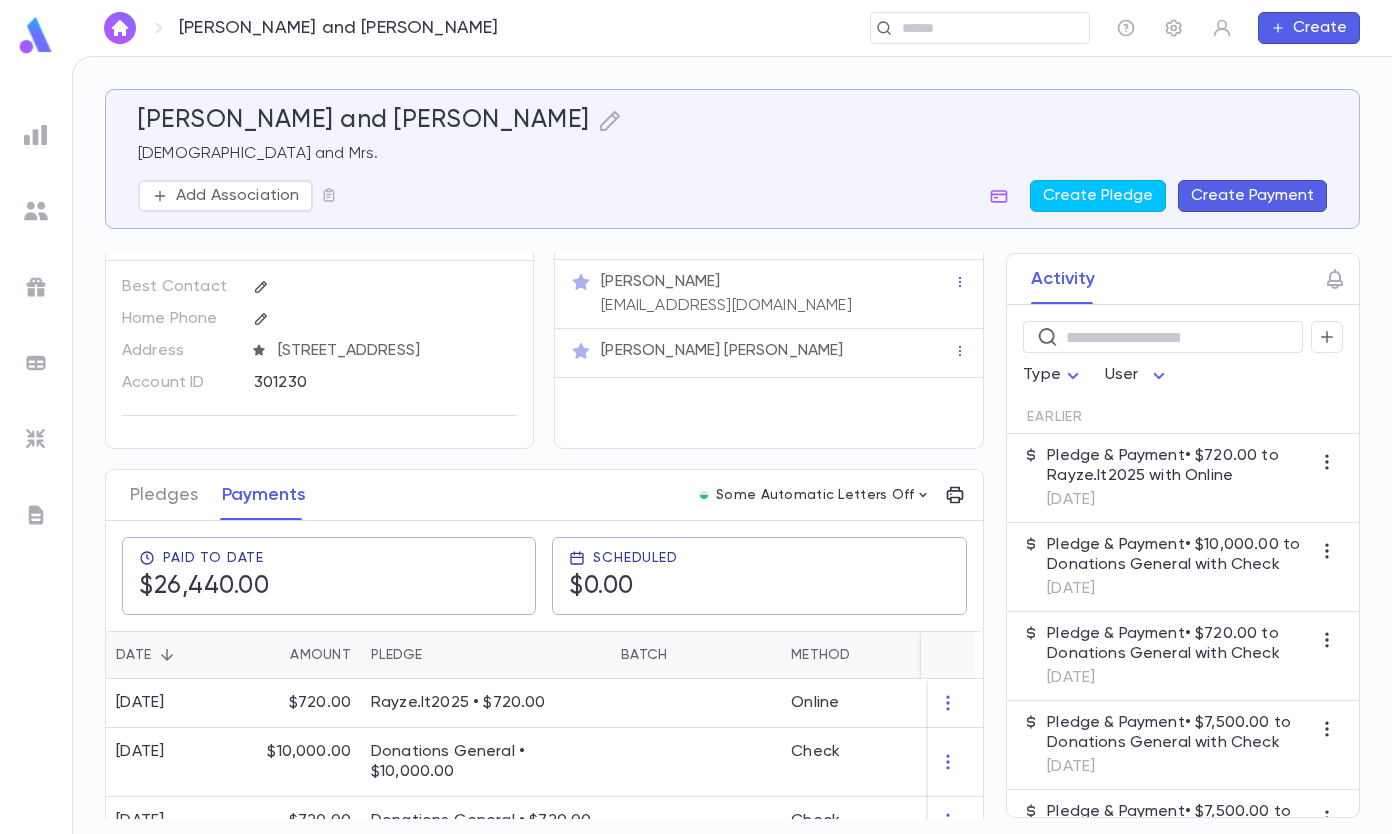 click on "Pledges" at bounding box center [164, 495] 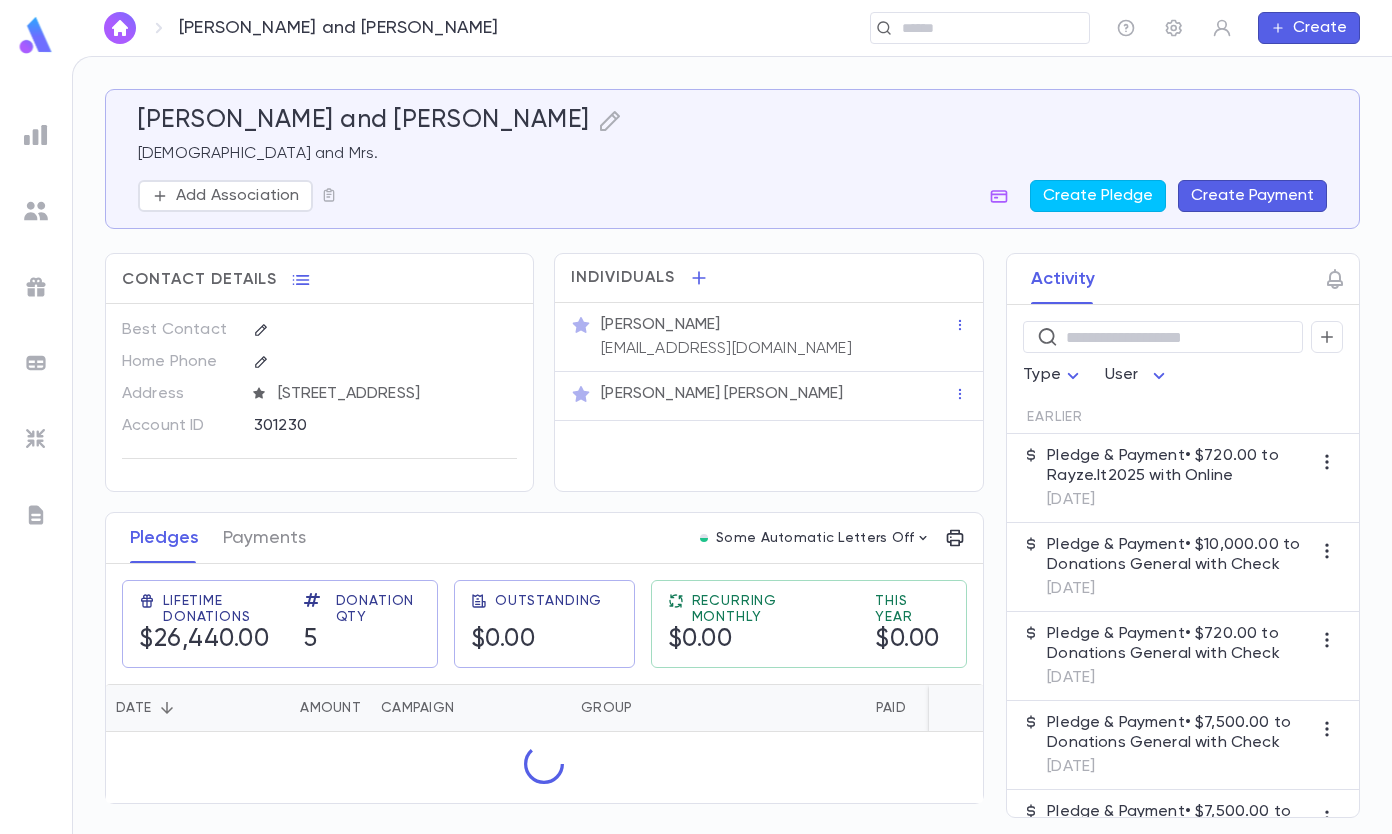 scroll, scrollTop: 0, scrollLeft: 0, axis: both 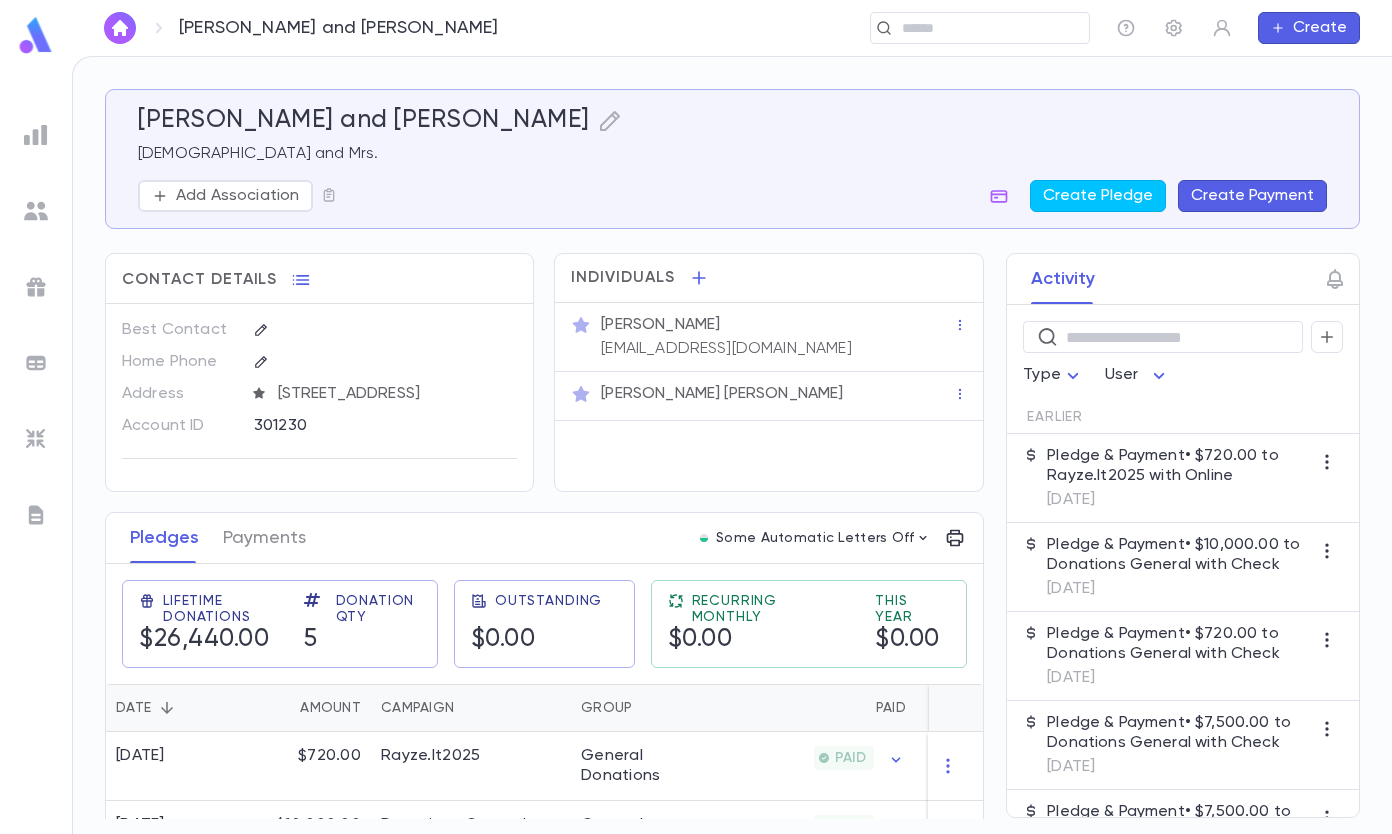 click on "Payments" at bounding box center (264, 538) 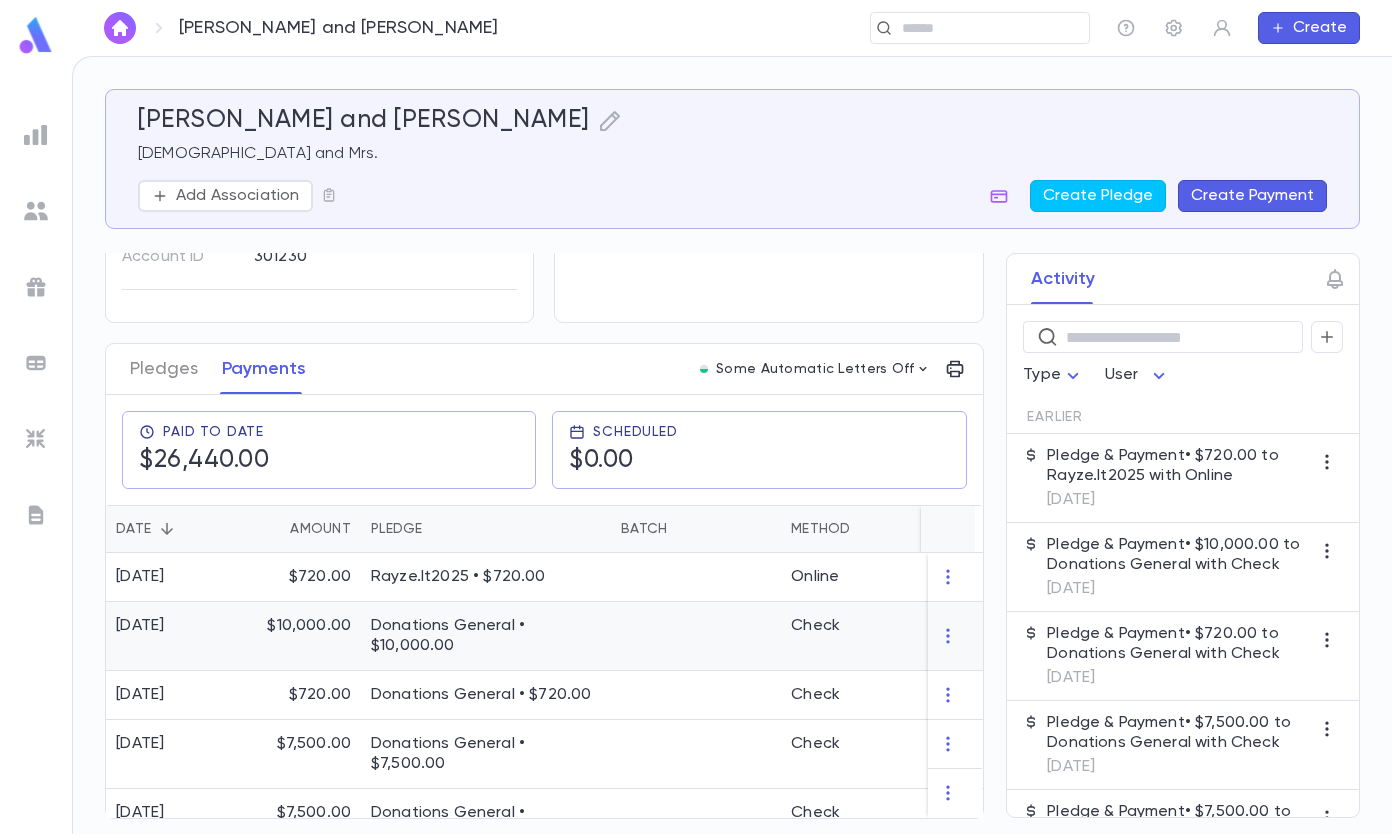 scroll, scrollTop: 190, scrollLeft: 0, axis: vertical 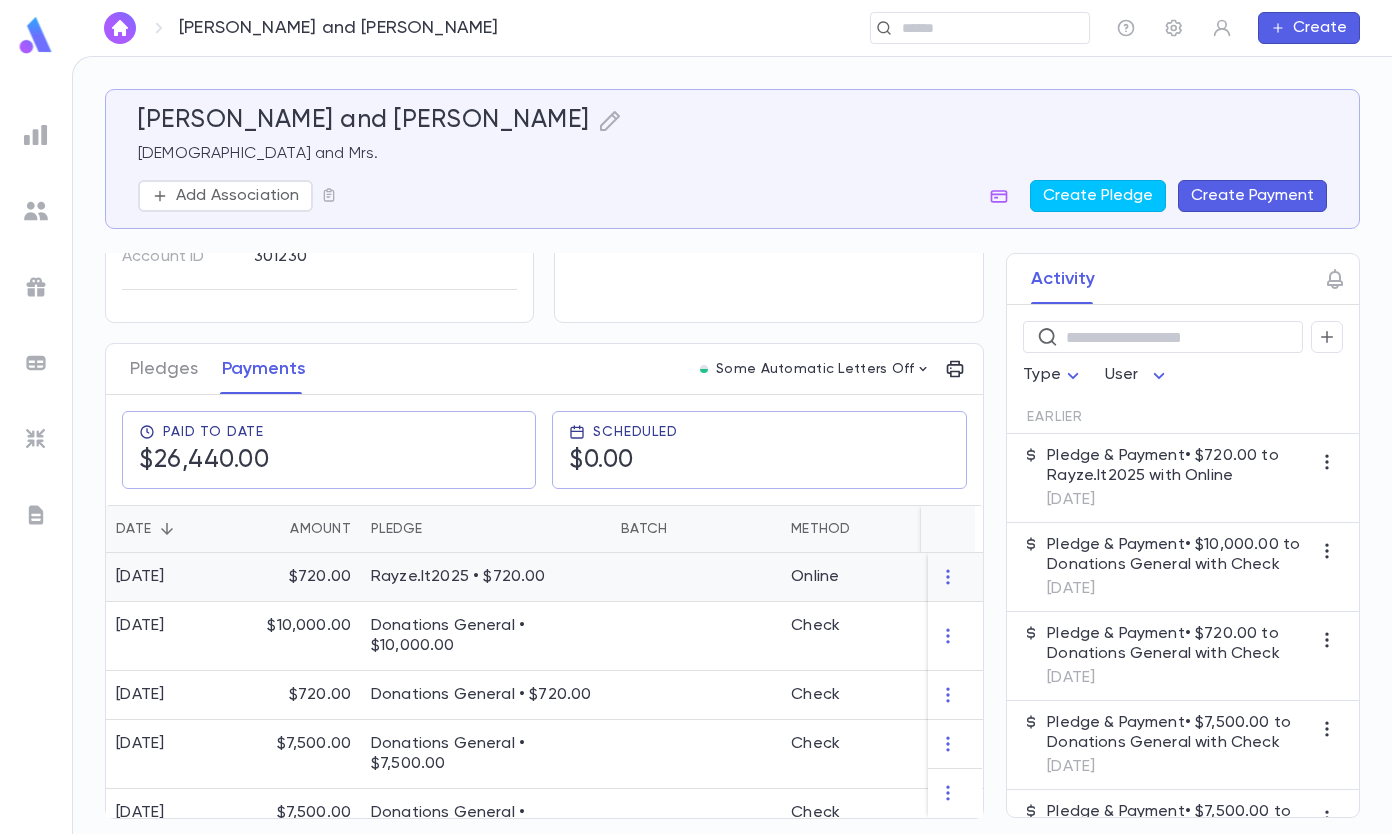 click at bounding box center (696, 577) 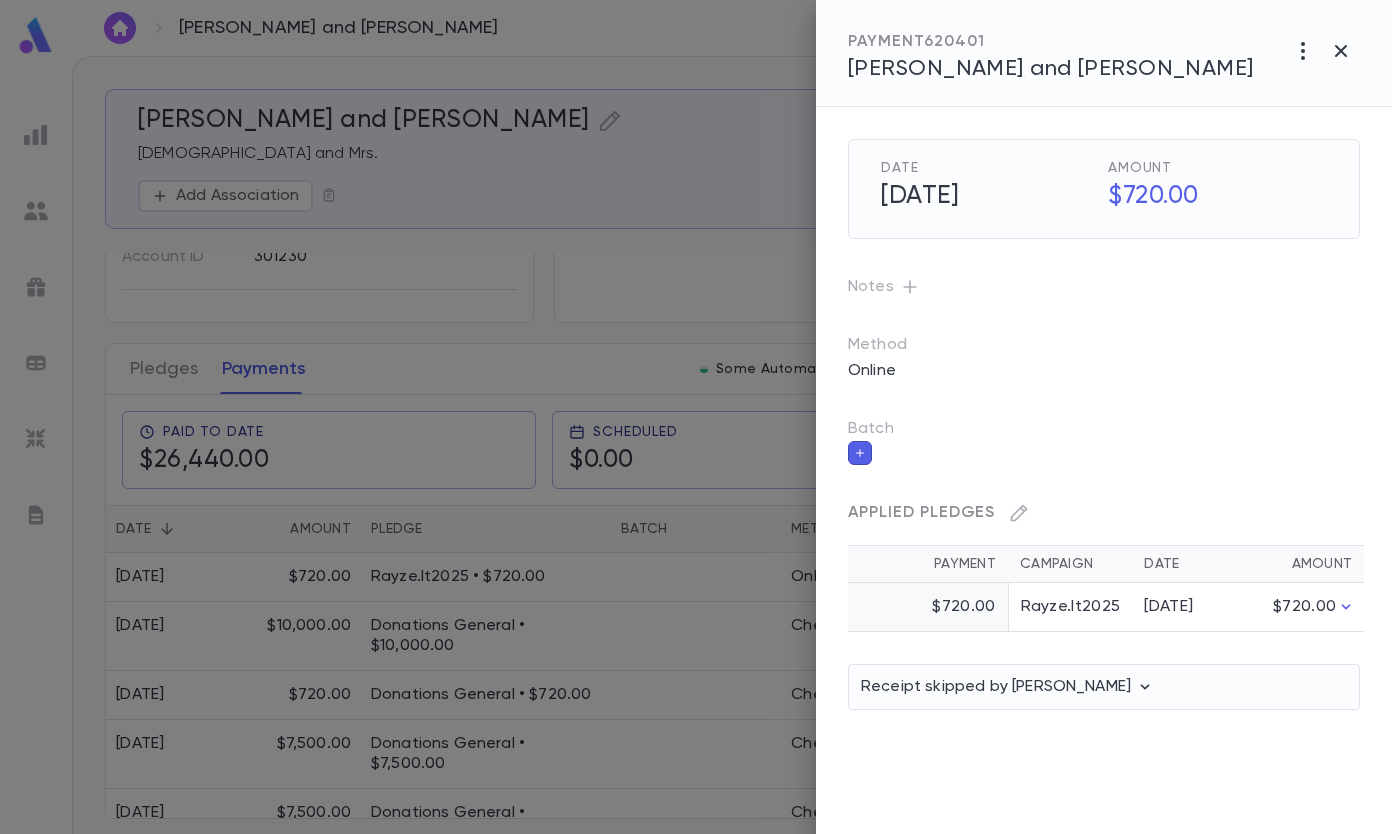 click 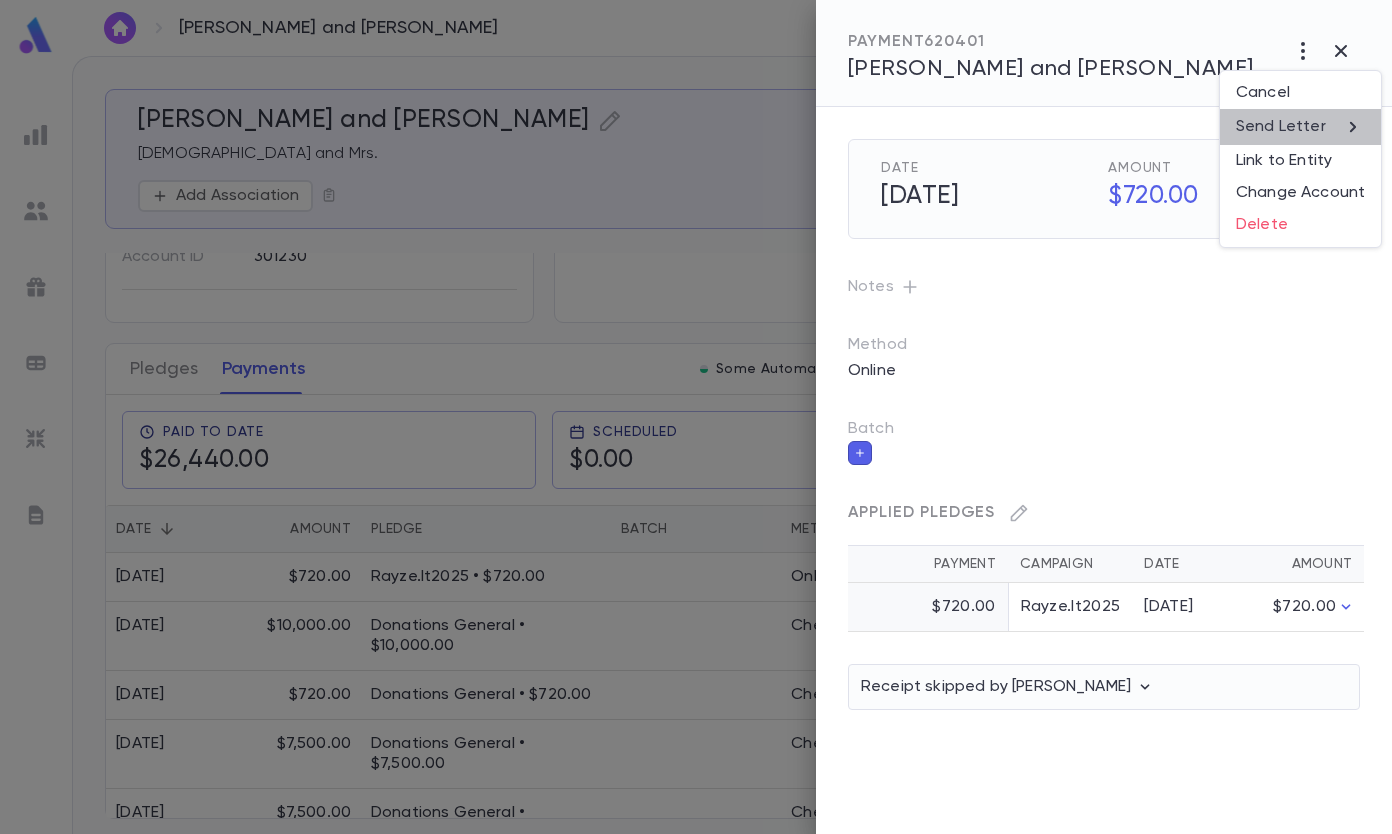 click on "Send    Letter" at bounding box center (1281, 127) 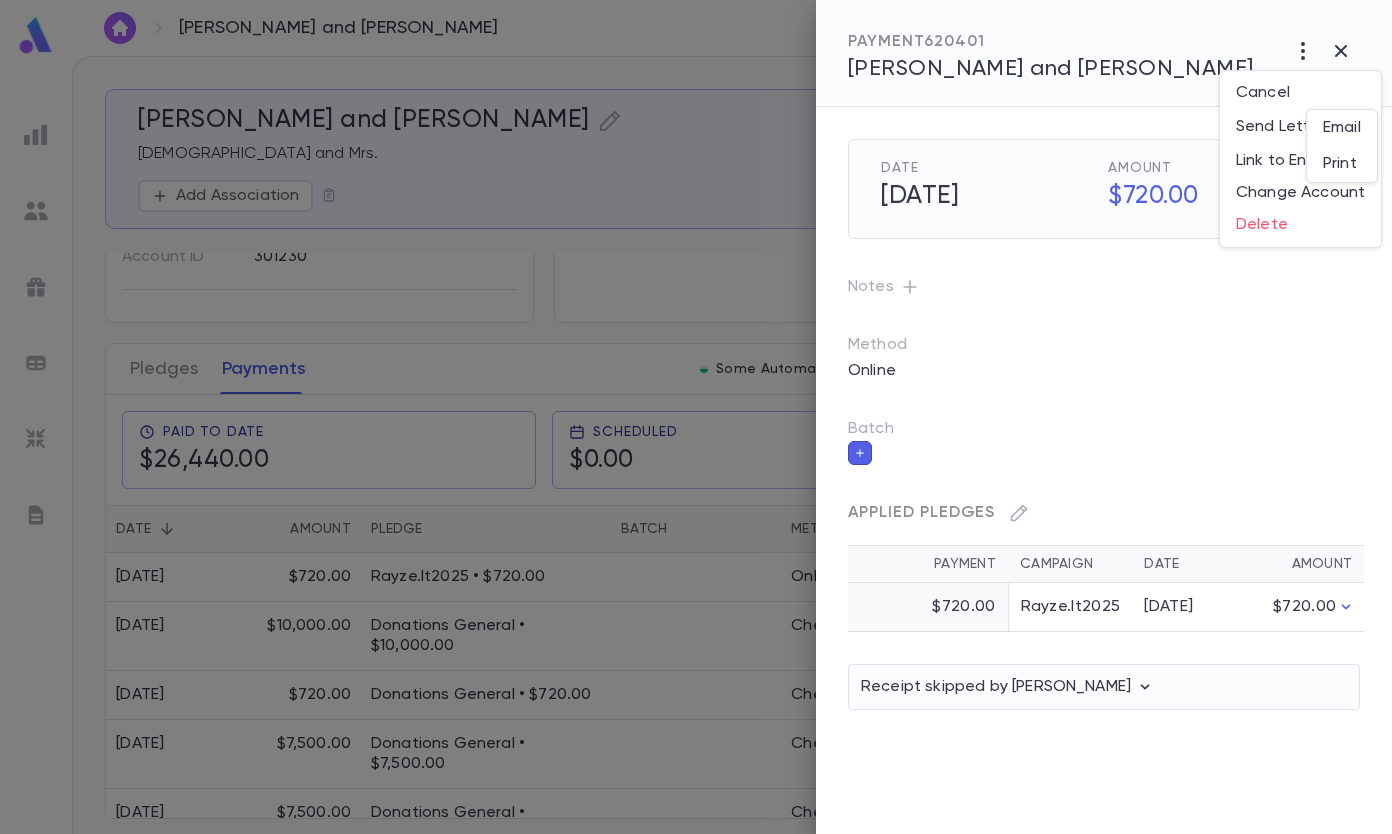 click on "Email" at bounding box center [1342, 128] 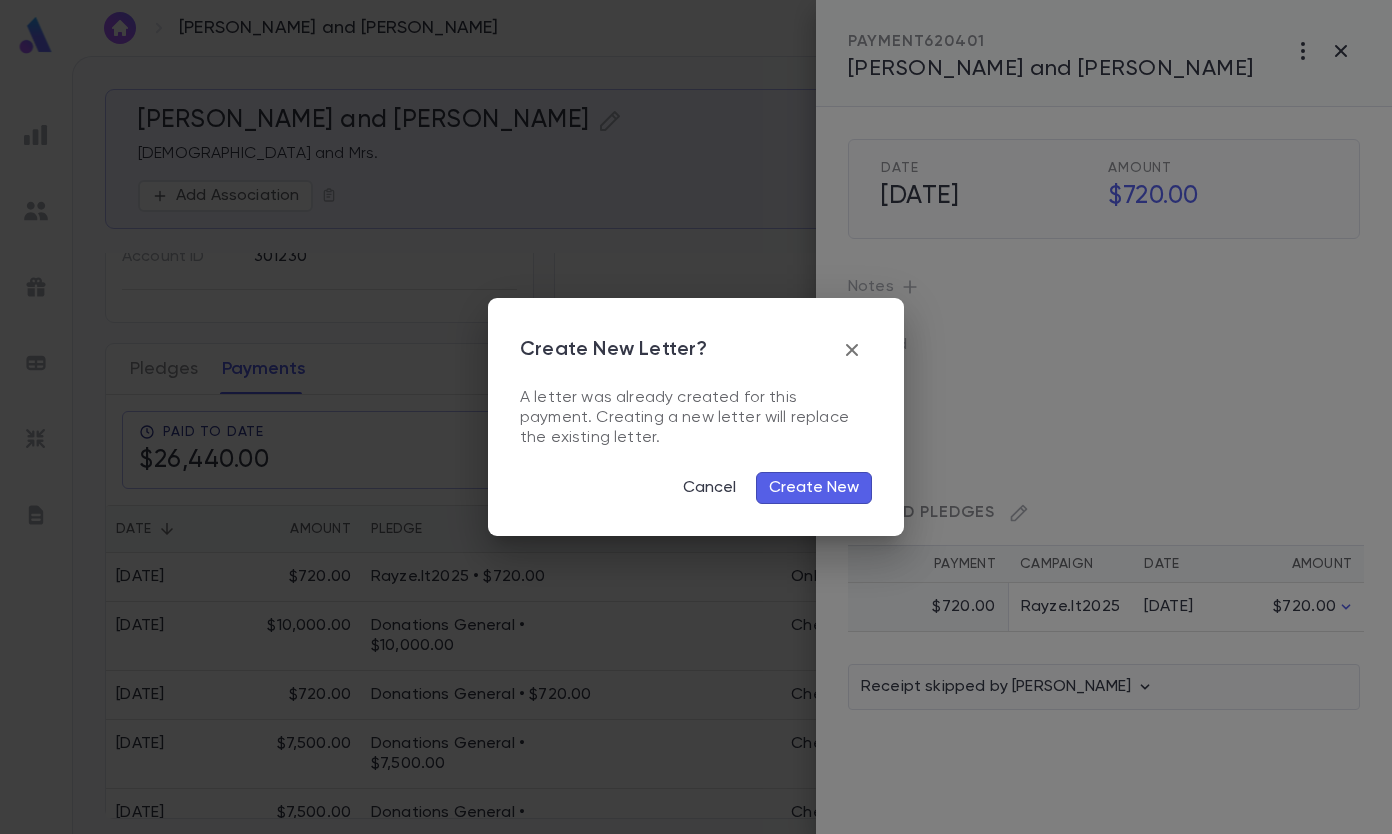 click on "Create New" at bounding box center (814, 488) 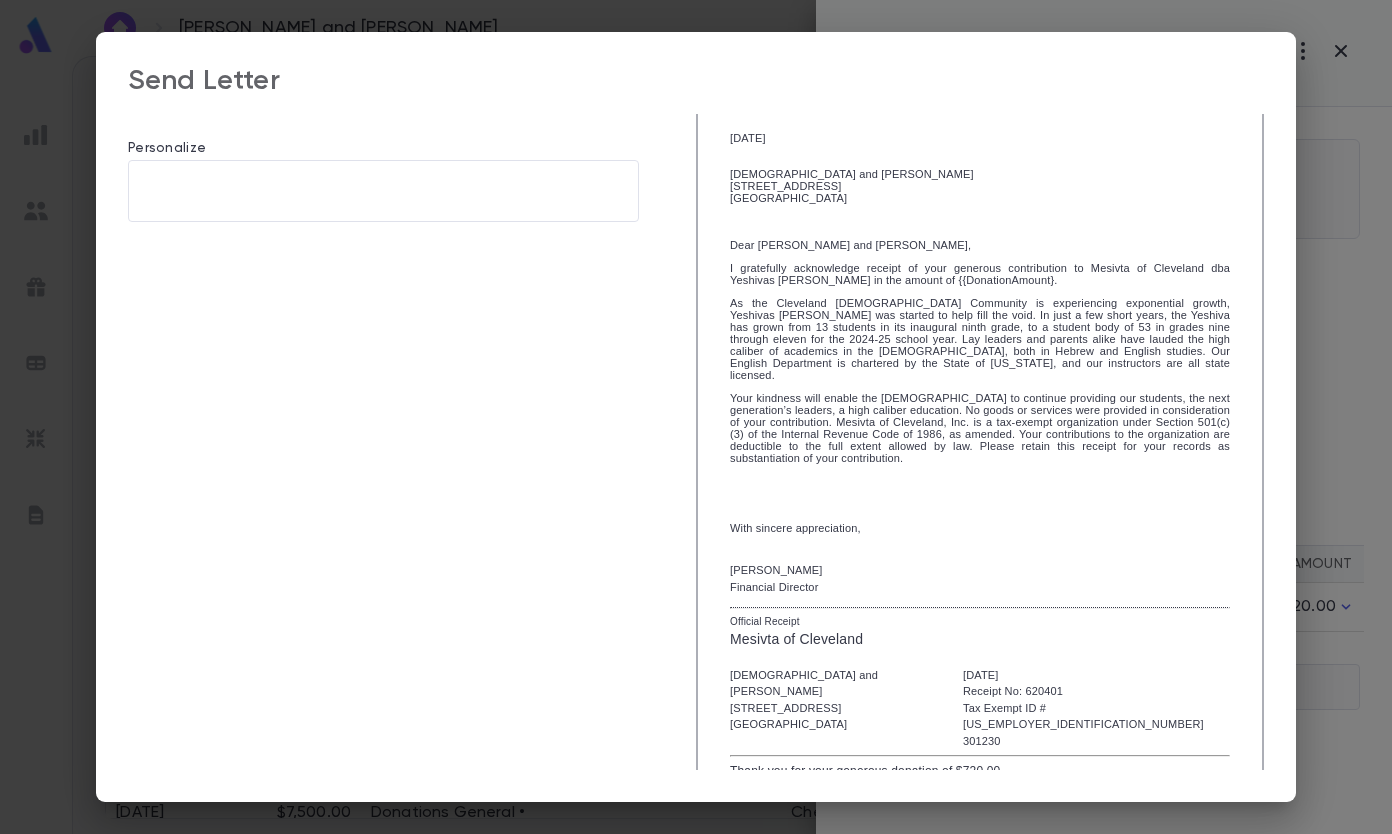 scroll, scrollTop: 356, scrollLeft: 0, axis: vertical 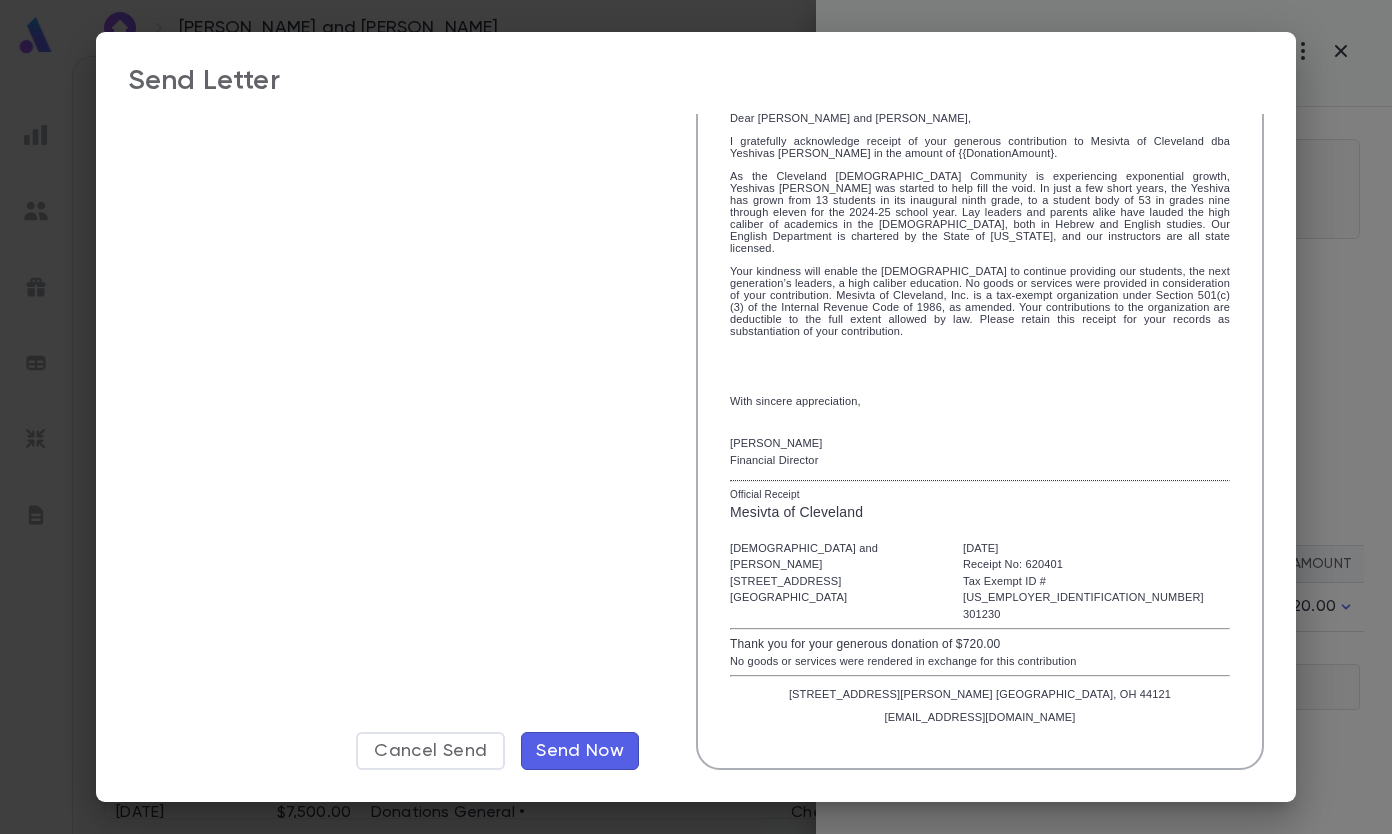 click on "Send Now" at bounding box center [580, 751] 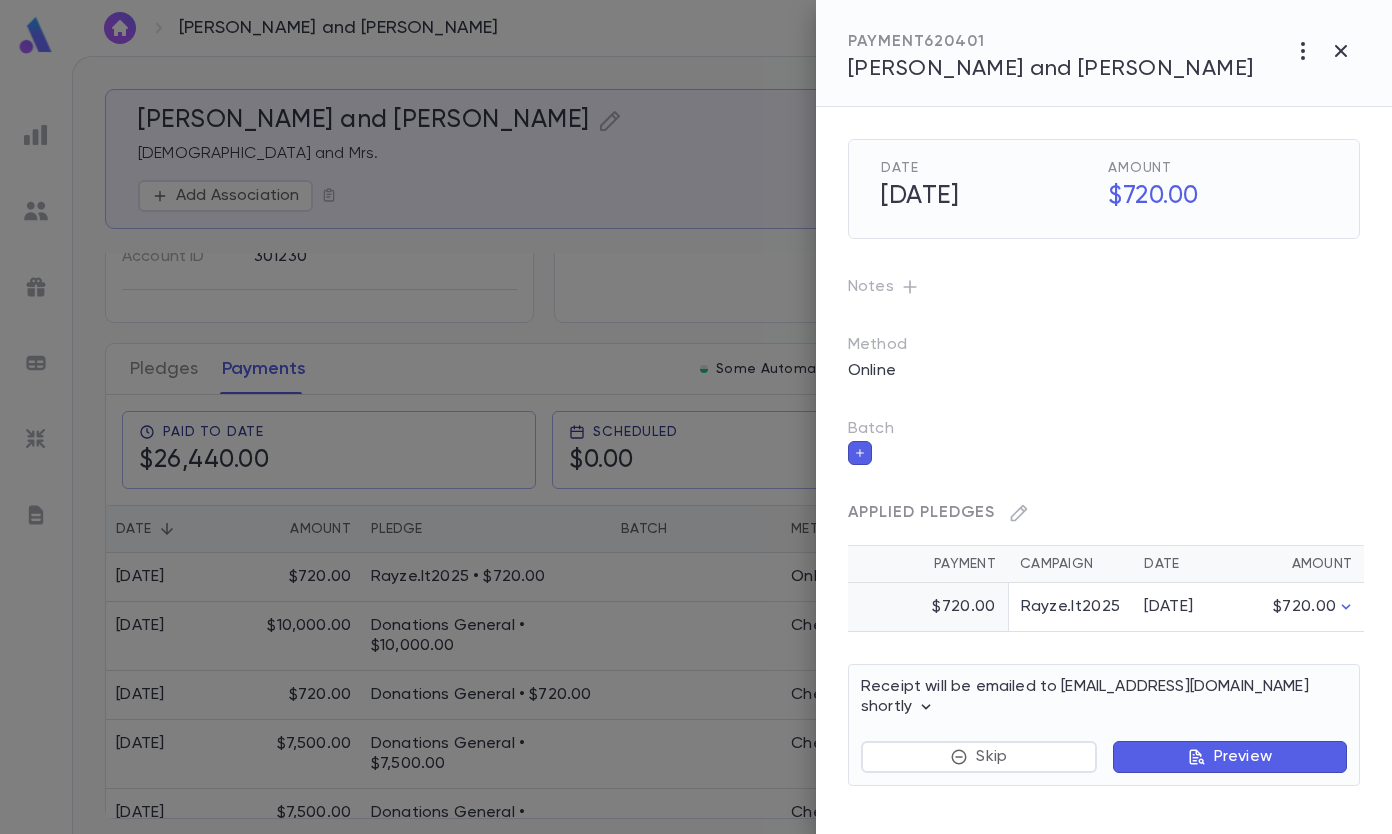 click 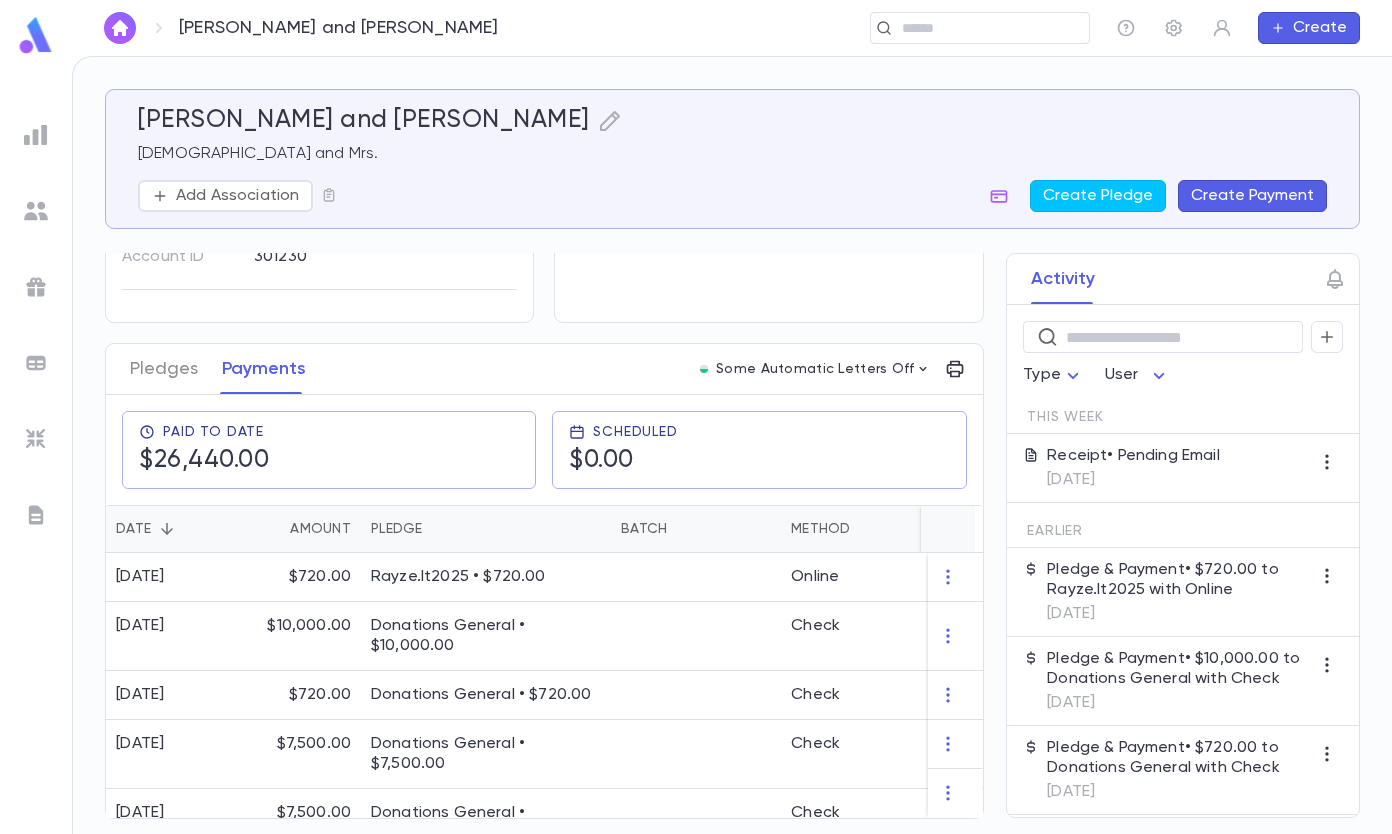 click at bounding box center (973, 28) 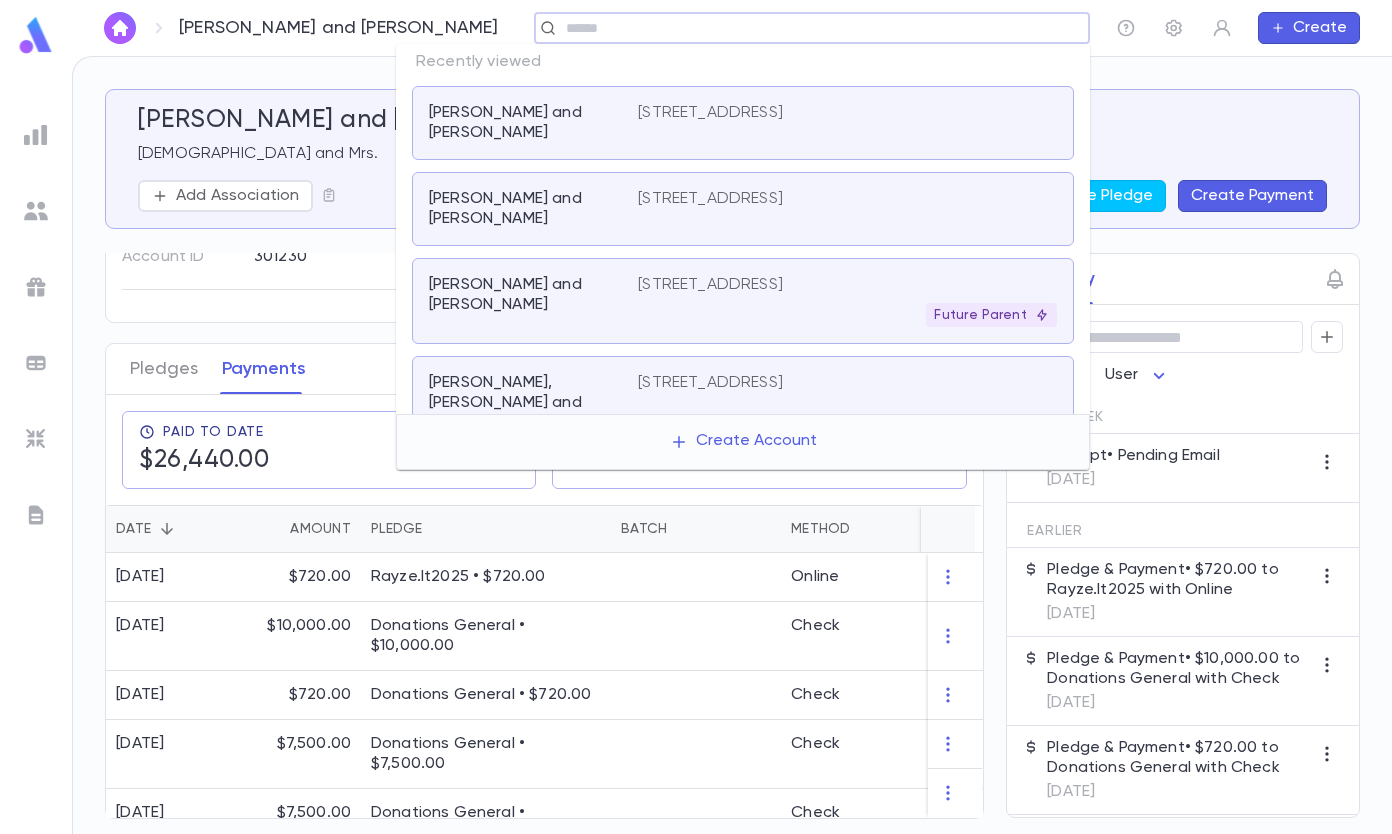 click on "[PERSON_NAME] and [PERSON_NAME] and Mrs. Add Association Create Pledge Create Payment Contact Details Best Contact Home Phone Address [STREET_ADDRESS] Account ID 301230 Individuals Rabbi [PERSON_NAME] [EMAIL_ADDRESS][DOMAIN_NAME] [PERSON_NAME] [PERSON_NAME] Pledges Payments Some Automatic Letters Off Paid To Date $26,440.00 Scheduled $0.00 Date Amount Pledge Batch Method Number Notes [DATE] $720.00 Rayze.It2025 • $720.00 Online [DATE] $10,000.00 Donations General • $10,000.00 Check [DATE] $720.00 Donations General • $720.00 Check [DATE] $7,500.00 Donations General • $7,500.00 Check [DATE] $7,500.00 Donations General • $7,500.00 Check Activity ​ Type User This Week Receipt  • Pending Email [DATE] Earlier Pledge & Payment  • $720.00 to Rayze.It2025 with Online [DATE] Pledge & Payment  • $10,000.00 to Donations General with Check [DATE] Pledge & Payment  • $720.00 to Donations General with Check [DATE] Pledge & Payment [DATE] Pledge & Payment" at bounding box center (732, 445) 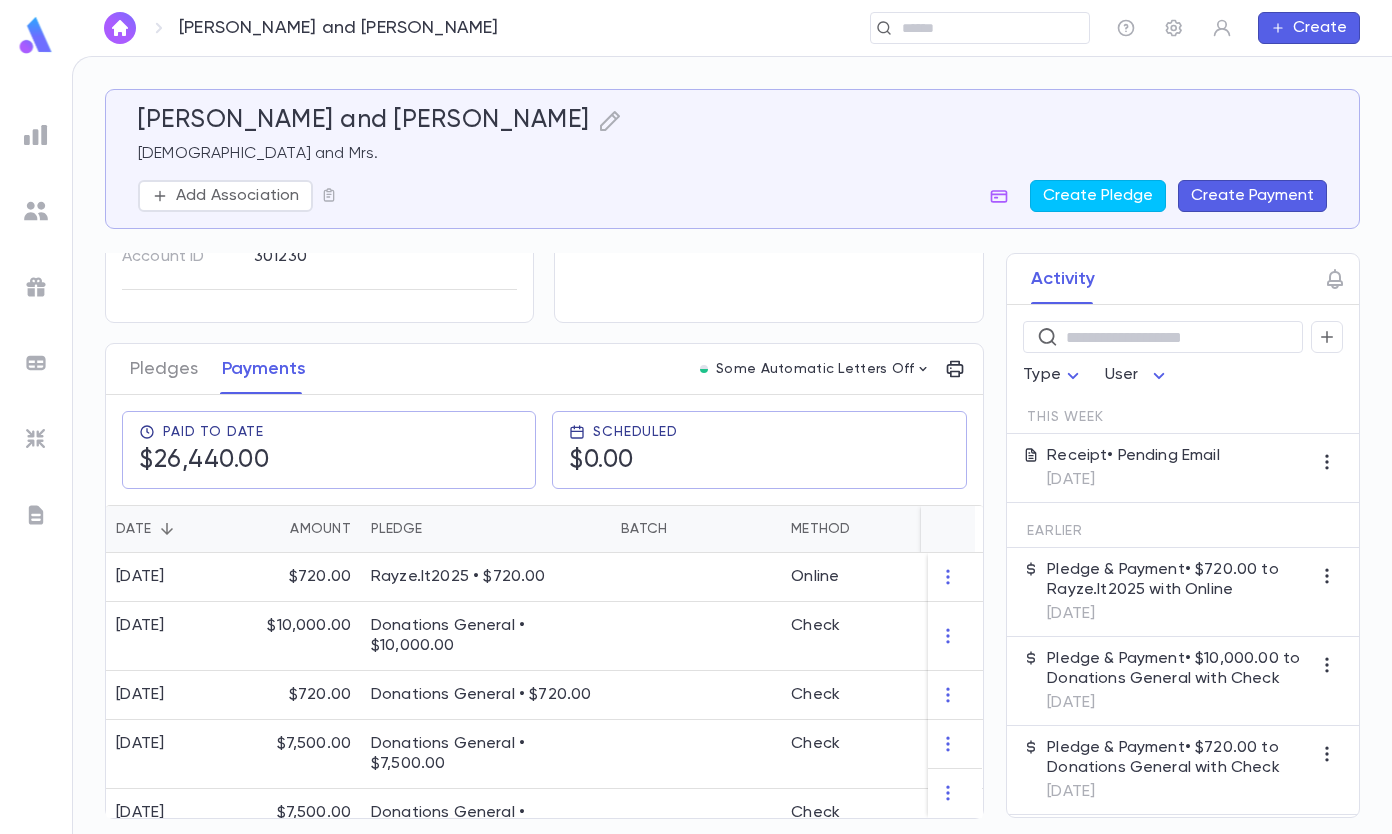 click on "Create Payment" at bounding box center (1252, 196) 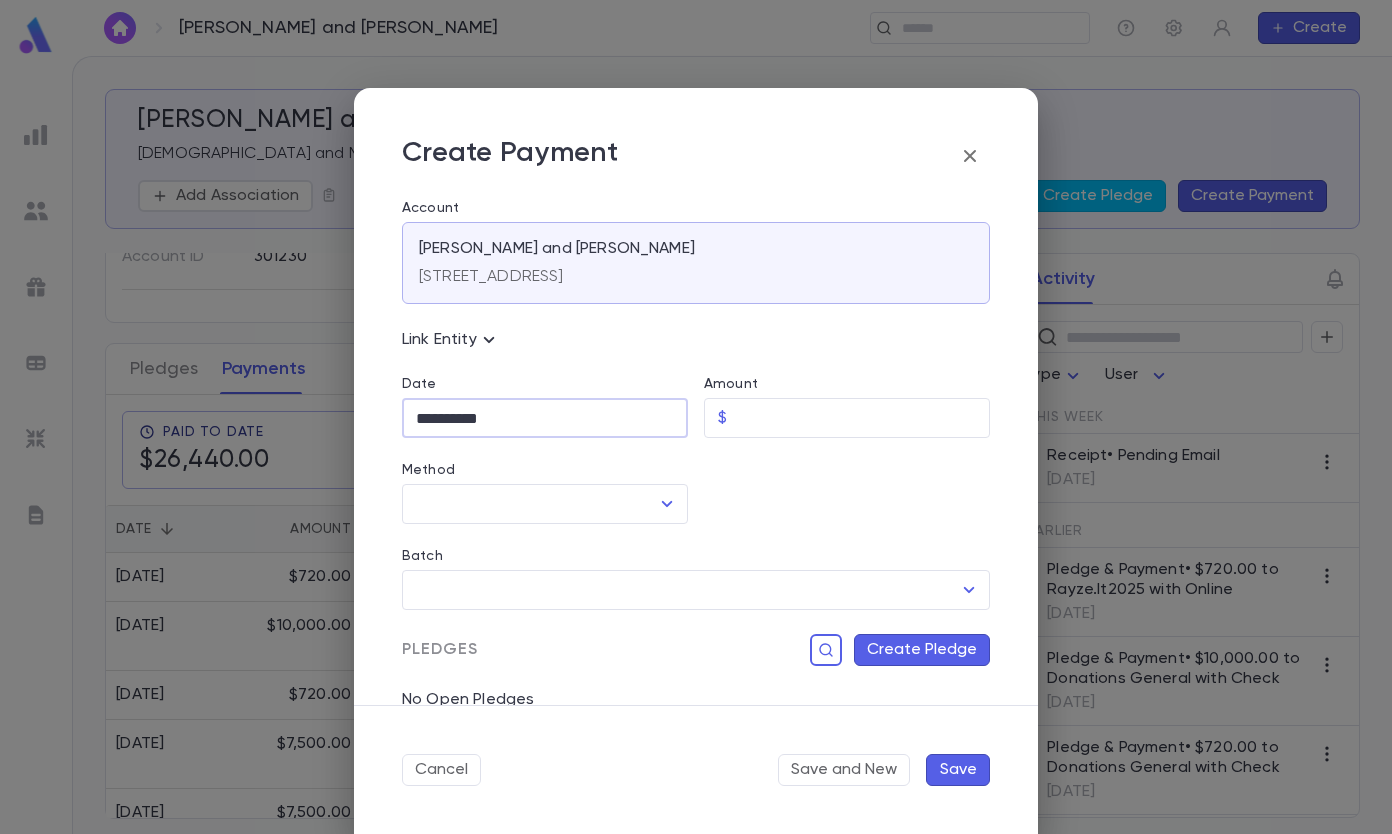 click on "**********" at bounding box center [545, 418] 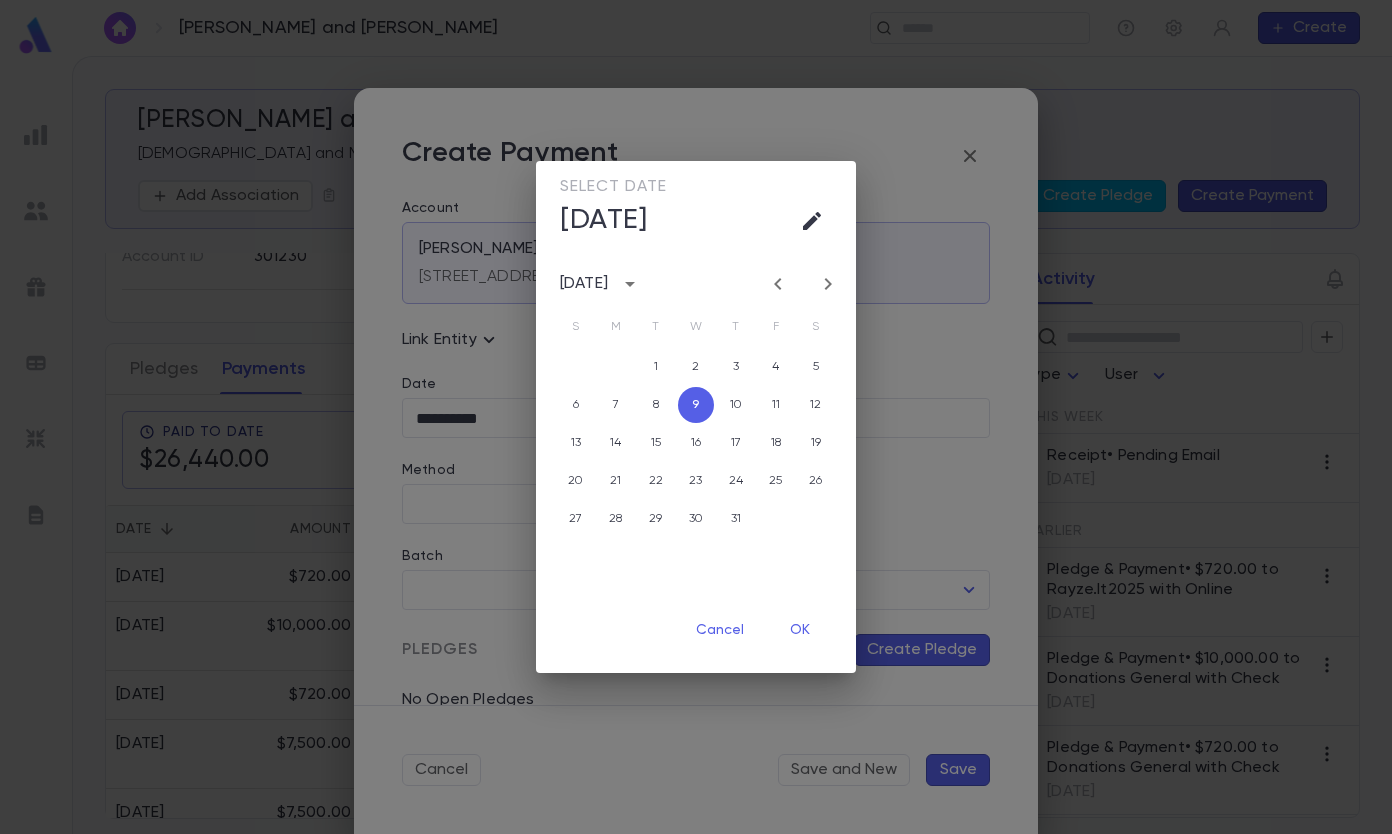 click on "[DATE]" at bounding box center [584, 284] 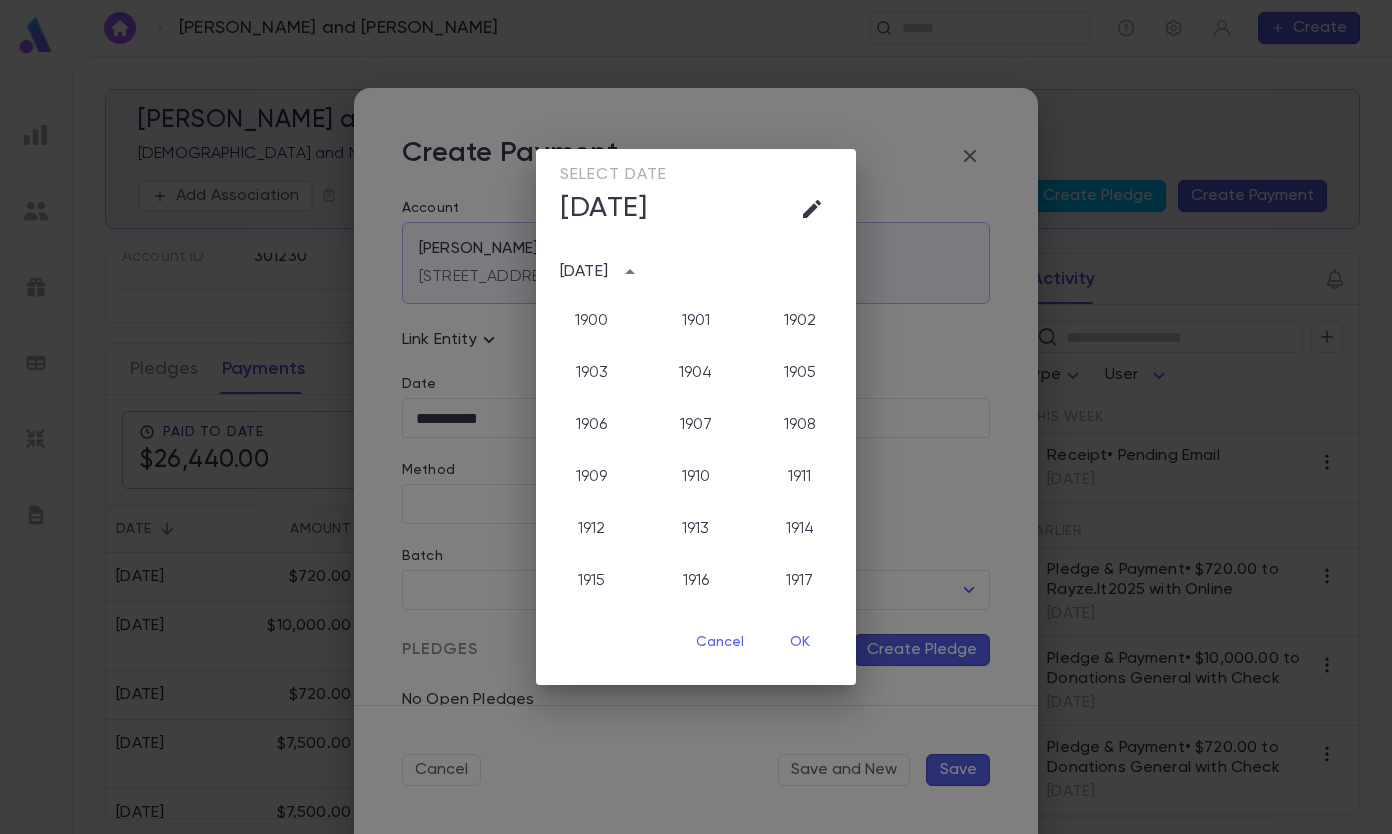 scroll, scrollTop: 2006, scrollLeft: 0, axis: vertical 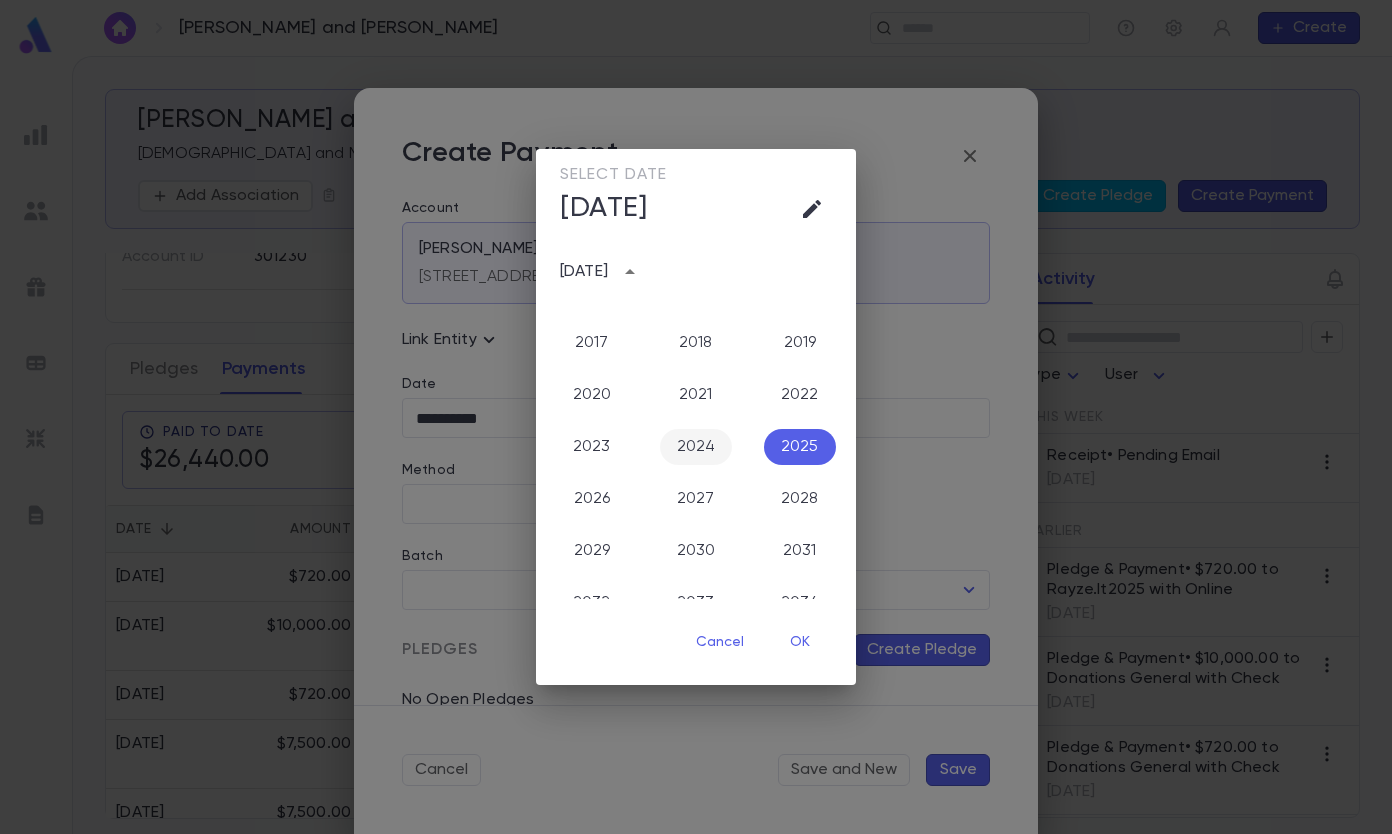 click on "2024" at bounding box center (696, 447) 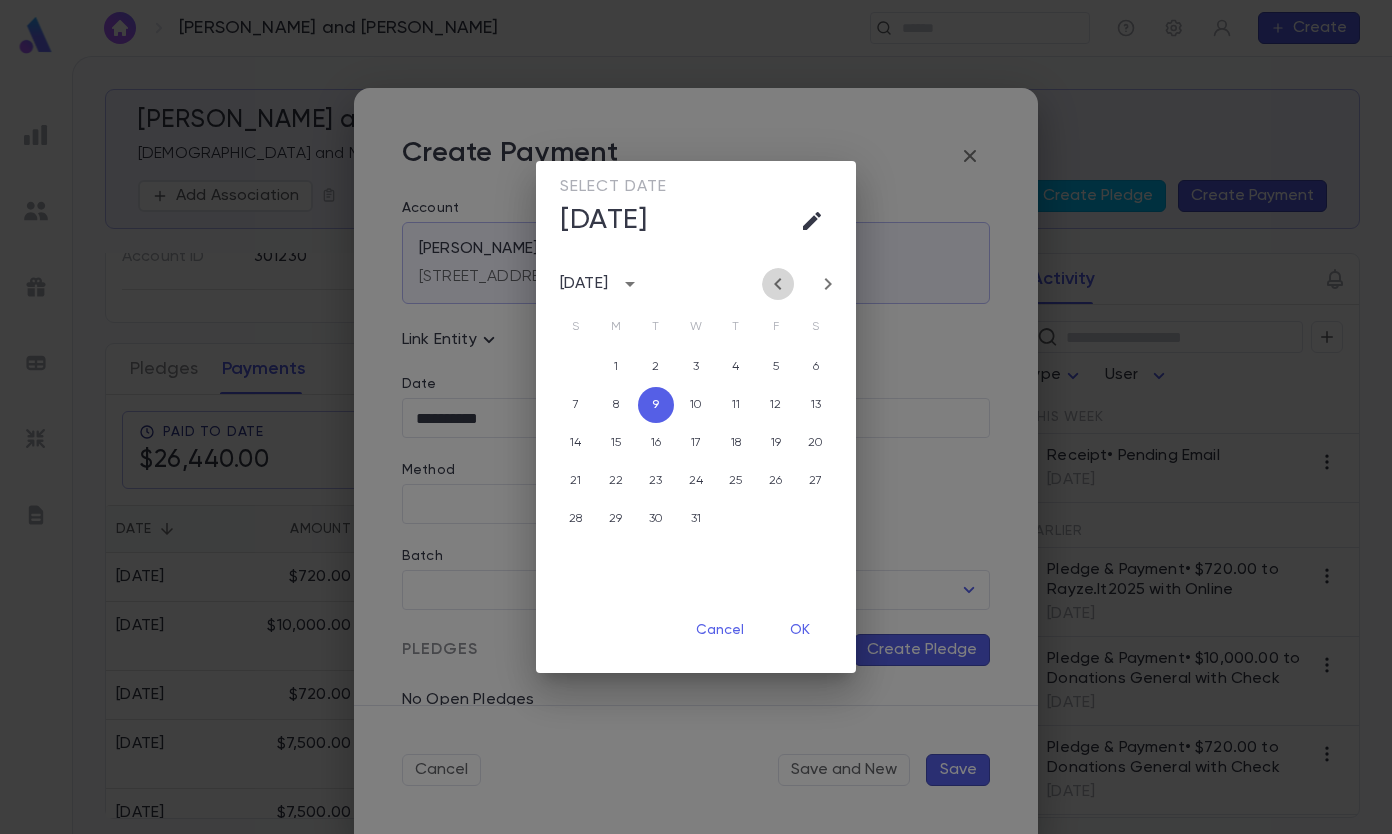 click 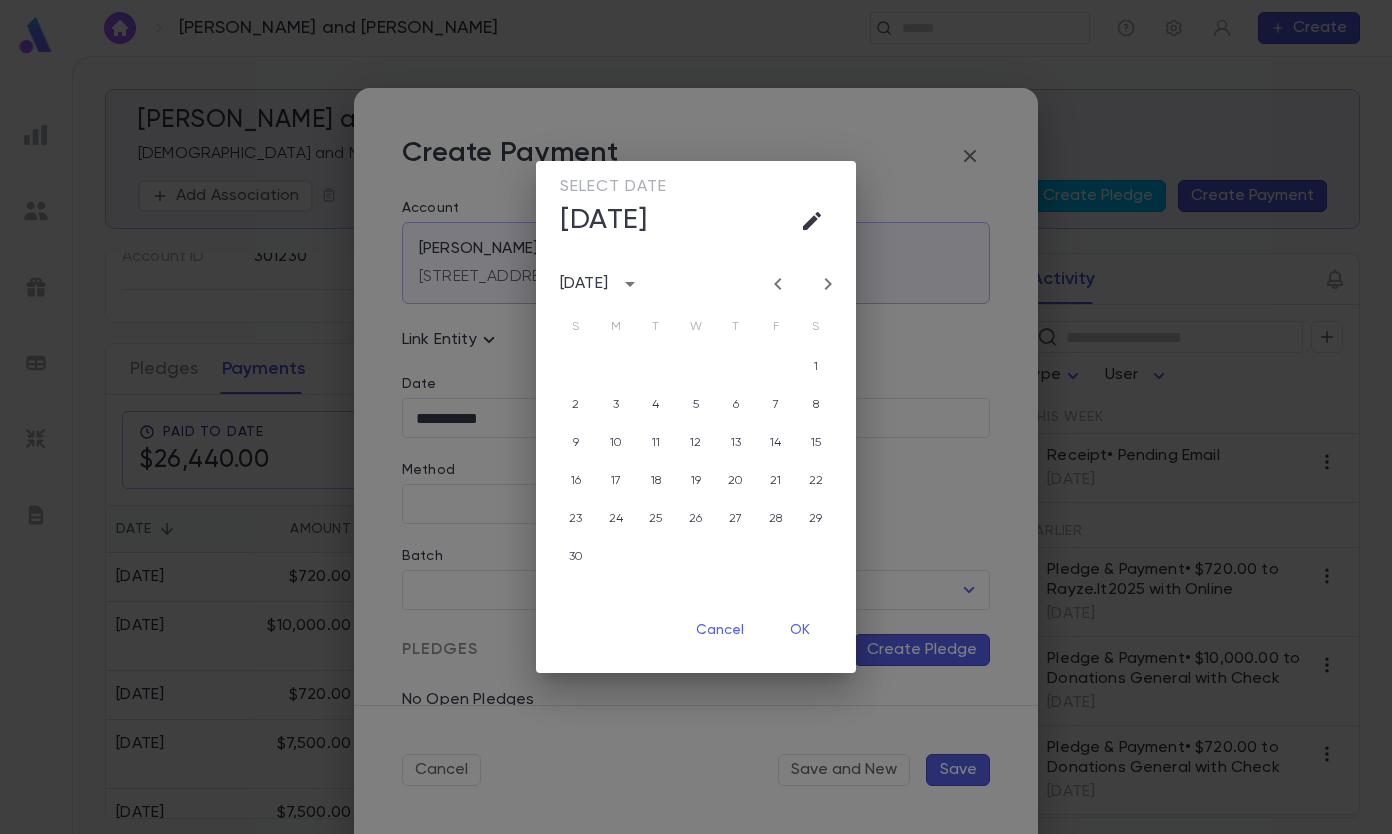 click 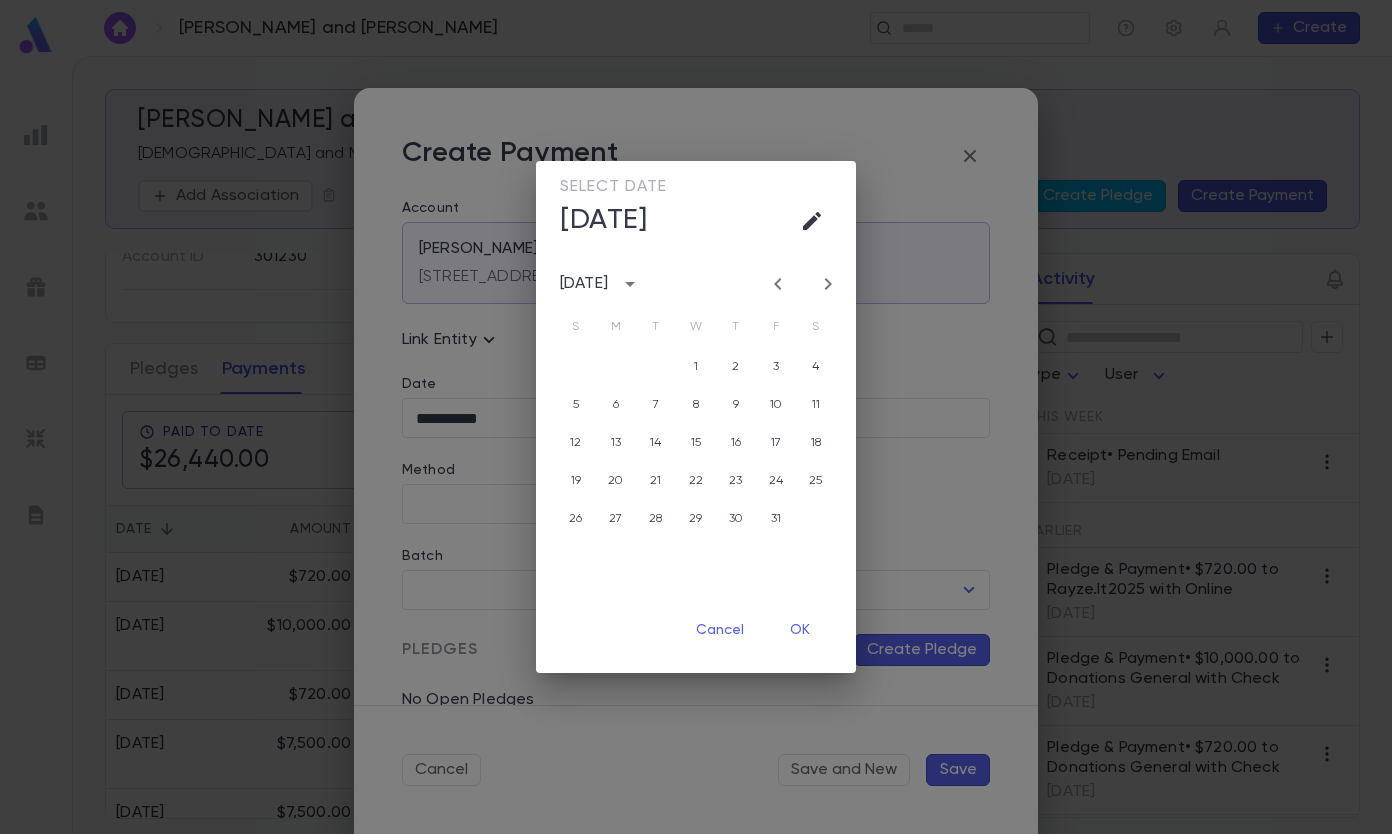 click 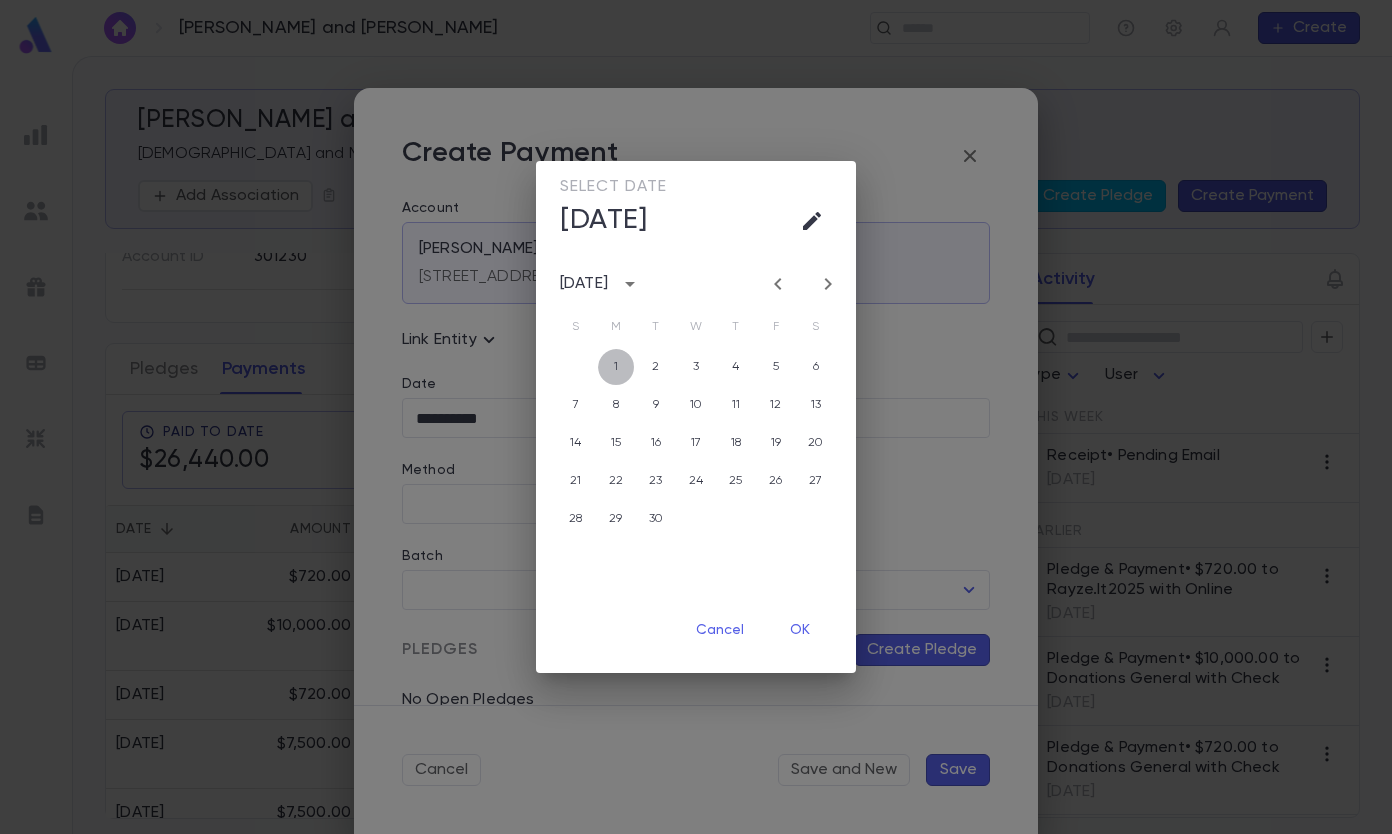 click on "1" at bounding box center [616, 367] 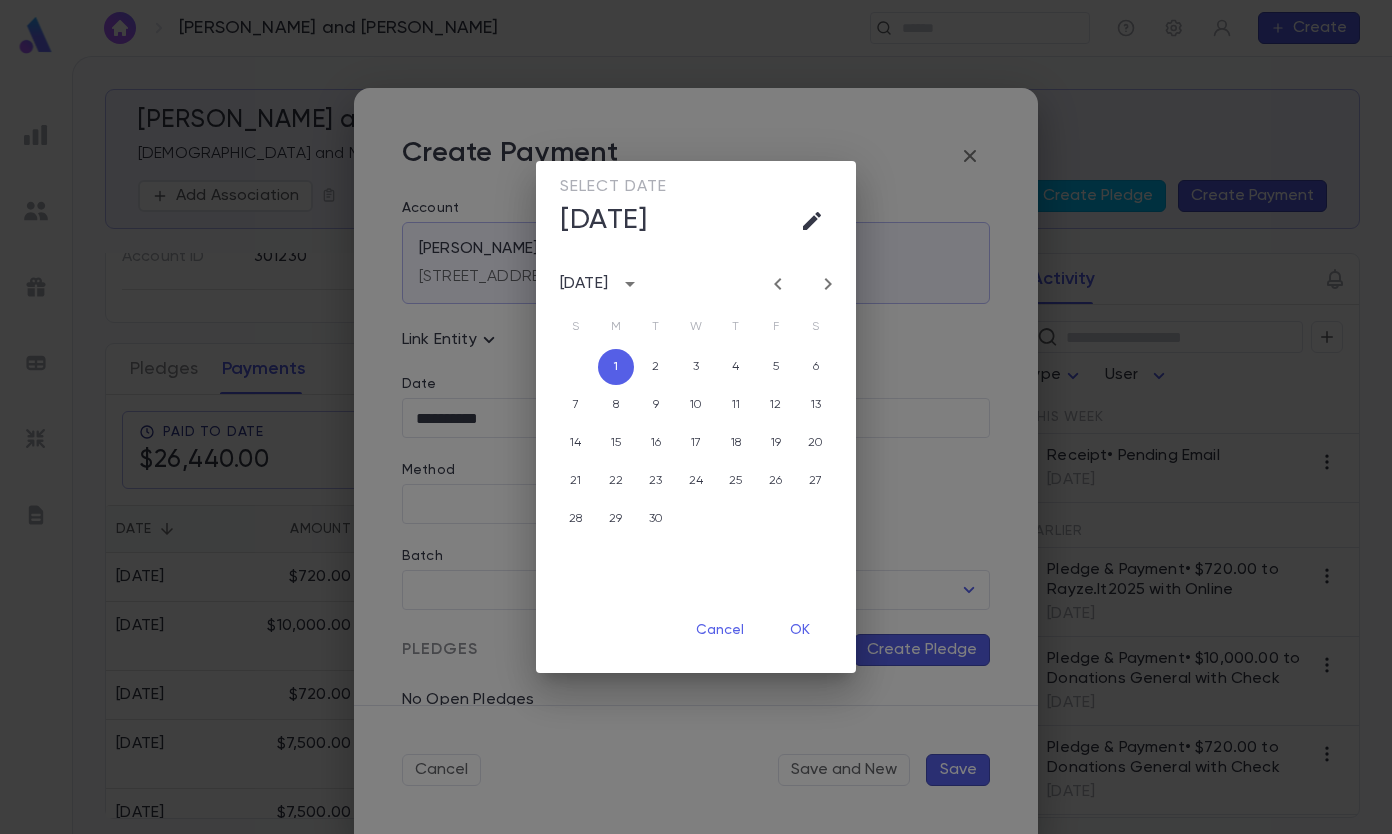 click on "OK" at bounding box center (800, 630) 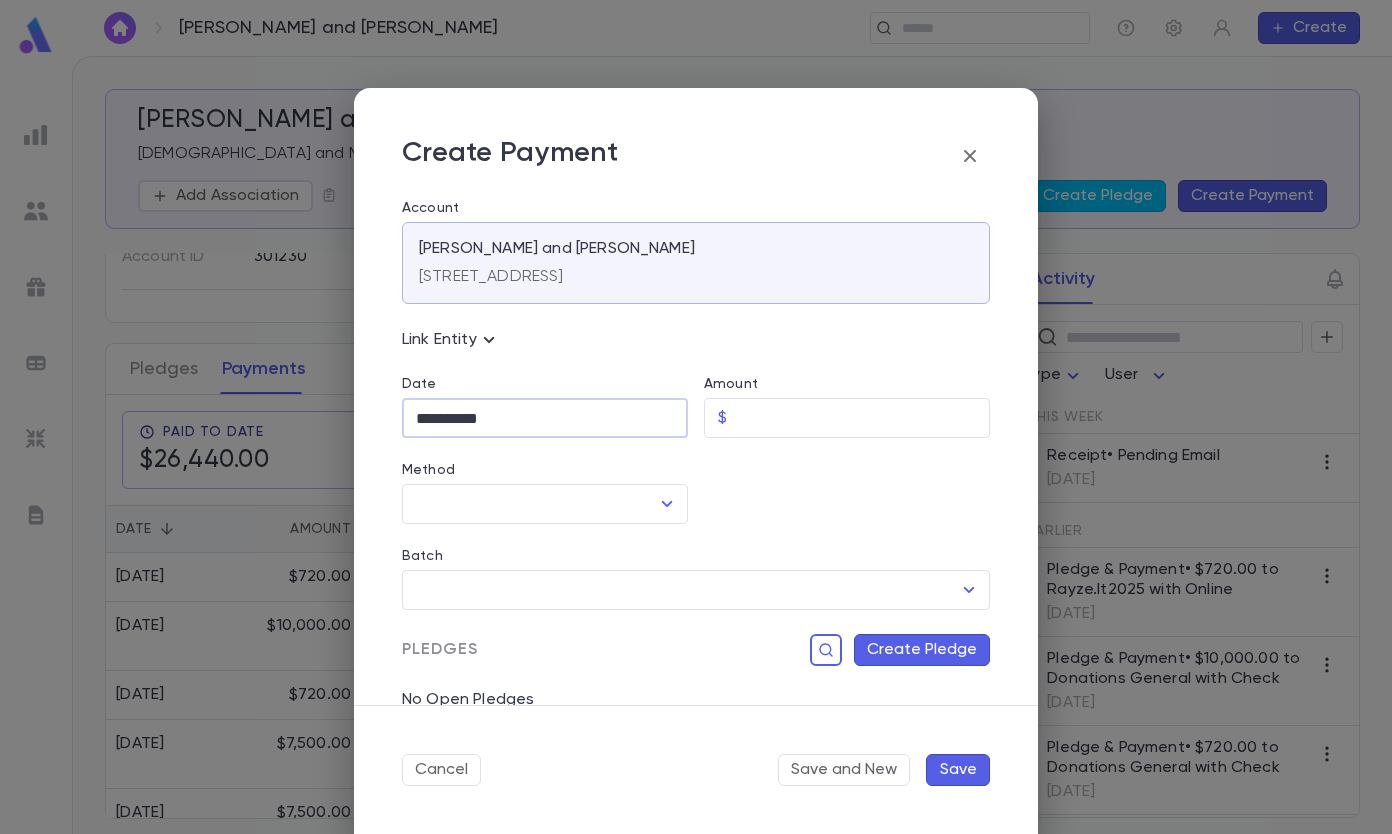 click on "Amount" at bounding box center (862, 418) 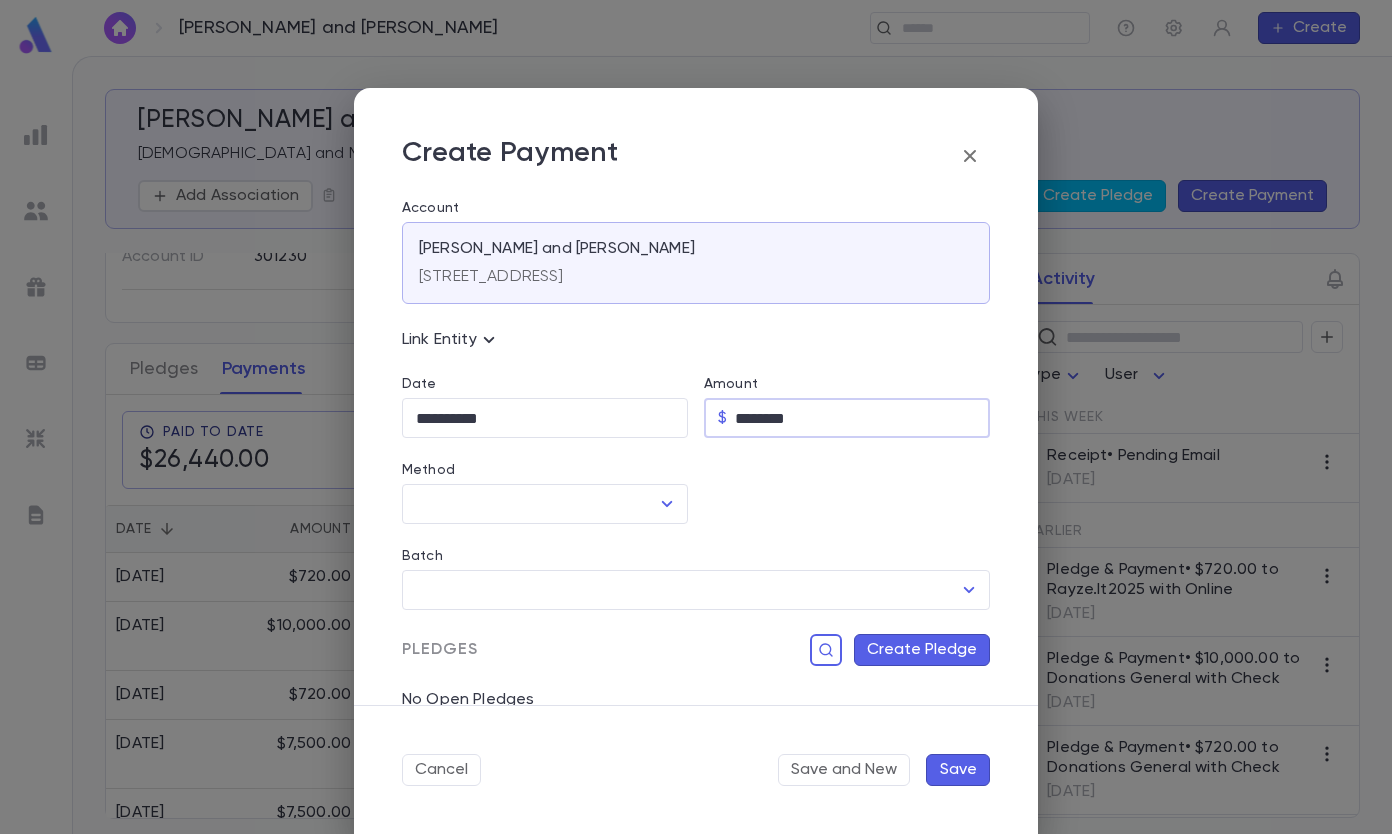 type on "********" 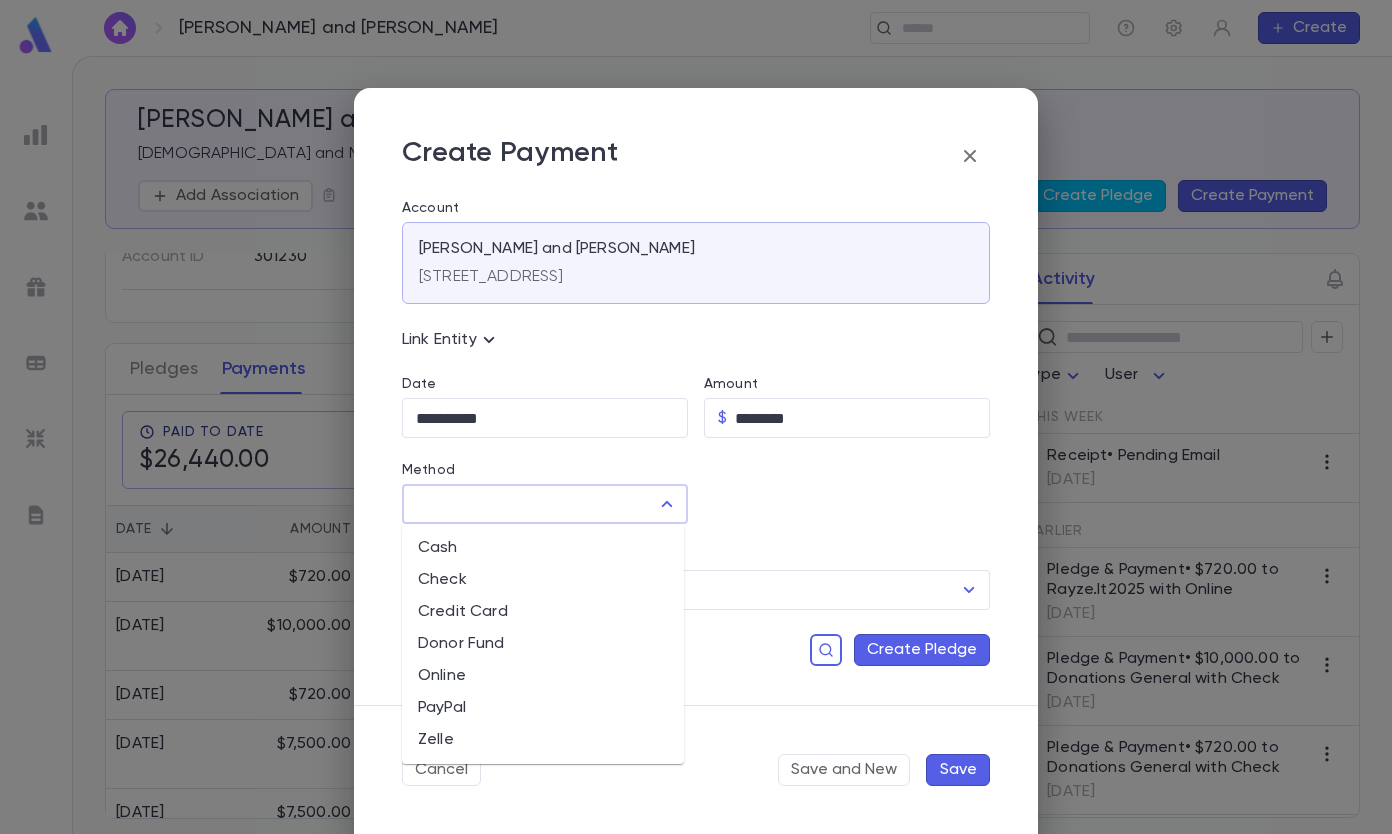 click on "Method" at bounding box center [530, 504] 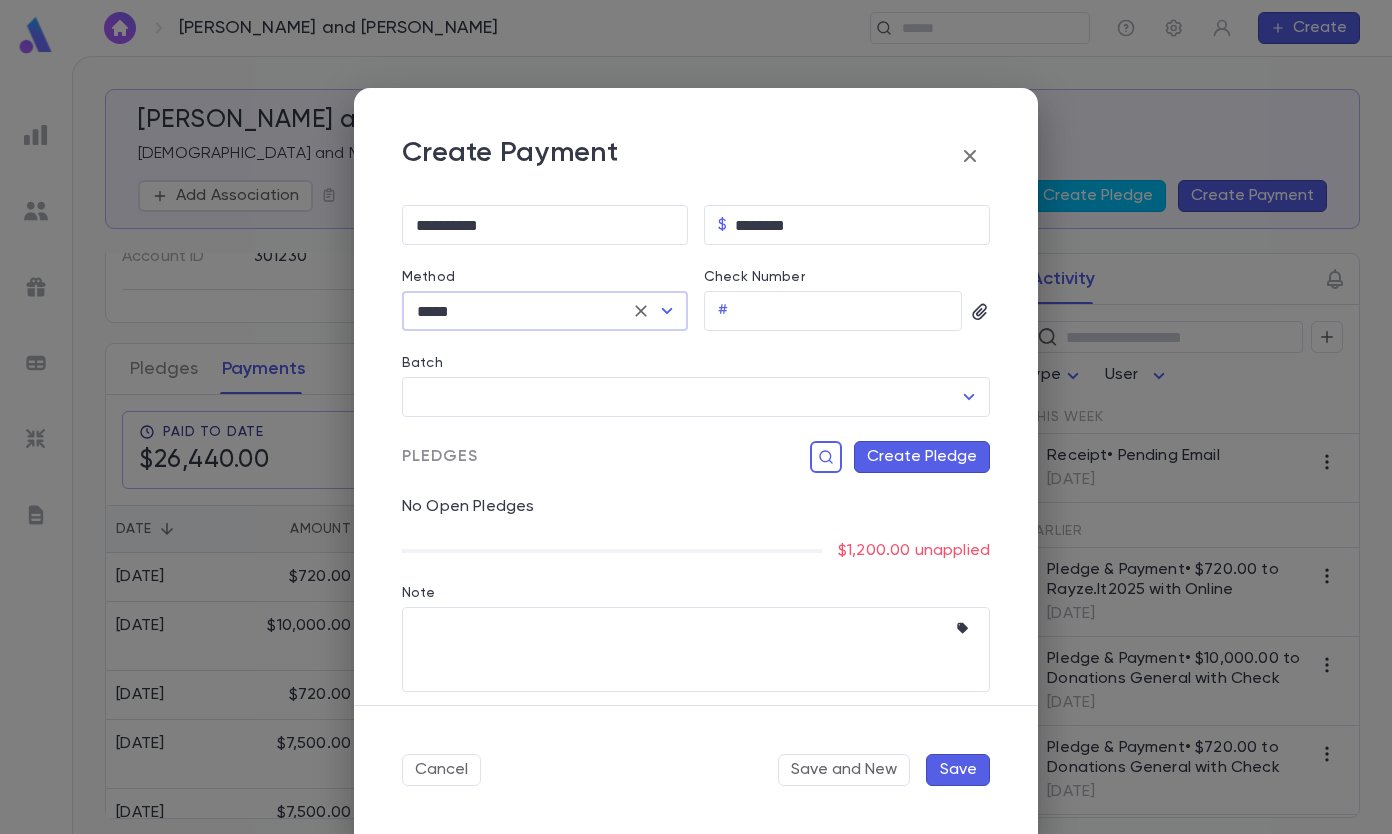 scroll, scrollTop: 204, scrollLeft: 0, axis: vertical 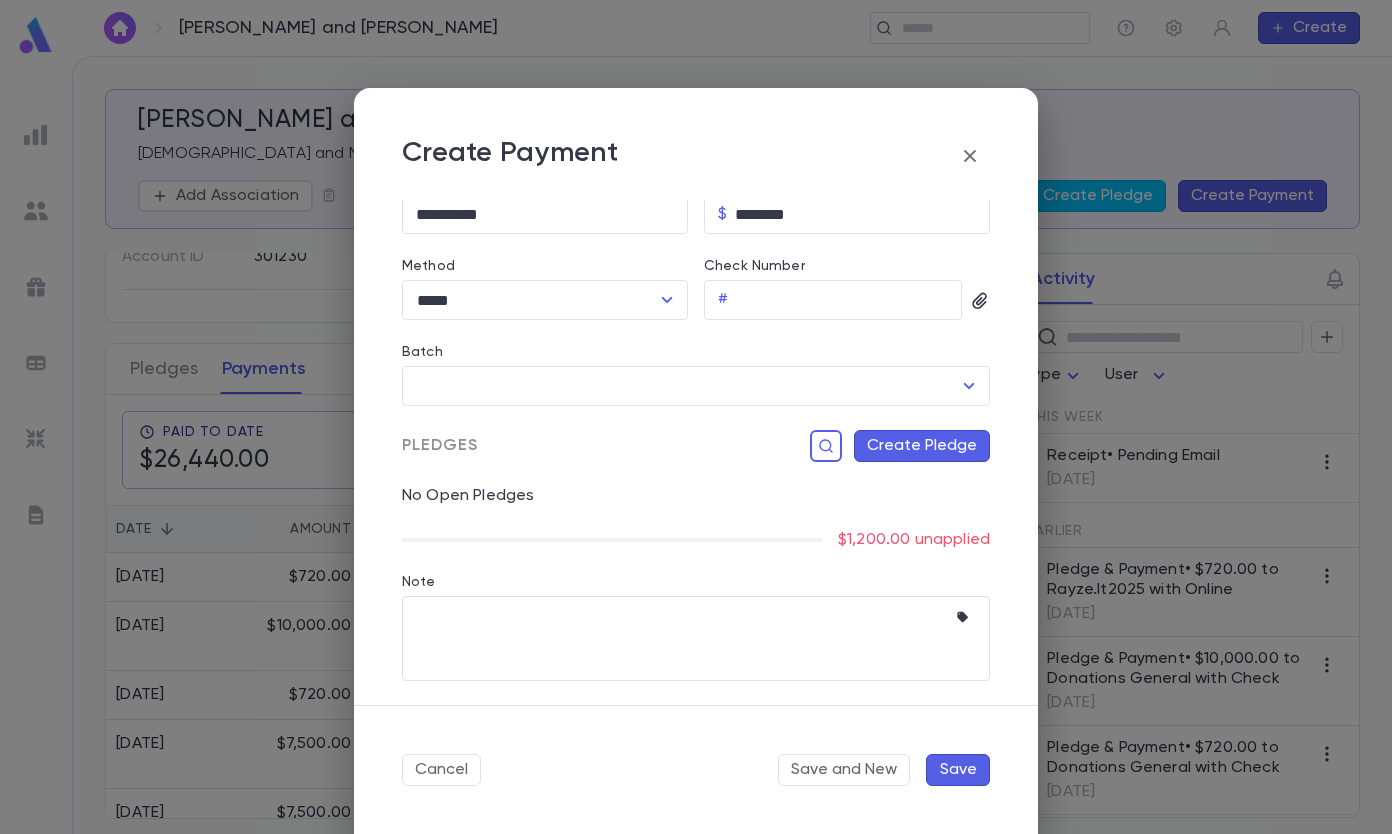 click on "Create Pledge" at bounding box center [922, 446] 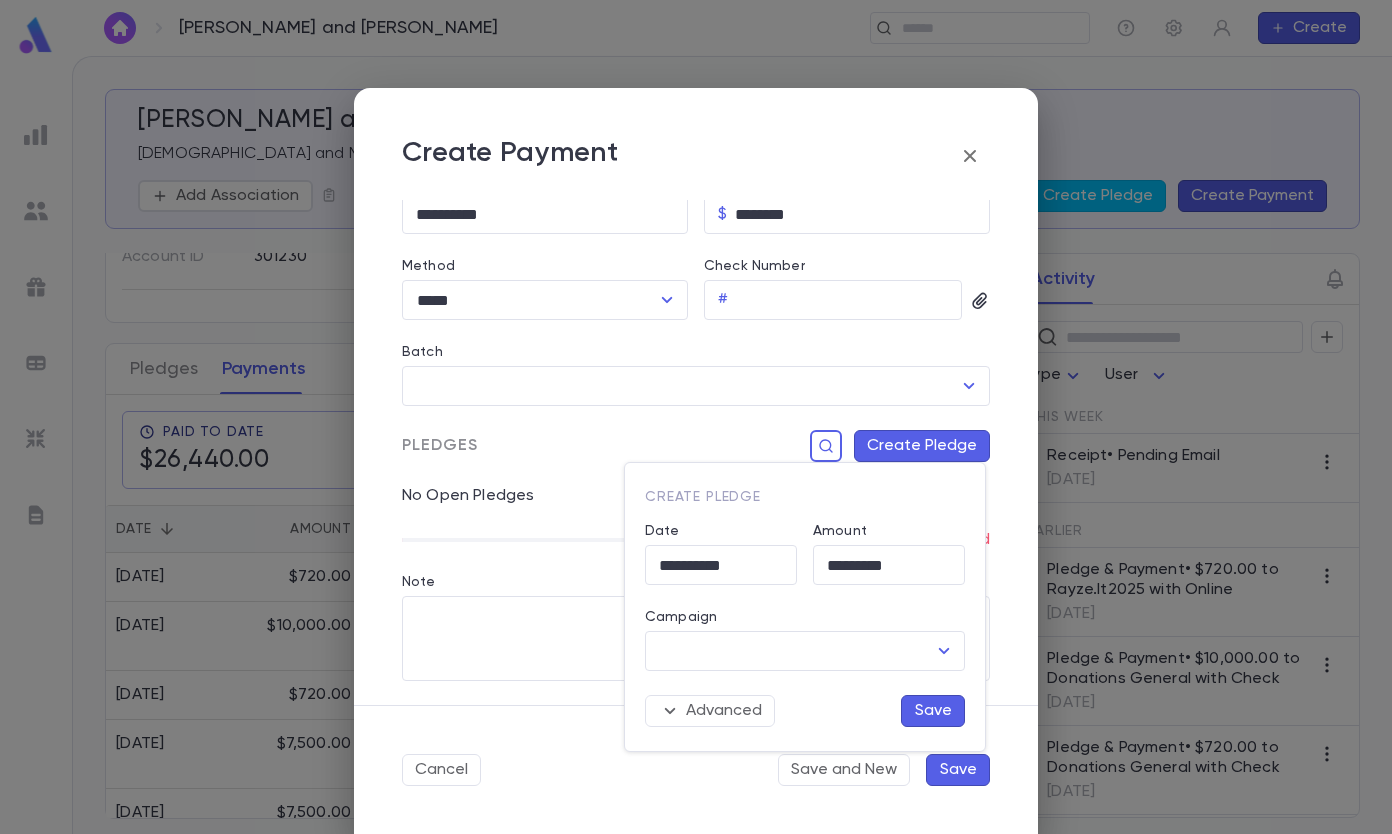 click on "Campaign" at bounding box center [790, 651] 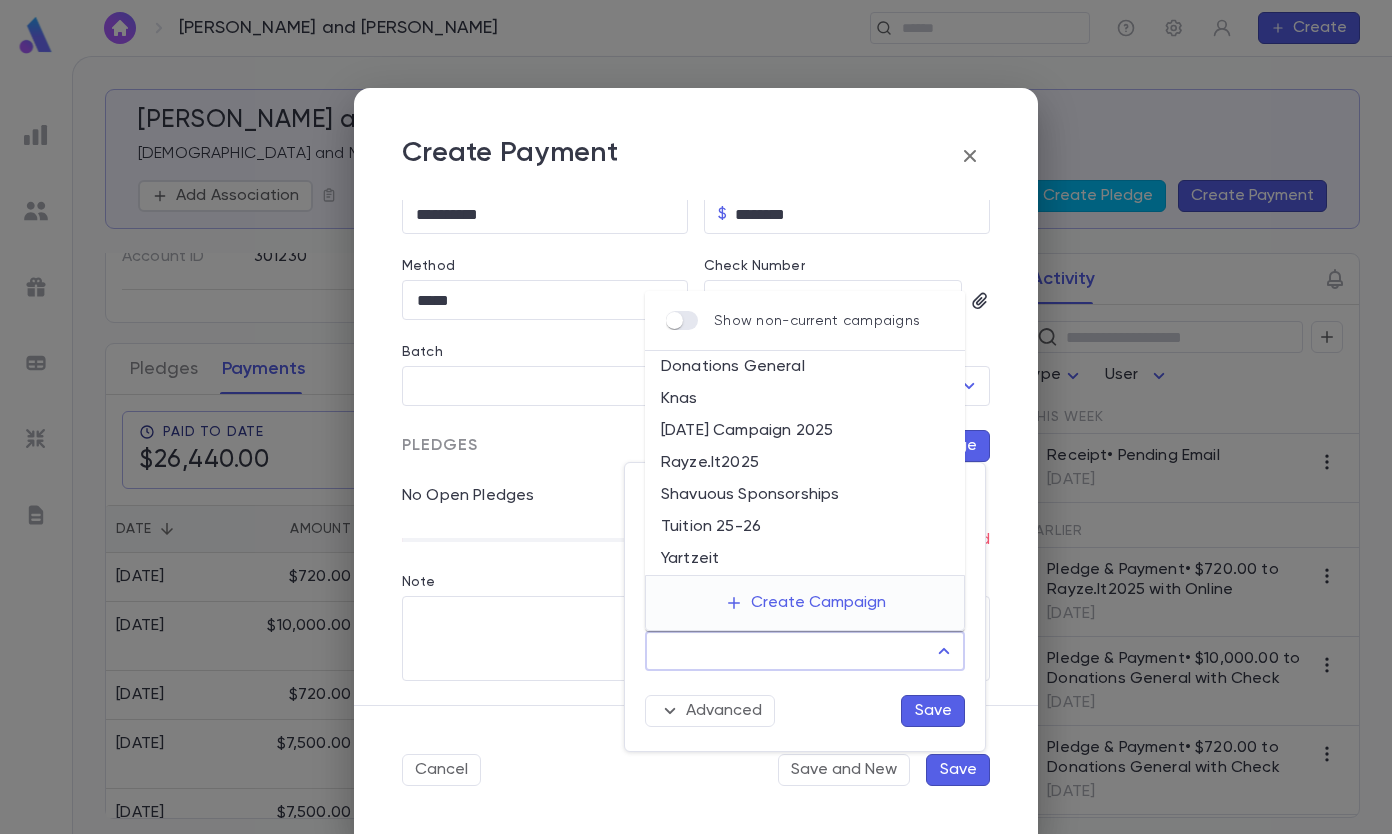 click on "Donations General" at bounding box center (805, 367) 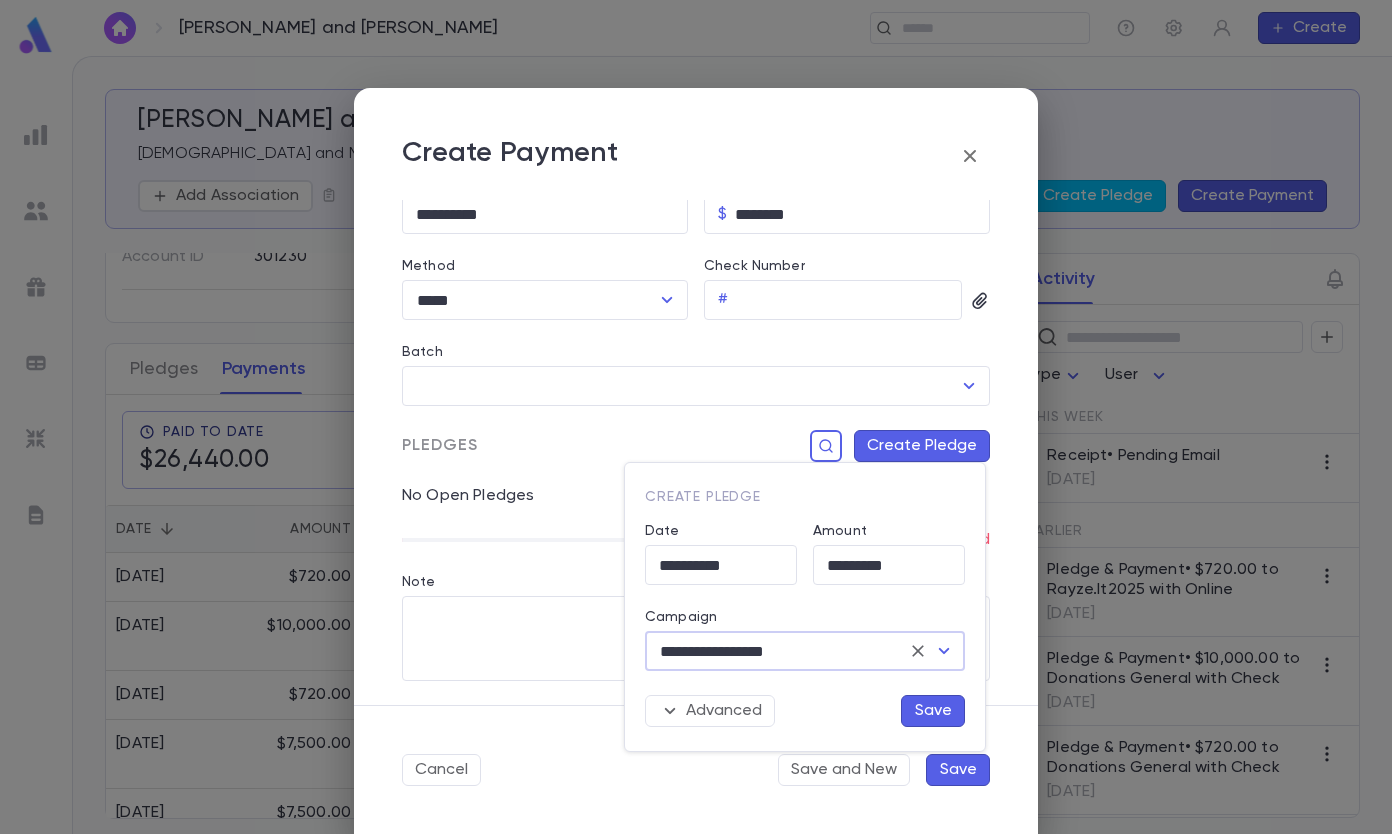 click on "Save" at bounding box center [933, 711] 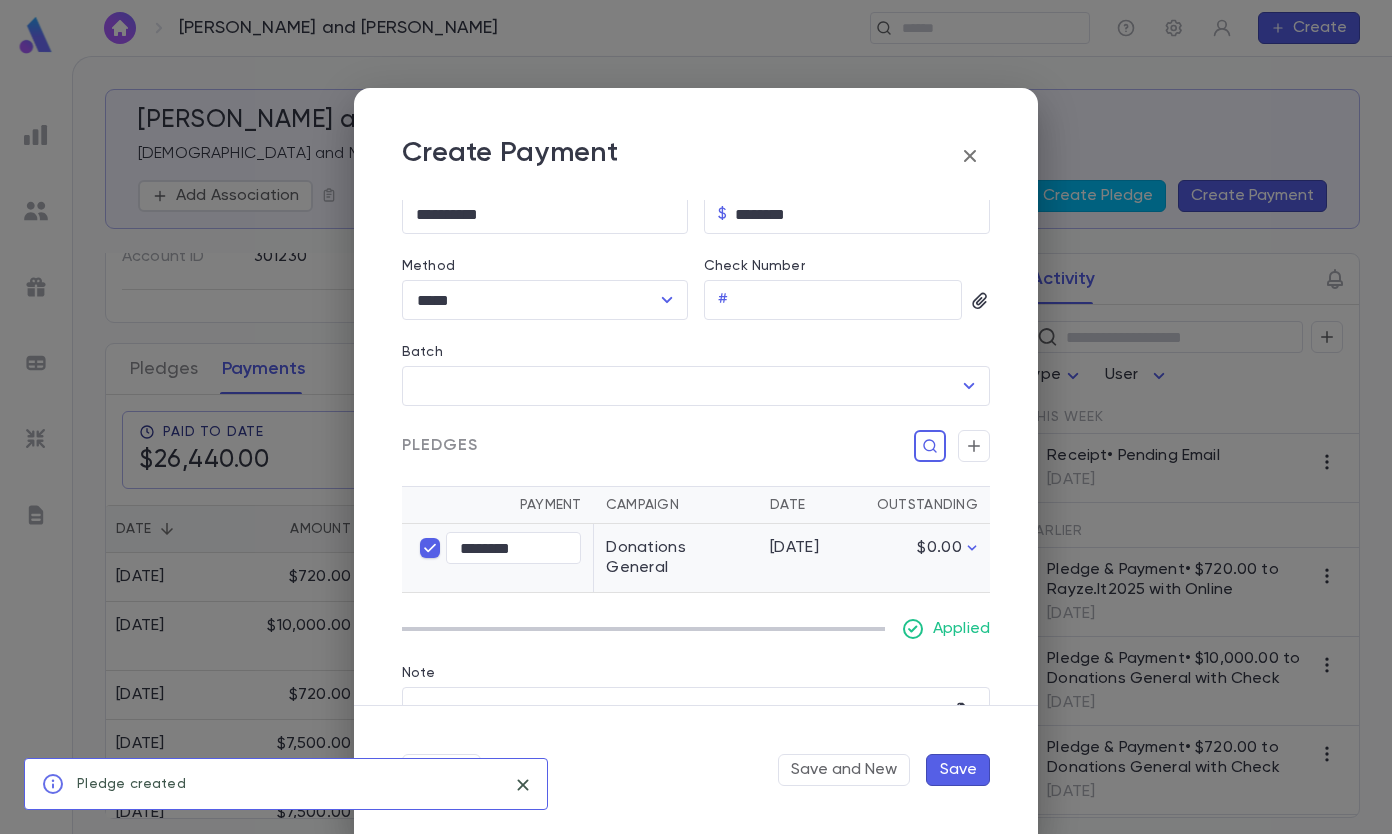 click on "Save" at bounding box center [958, 770] 